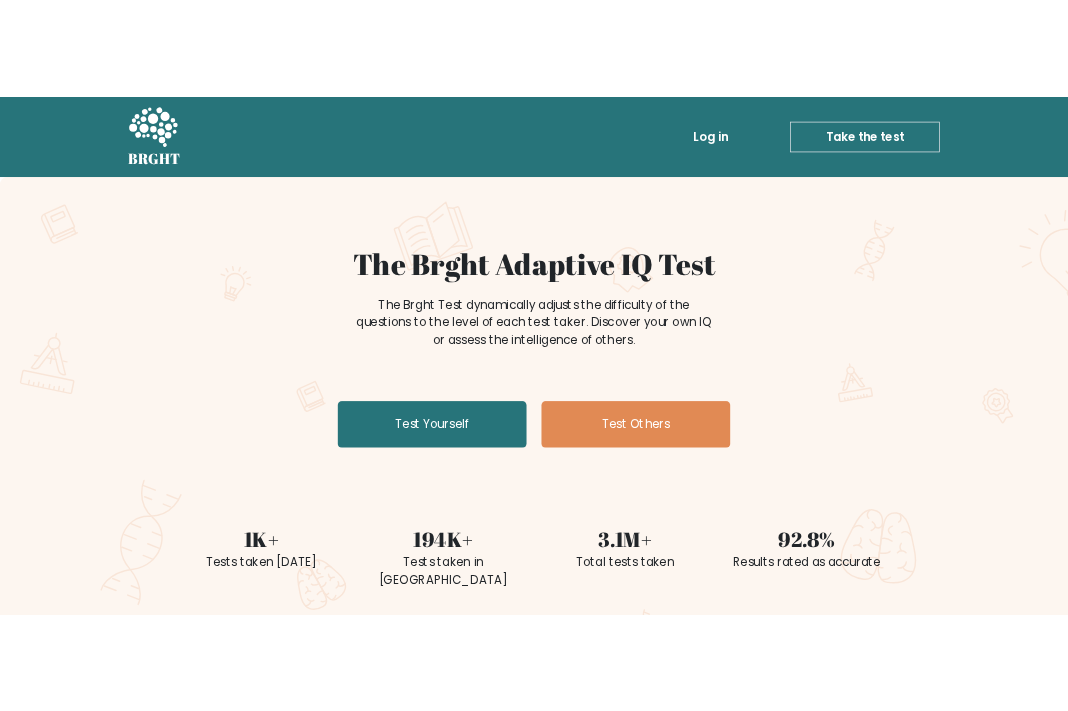 scroll, scrollTop: 0, scrollLeft: 0, axis: both 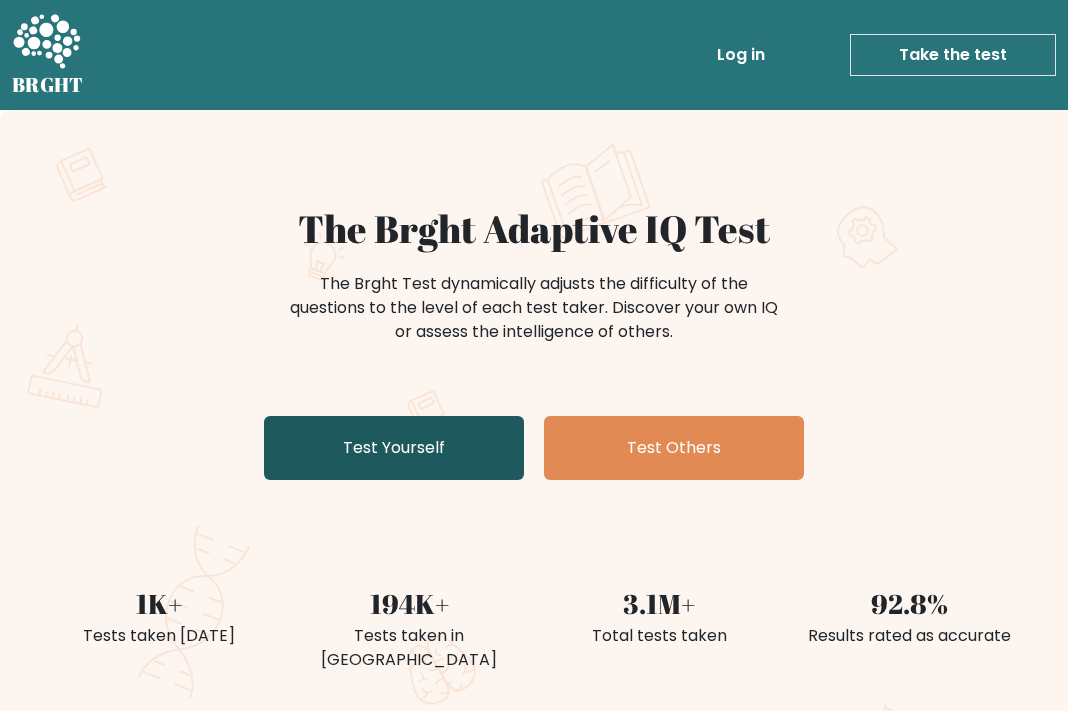 click on "Test Yourself" at bounding box center (394, 448) 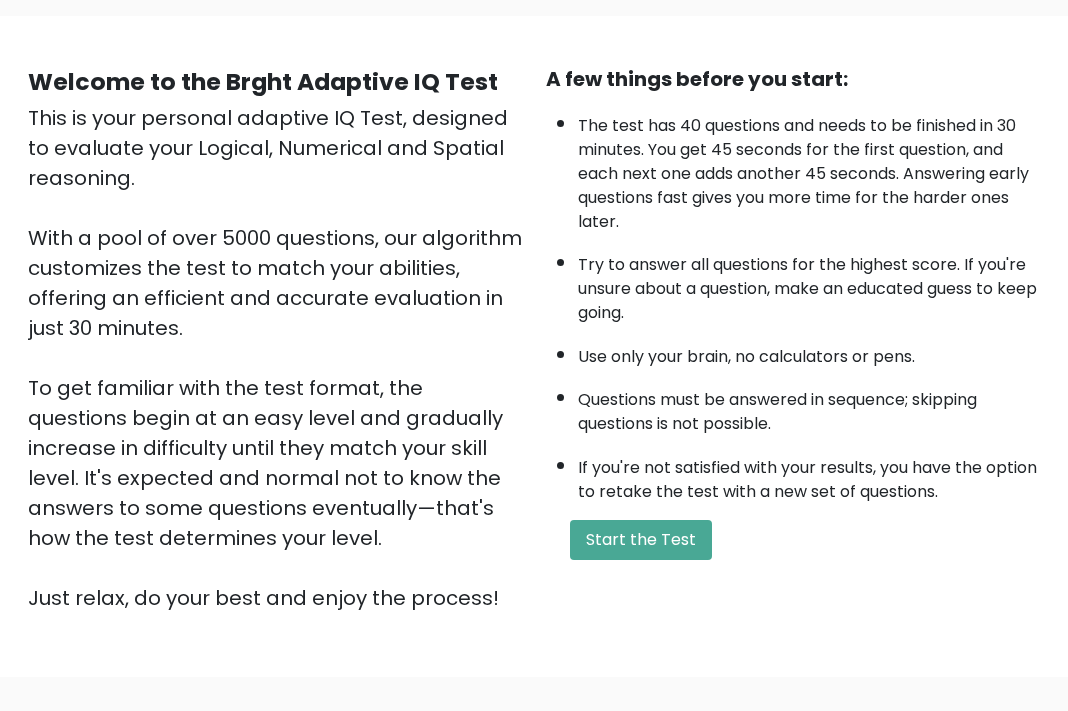 scroll, scrollTop: 294, scrollLeft: 0, axis: vertical 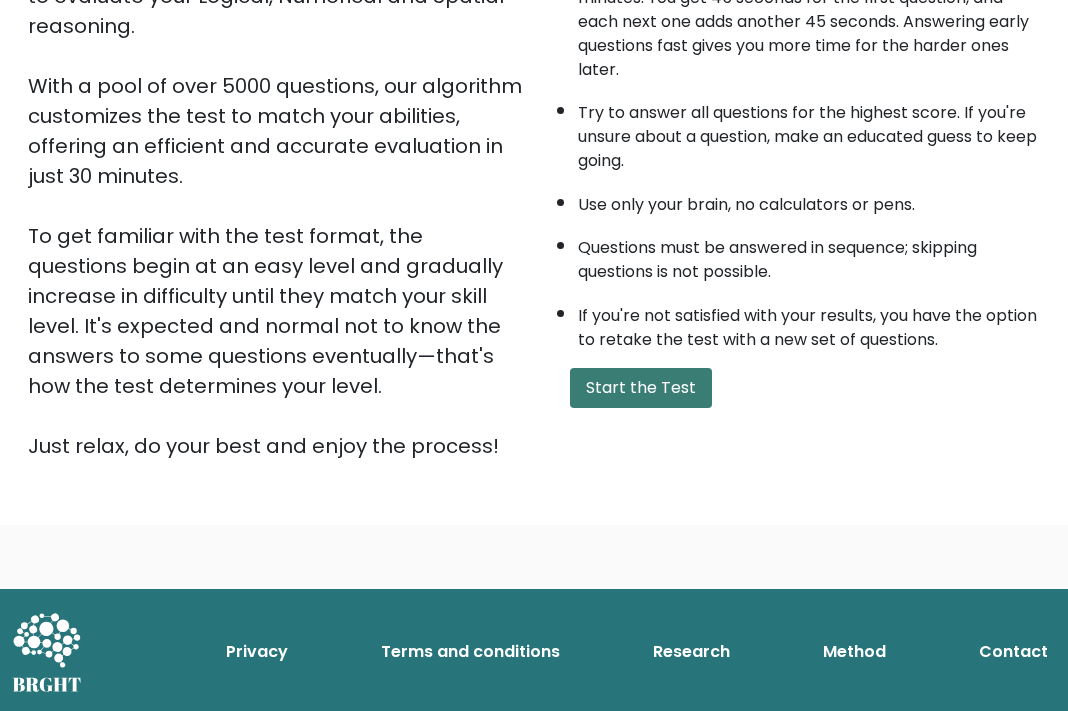 click on "Start the Test" at bounding box center [641, 388] 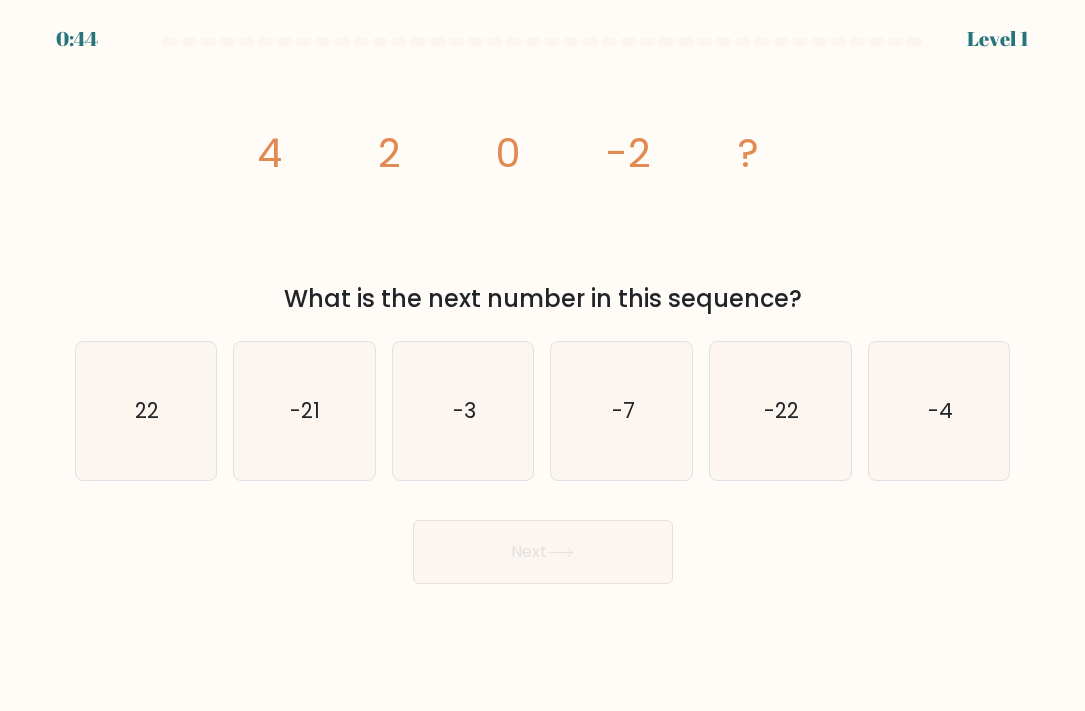 scroll, scrollTop: 0, scrollLeft: 0, axis: both 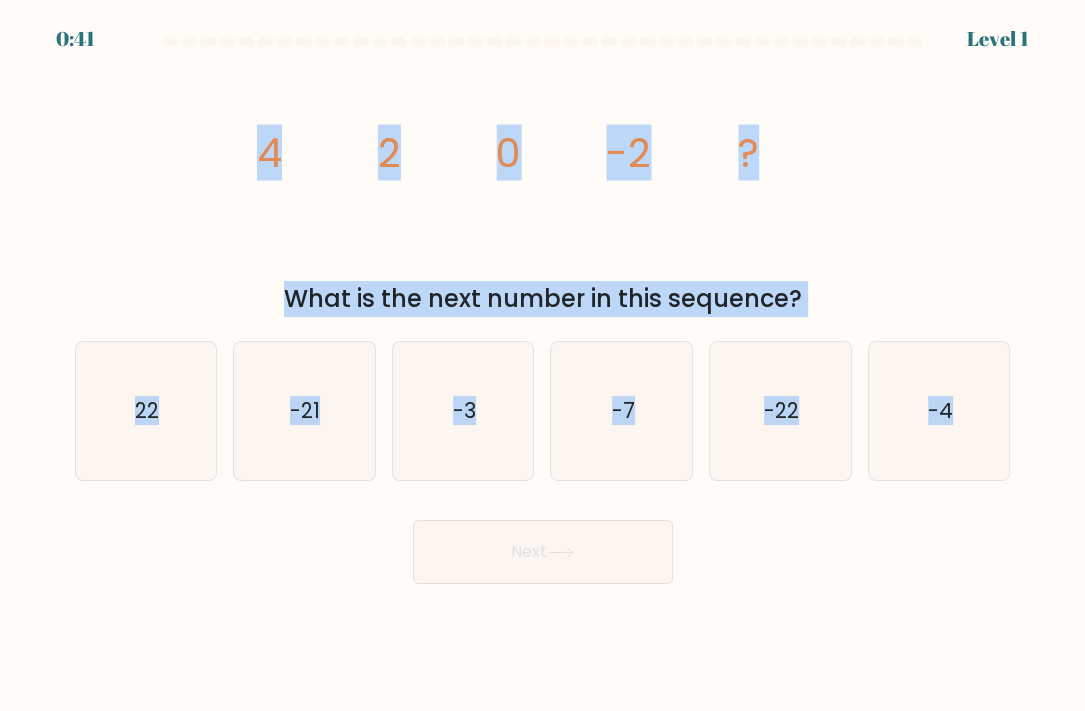 drag, startPoint x: 226, startPoint y: 117, endPoint x: 1010, endPoint y: 381, distance: 827.2557 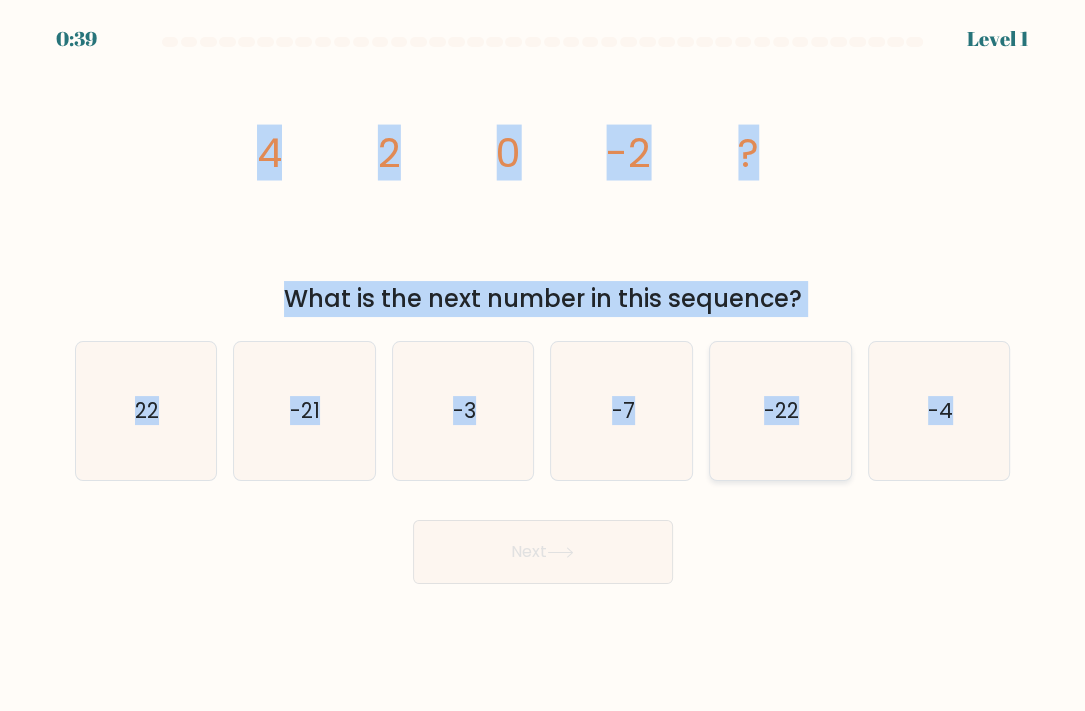 copy on "image/svg+xml
4
2
0
-2
?
What is the next number in this sequence?
a.
22
b.
-21
c.
-3
d.
-7
e.
-22
f.
-4" 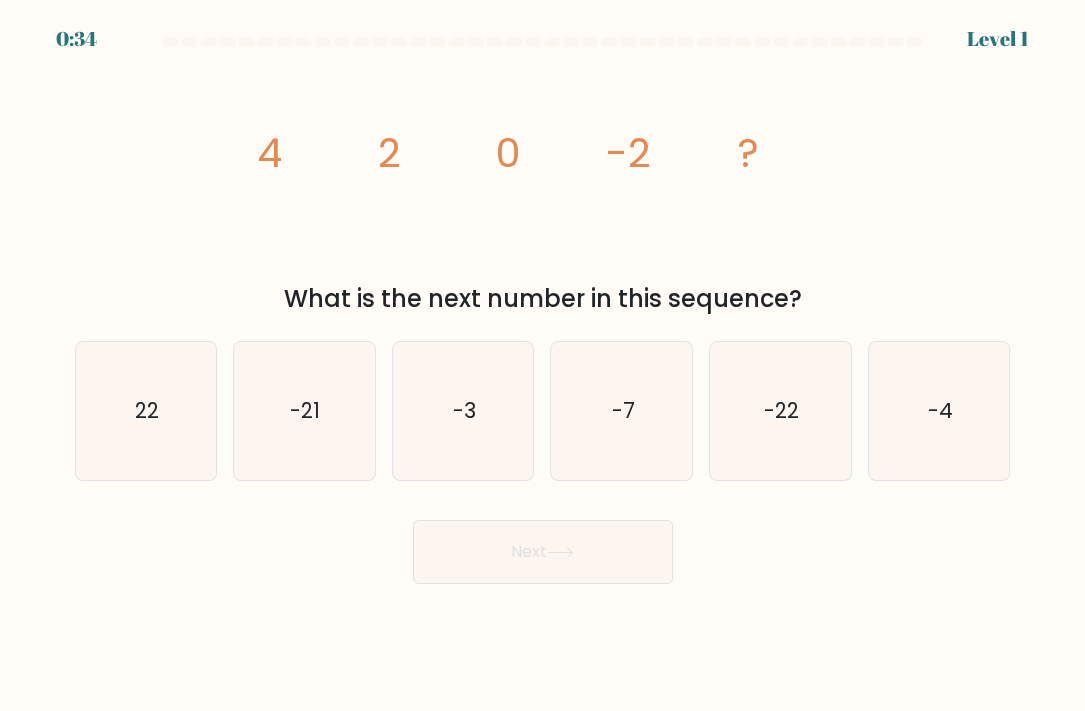 click on "Next" at bounding box center [543, 544] 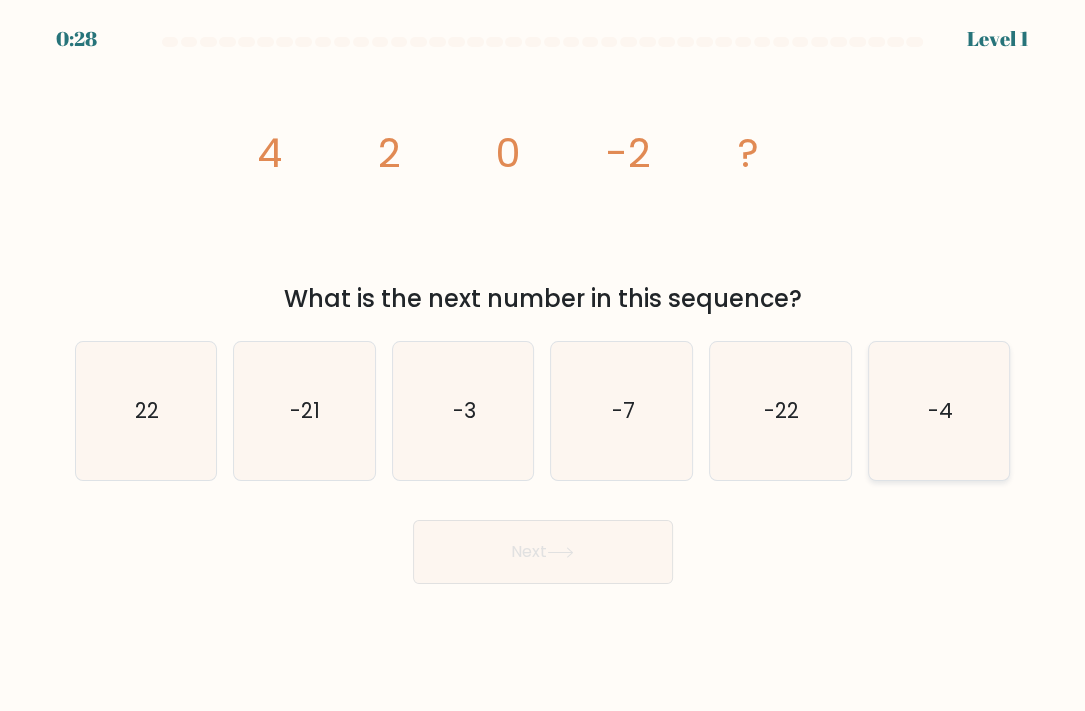 click on "-4" 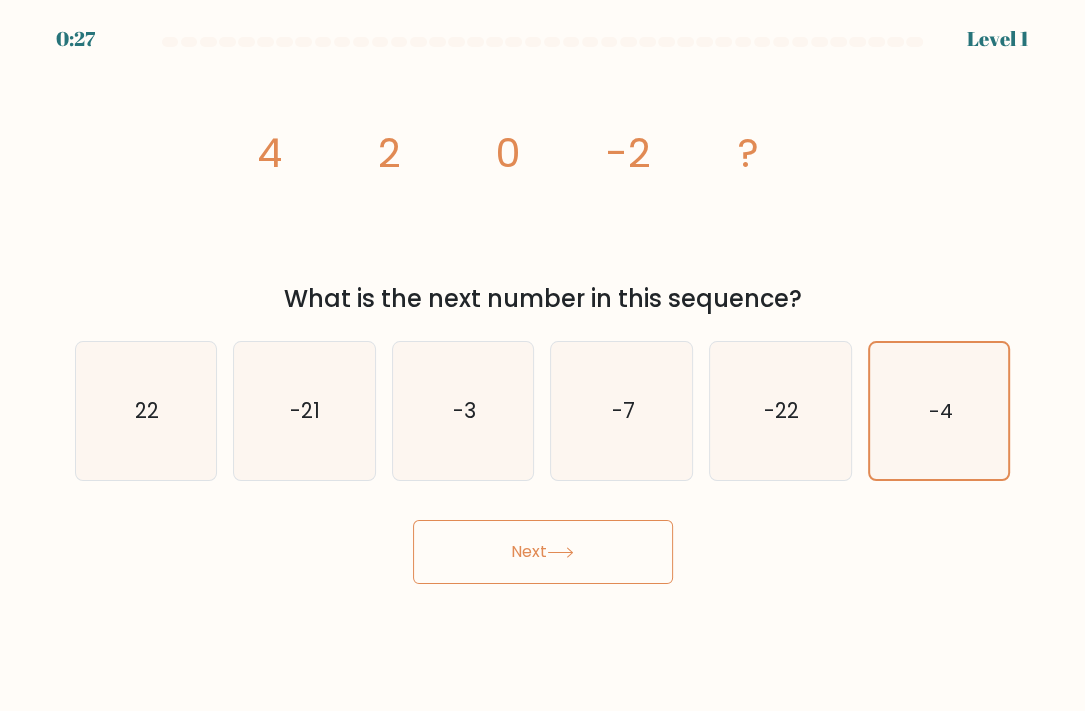 click on "Next" at bounding box center [543, 552] 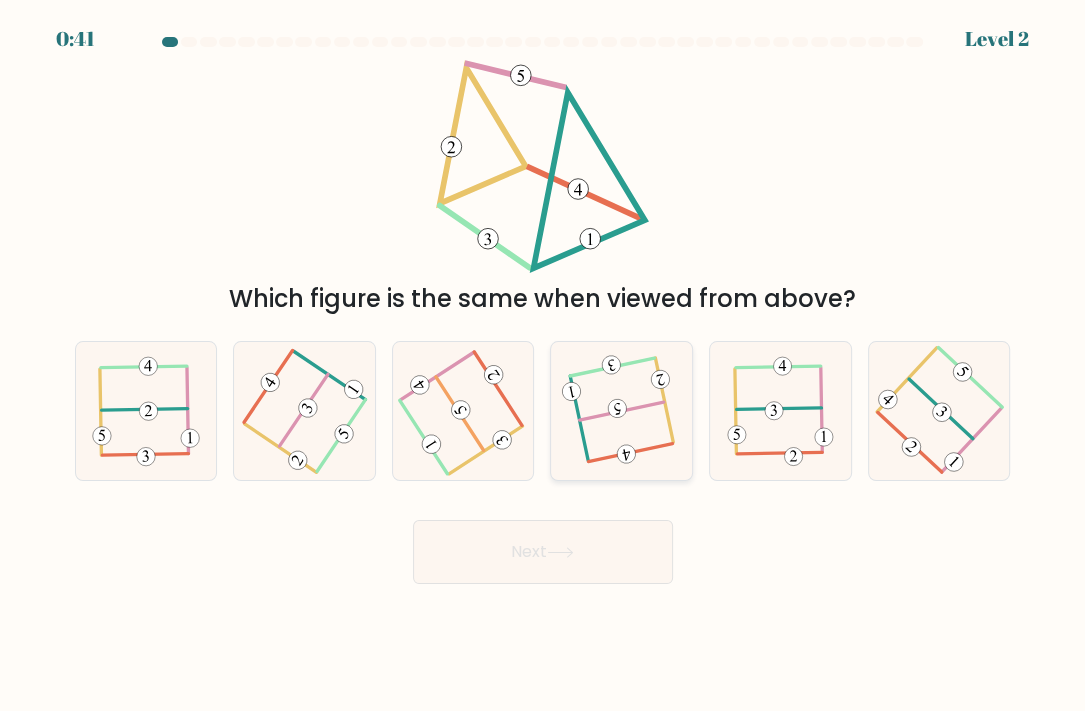 click 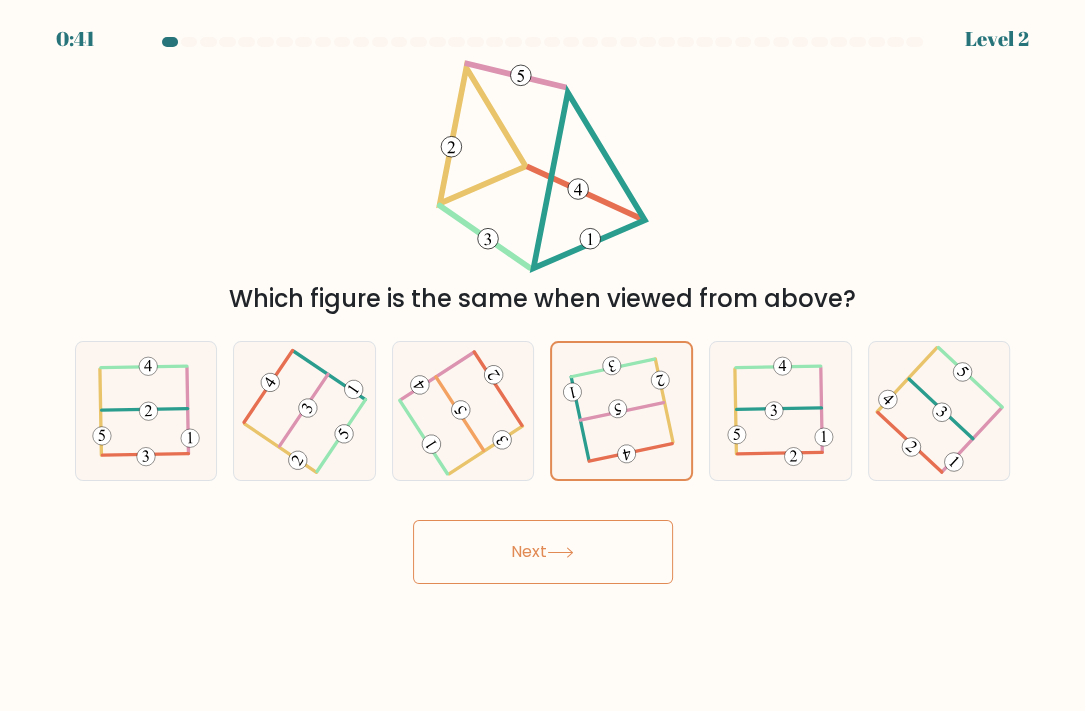click on "Next" at bounding box center (543, 552) 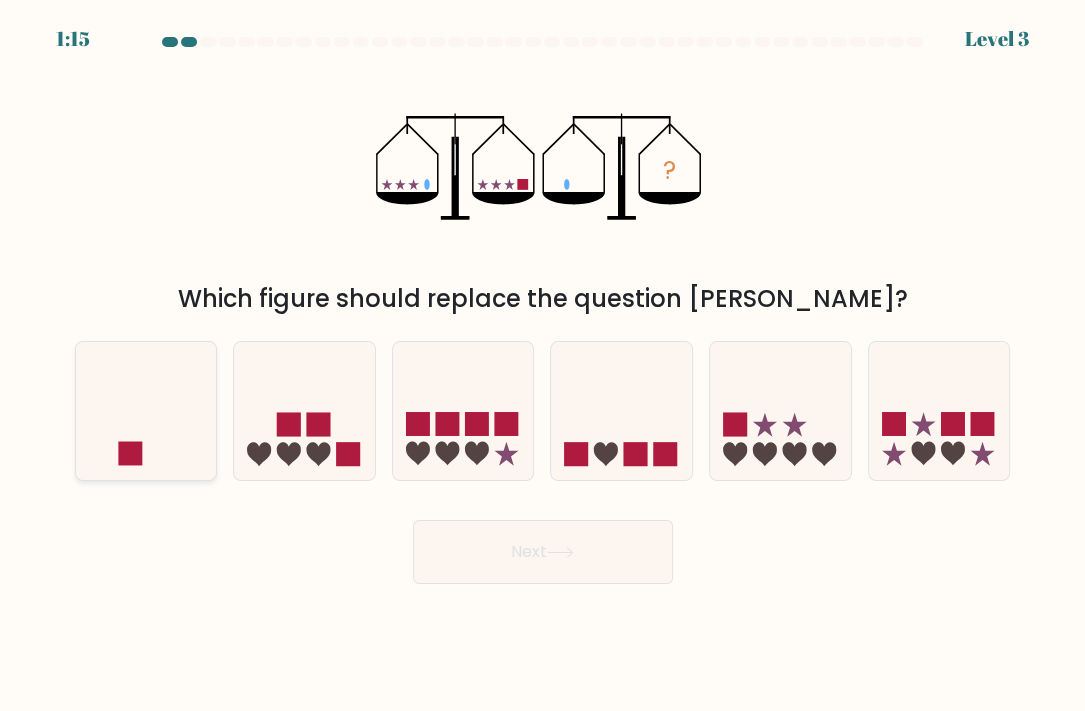 click 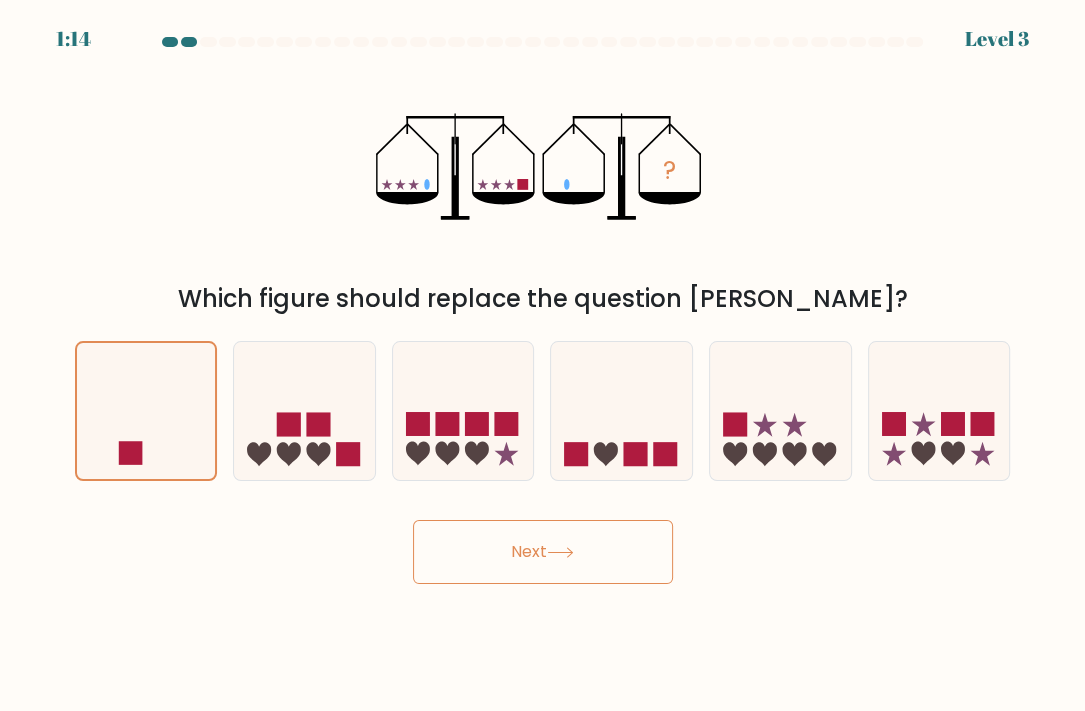 click on "Next" at bounding box center [543, 552] 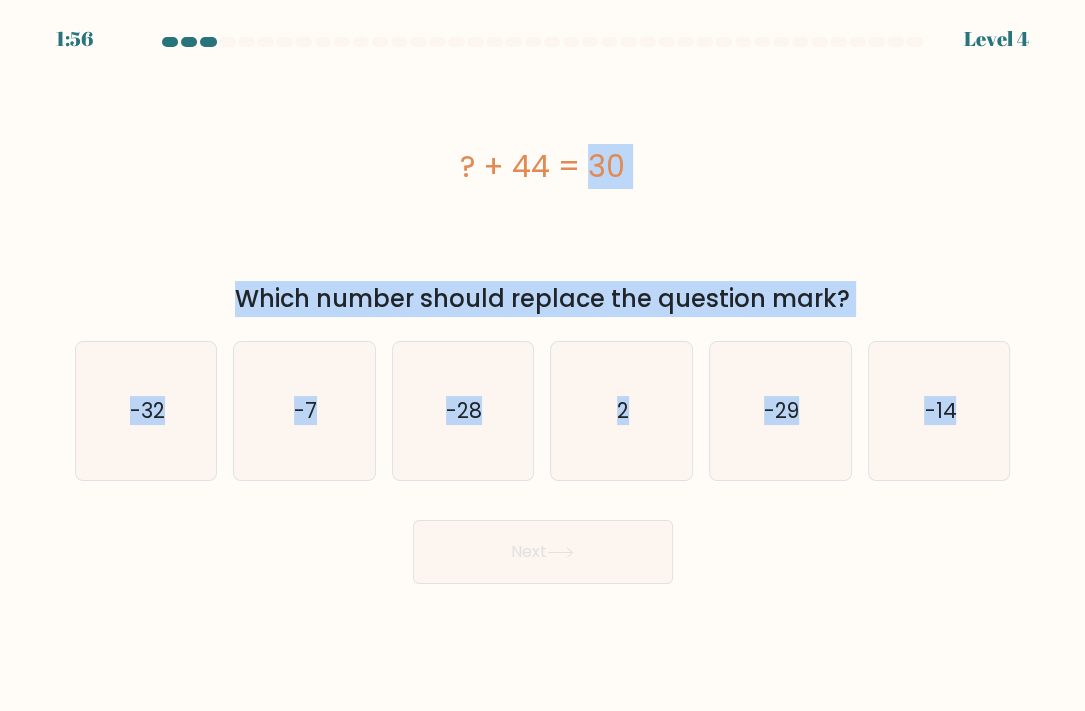 drag, startPoint x: 434, startPoint y: 160, endPoint x: 1050, endPoint y: 417, distance: 667.4616 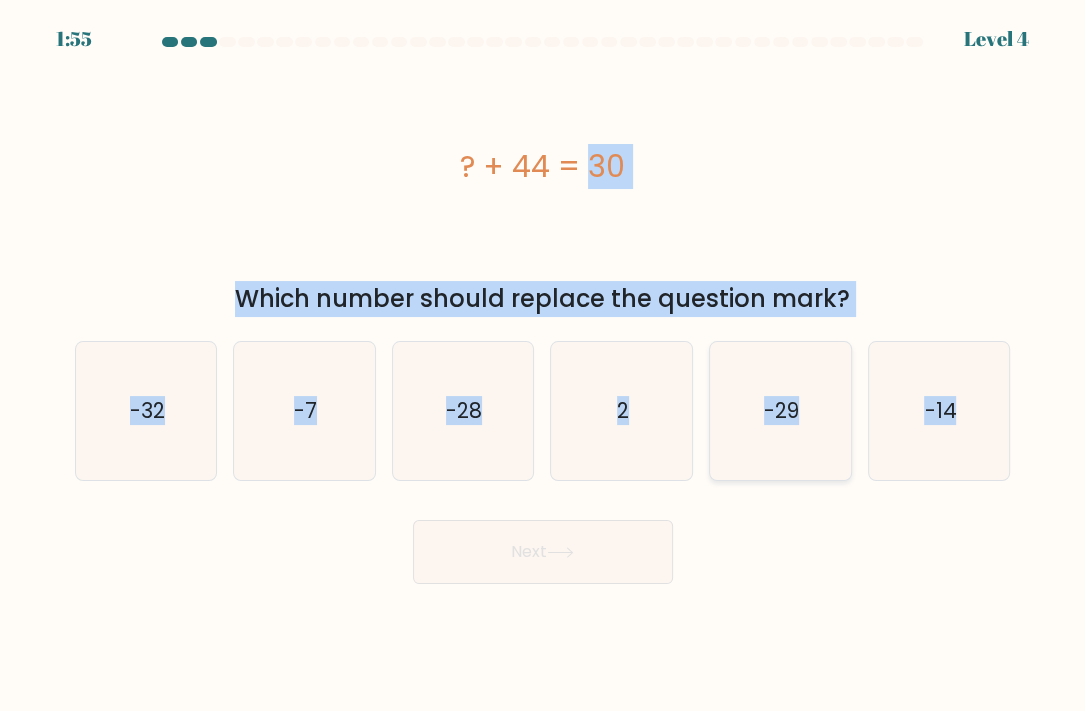 copy on "? + 44 = 30
Which number should replace the question mark?
a.
-32
b.
-7
c.
-28
d.
2
e.
-29
f.
-14" 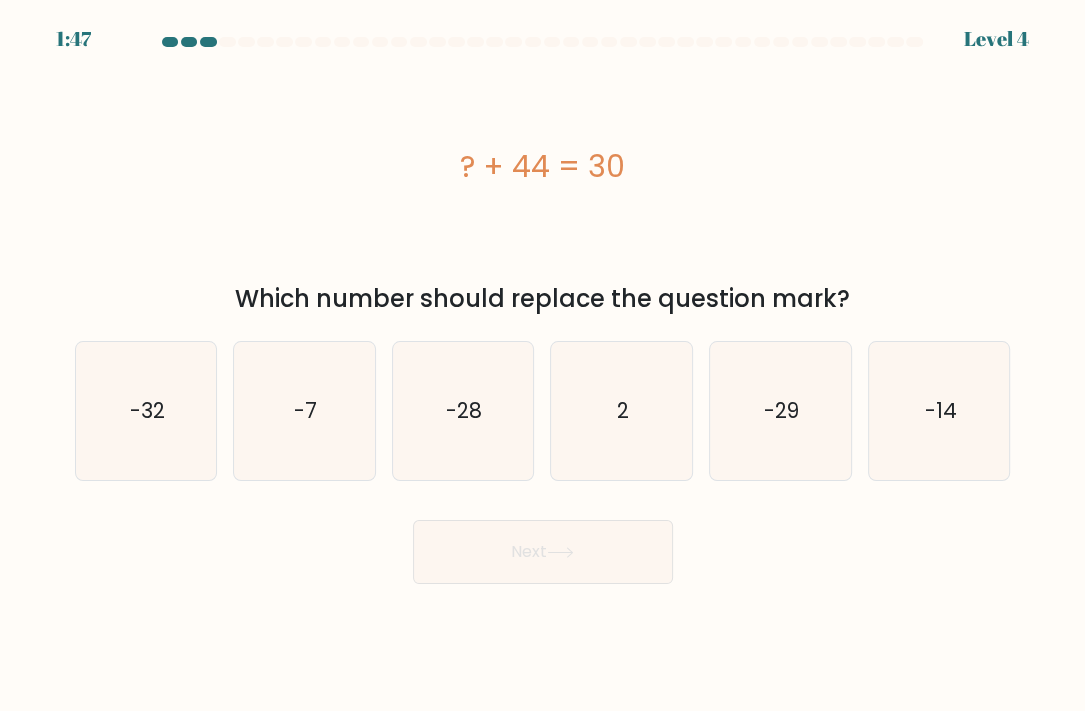 click on "? + 44 = 30" at bounding box center (543, 166) 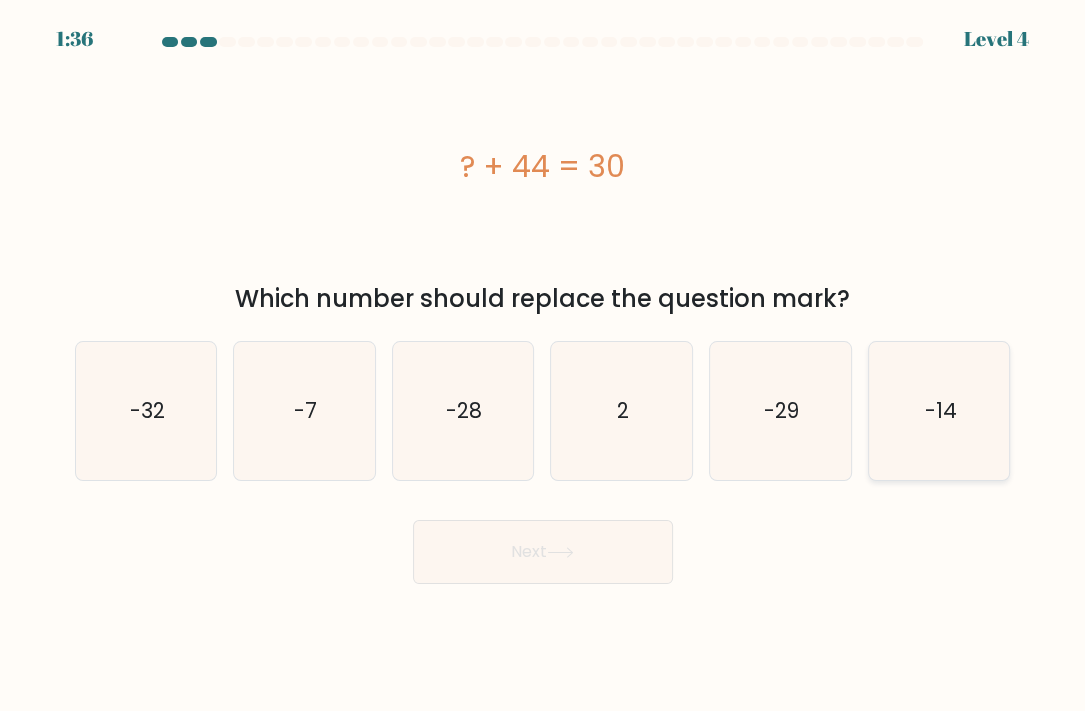 click on "-14" 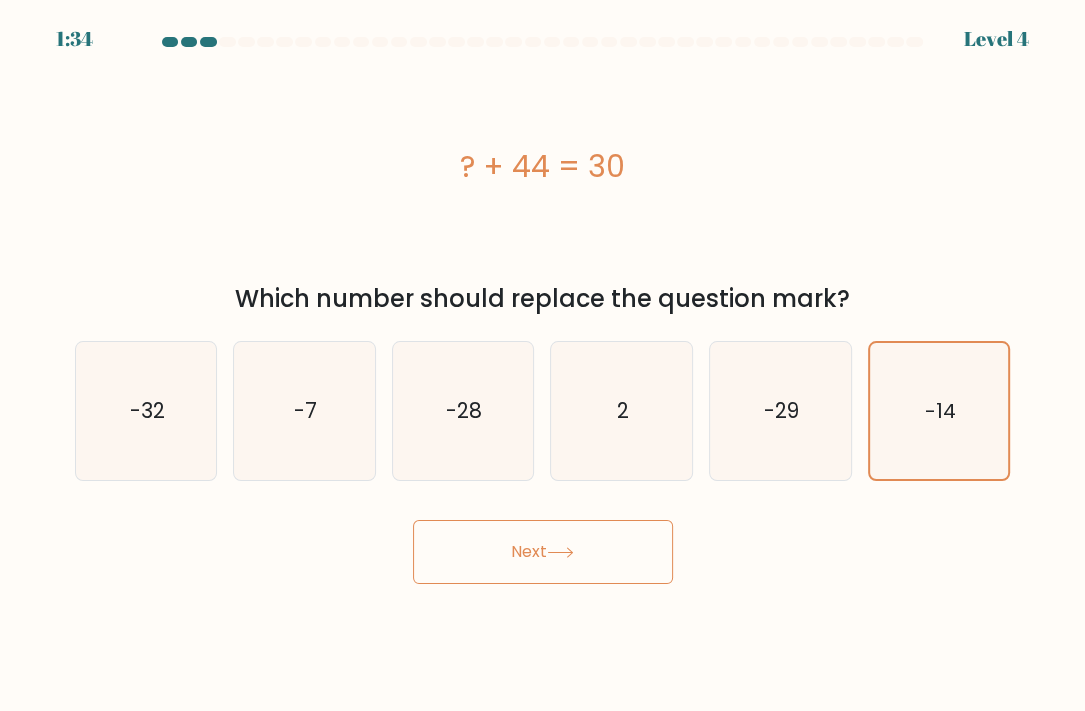 click 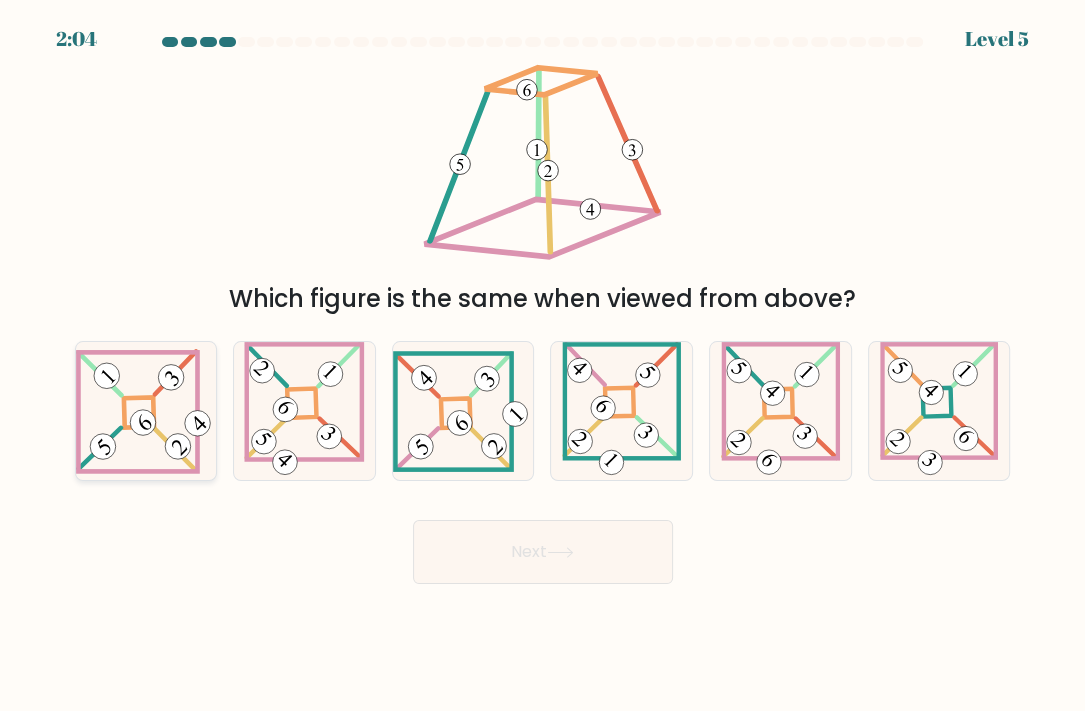 click 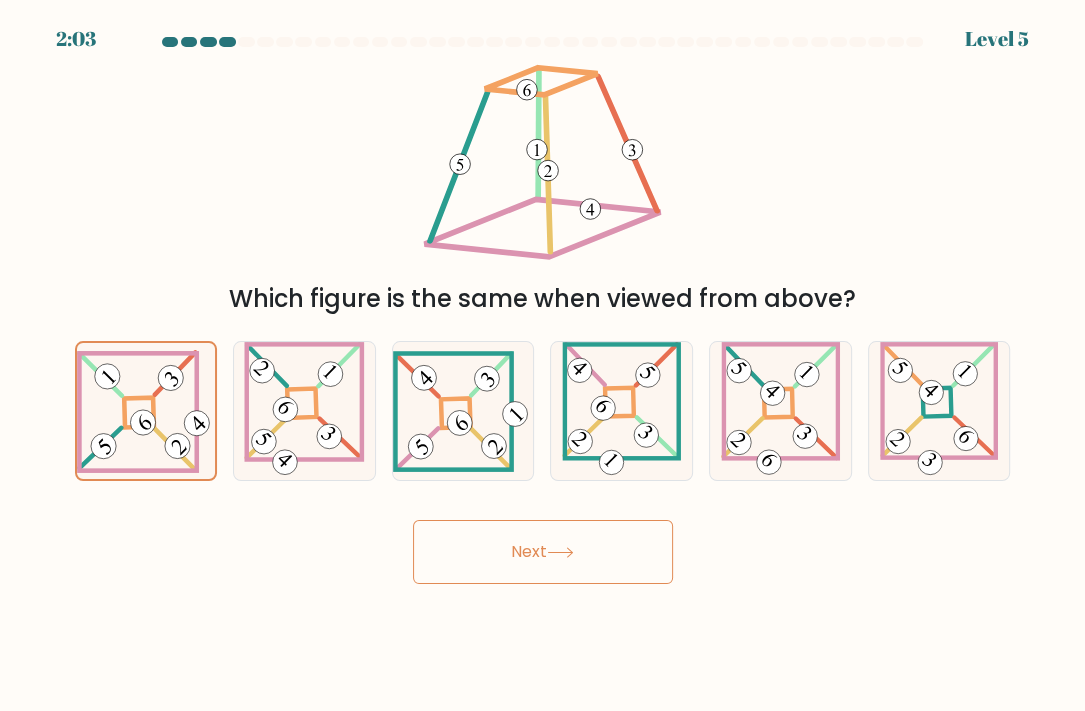 click on "Next" at bounding box center (543, 552) 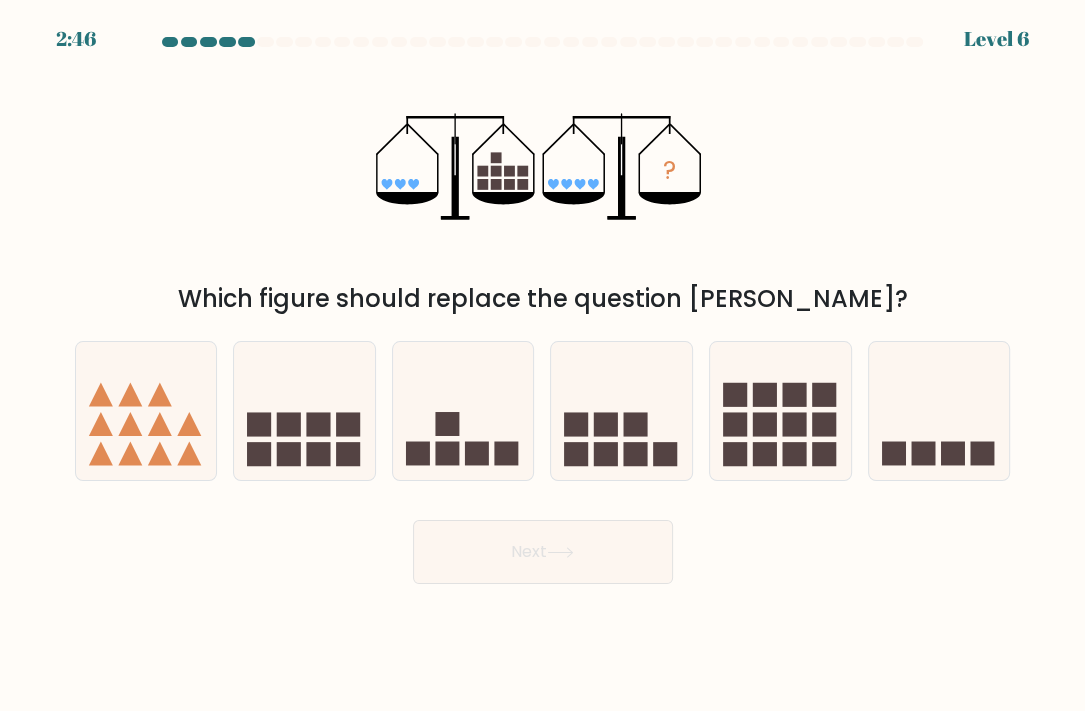 click on "Next" at bounding box center [543, 552] 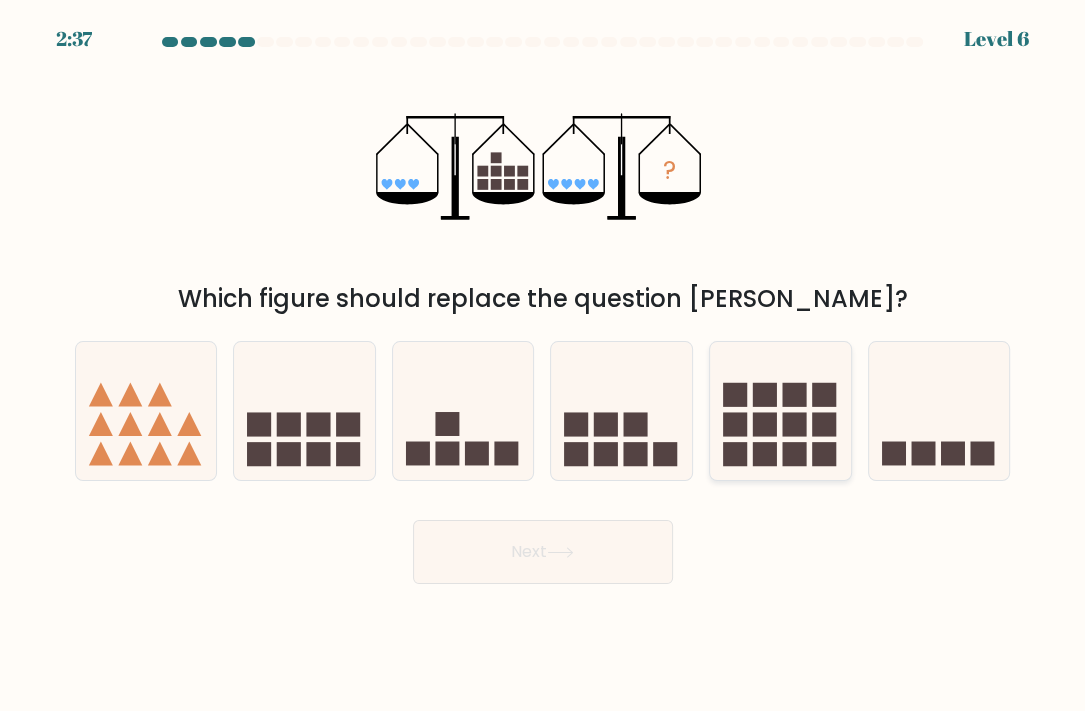 click 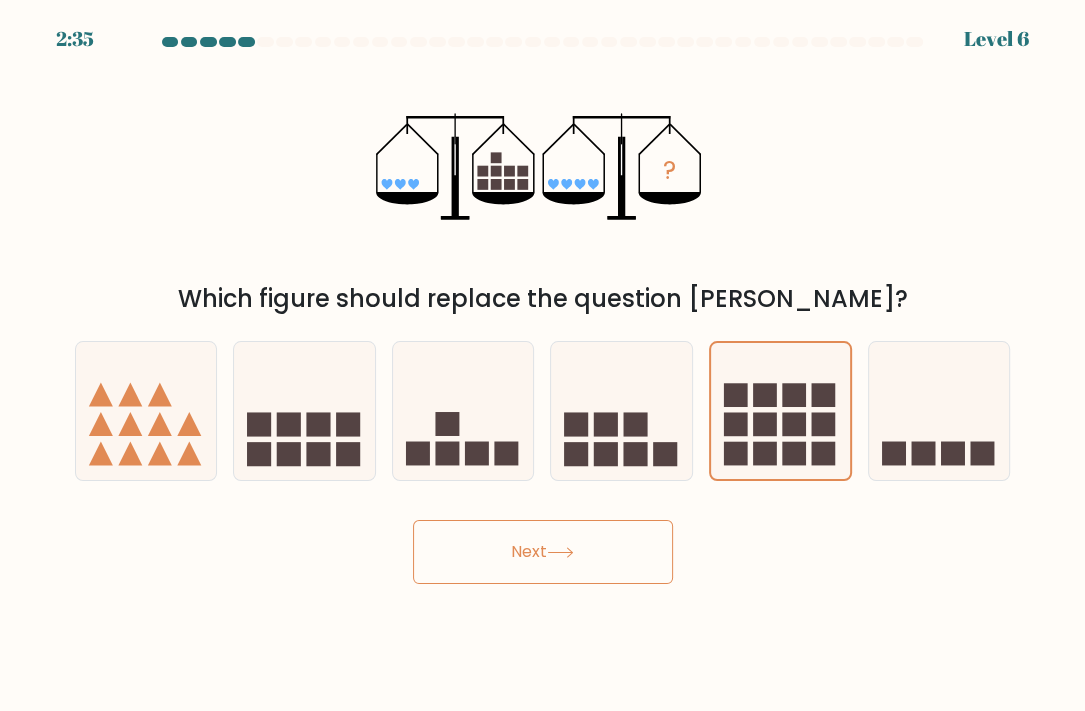 click on "Next" at bounding box center (543, 552) 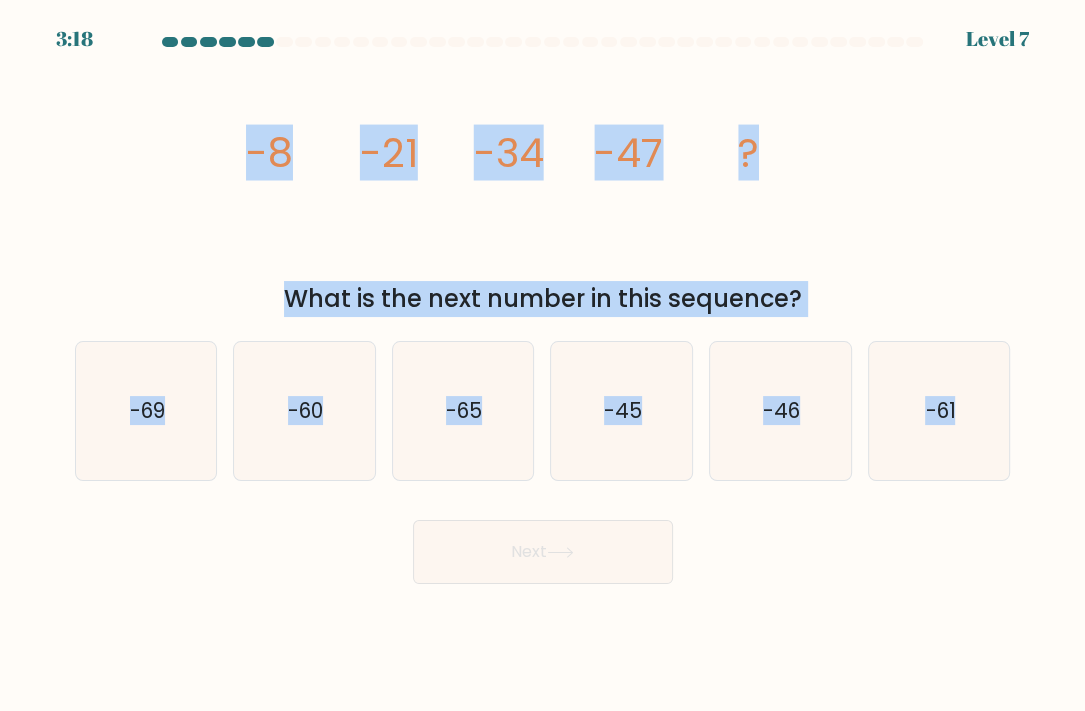 drag, startPoint x: 229, startPoint y: 158, endPoint x: 1024, endPoint y: 374, distance: 823.821 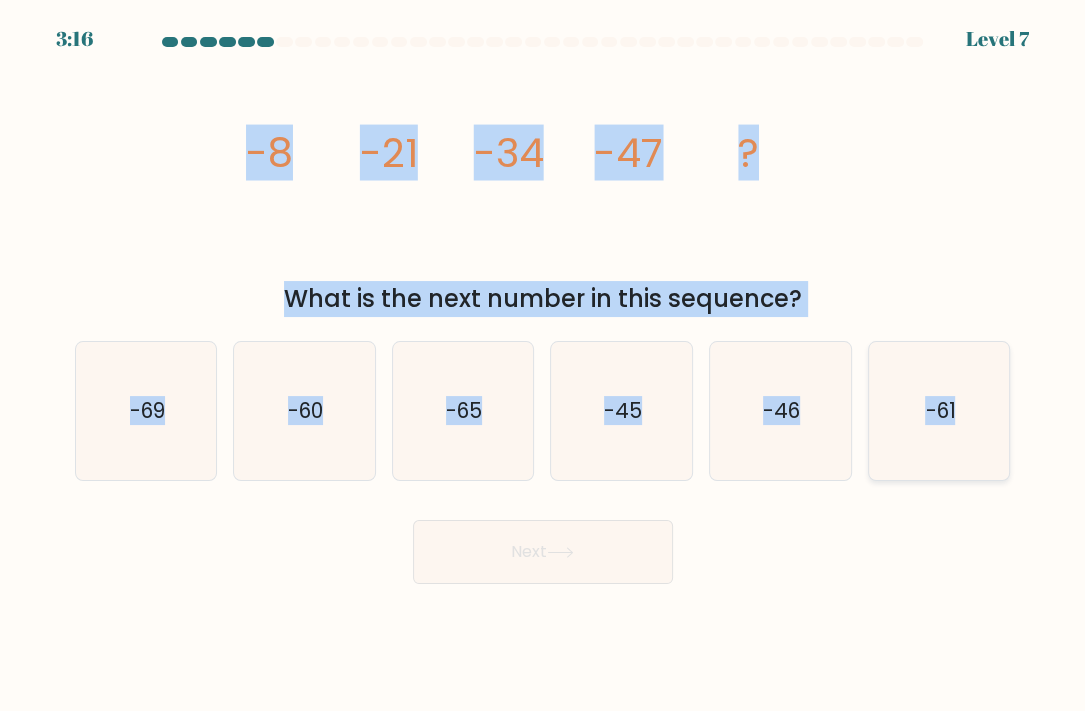copy on "image/svg+xml
-8
-21
-34
-47
?
What is the next number in this sequence?
a.
-69
b.
-60
c.
-65
d.
-45
e.
-46
f.
-61" 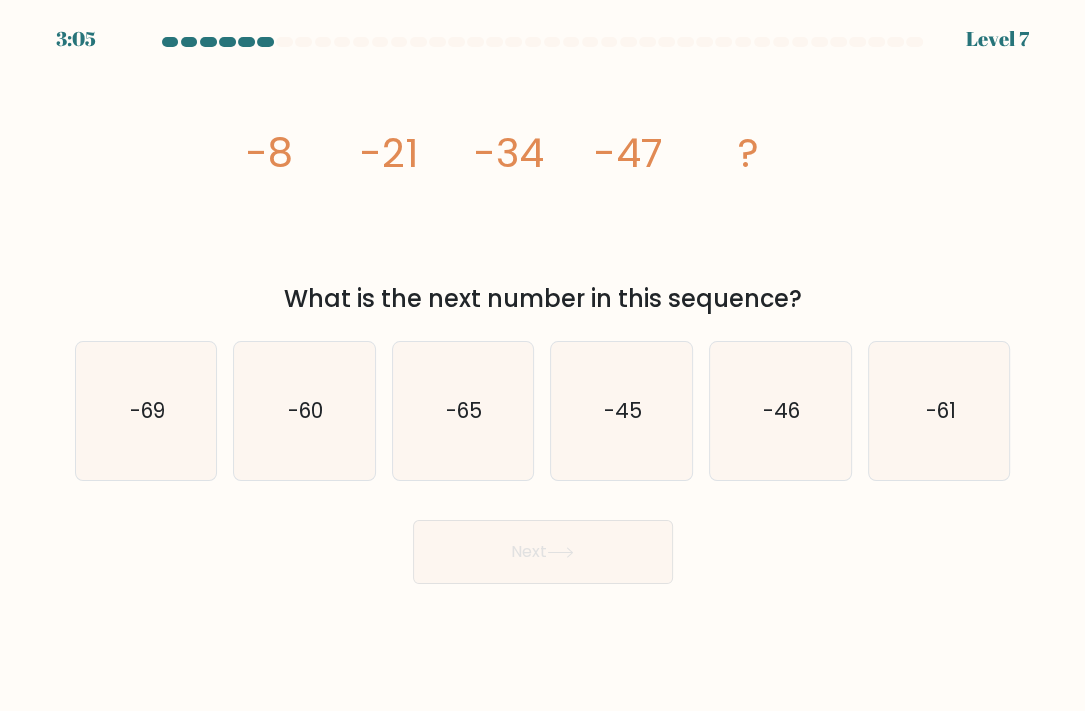click on "Next" at bounding box center (543, 544) 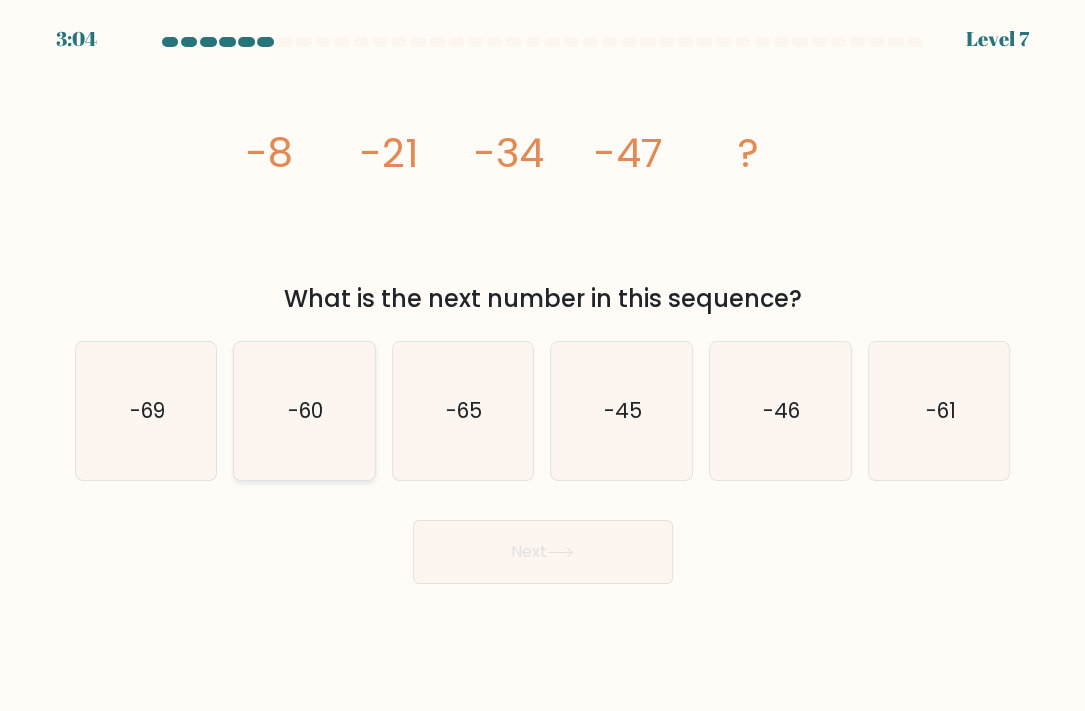 click on "-60" 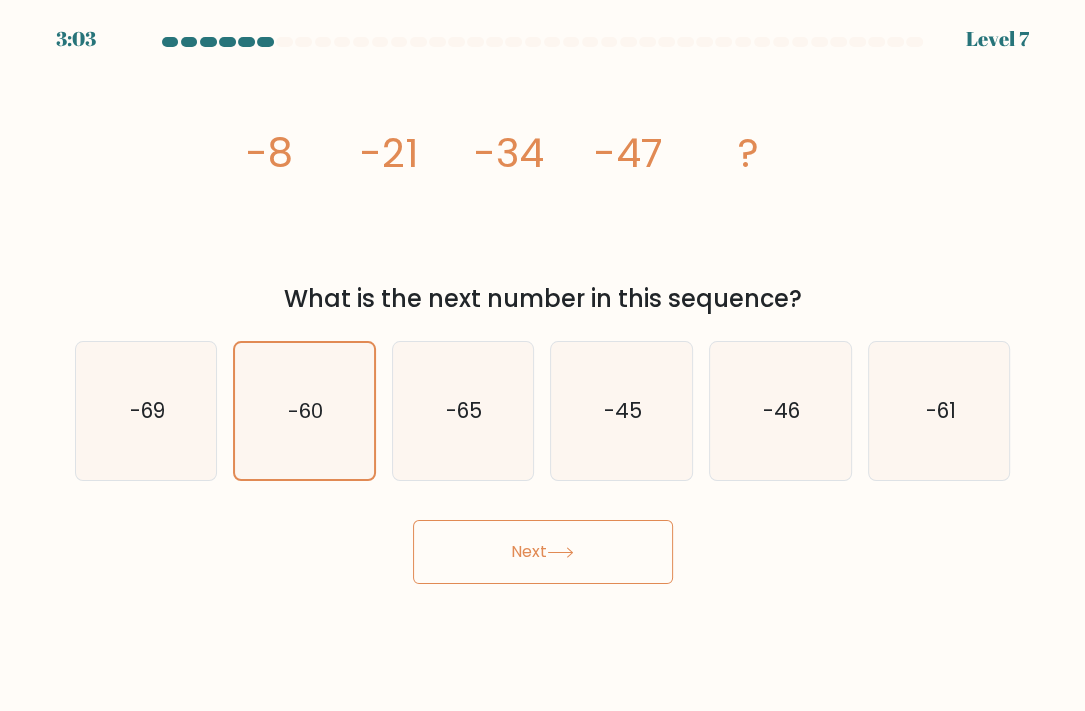 click on "Next" at bounding box center [543, 552] 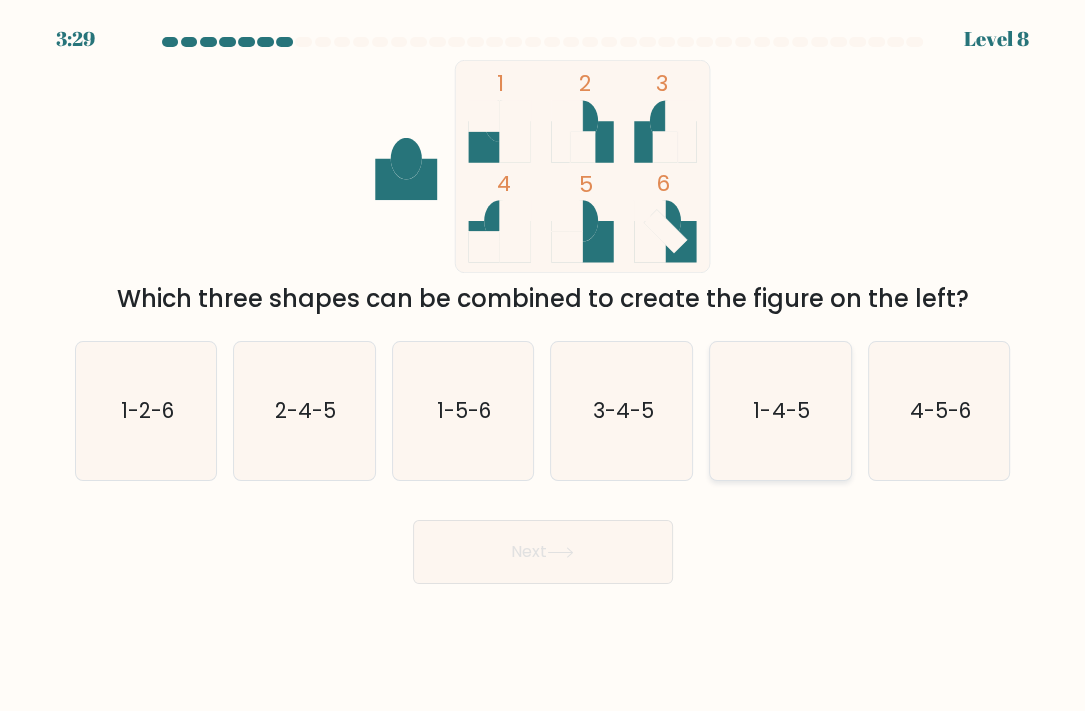 click on "1-4-5" 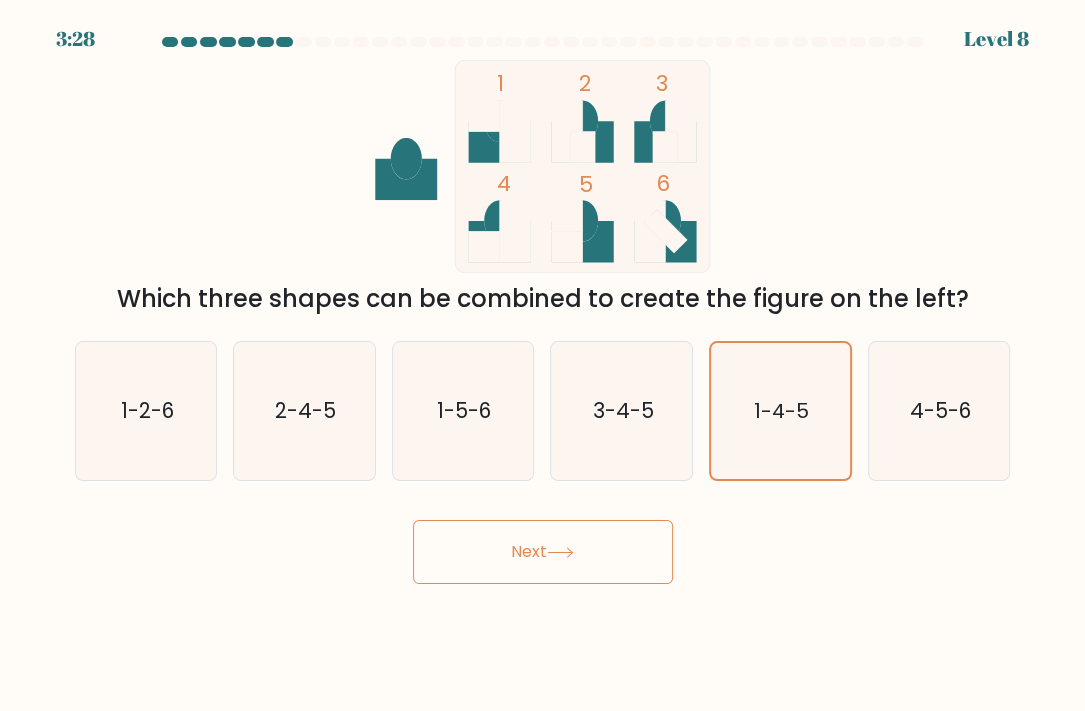 click 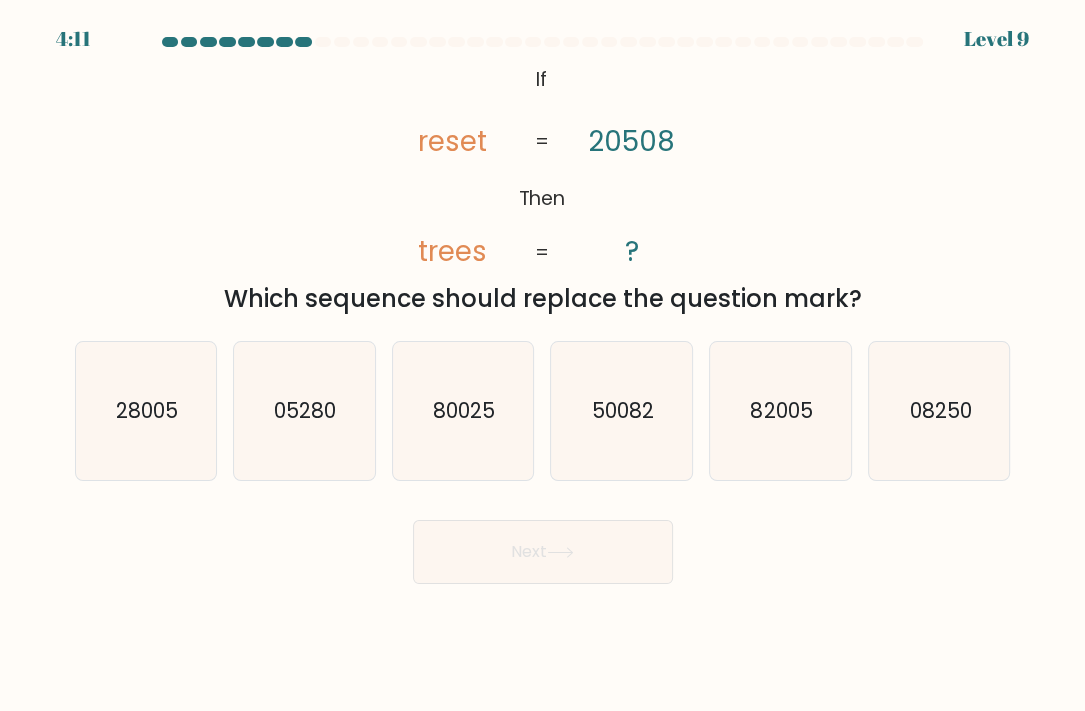 drag, startPoint x: 490, startPoint y: 88, endPoint x: 687, endPoint y: 243, distance: 250.66711 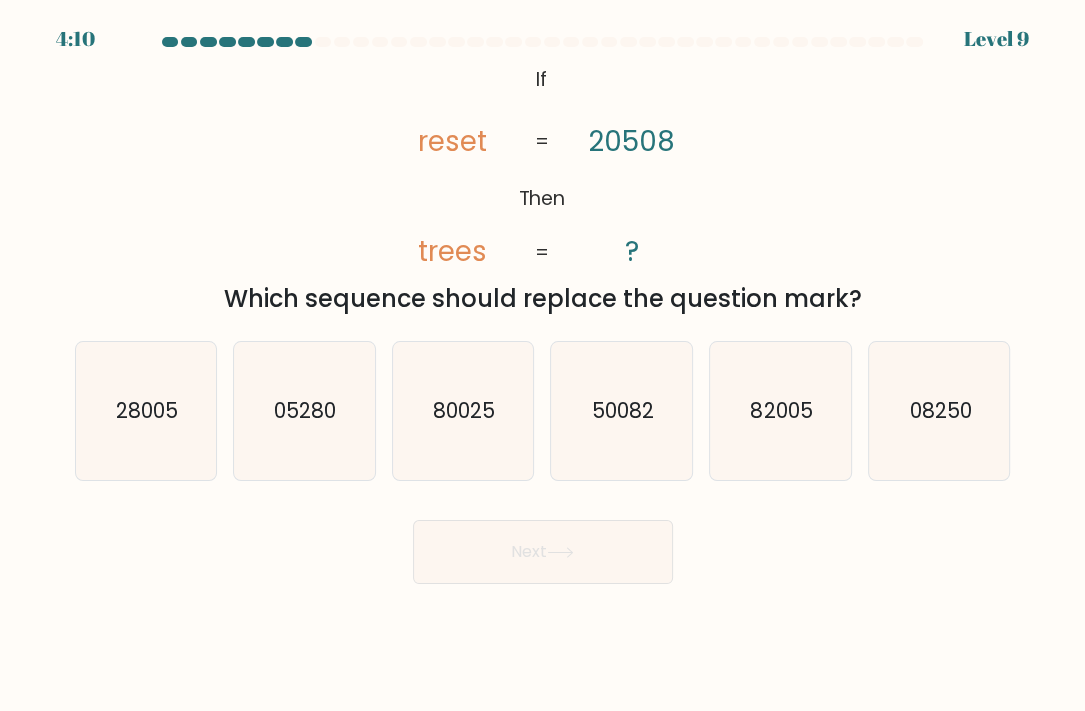 drag, startPoint x: 499, startPoint y: 68, endPoint x: 734, endPoint y: 248, distance: 296.0152 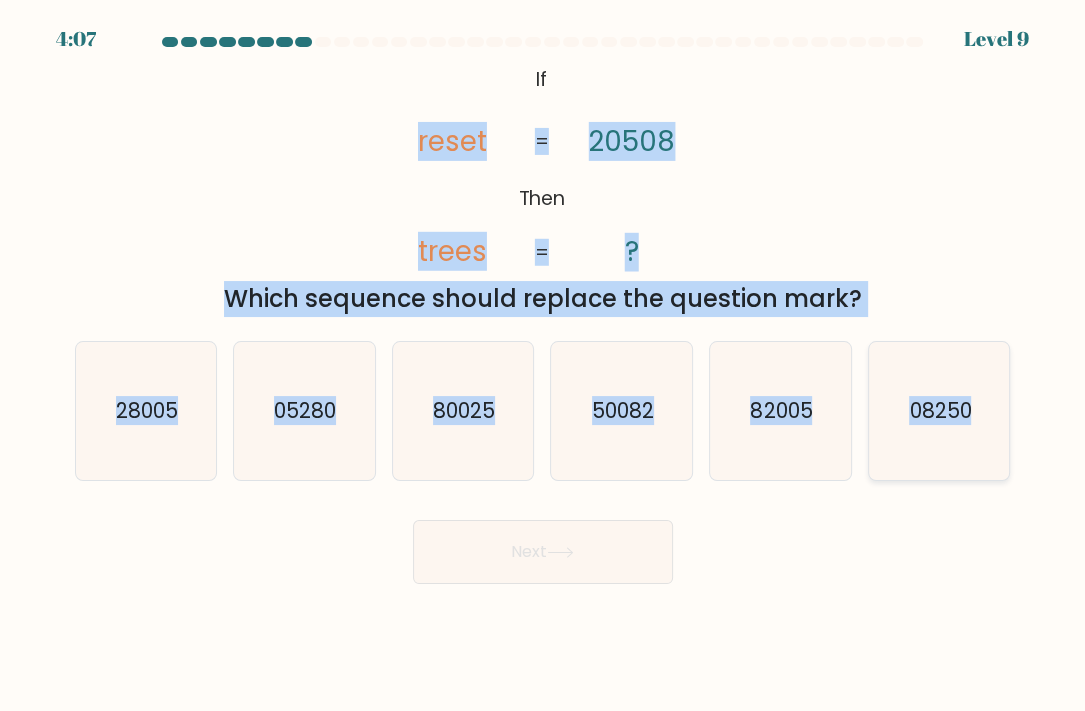 drag, startPoint x: 421, startPoint y: 114, endPoint x: 983, endPoint y: 415, distance: 637.5304 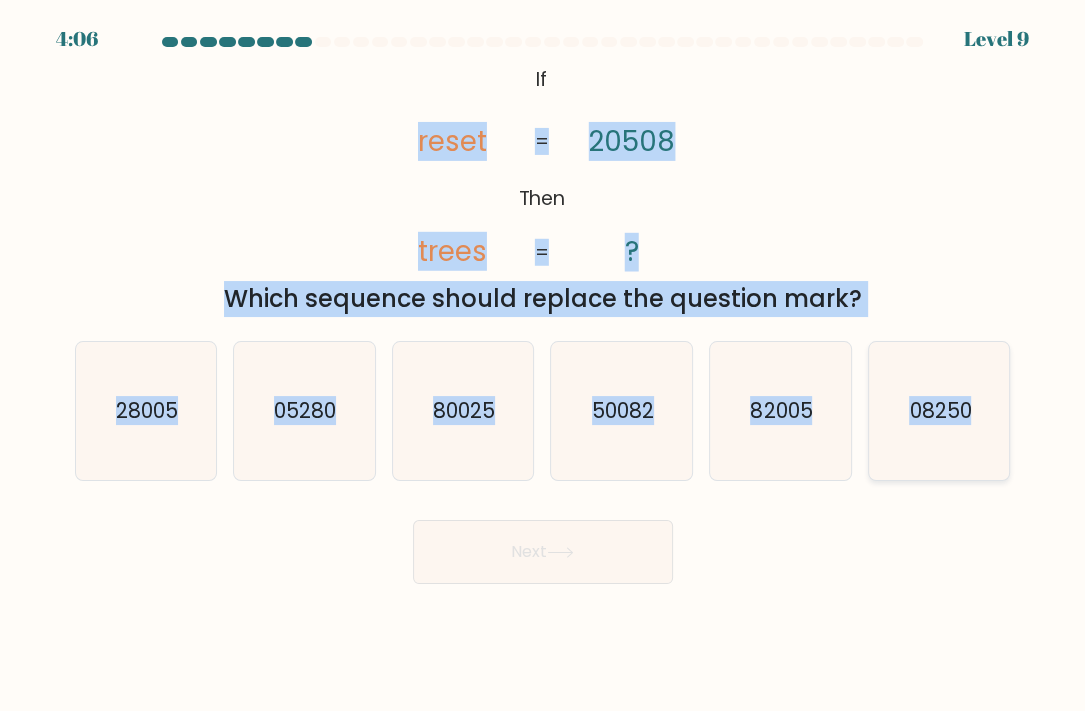 copy on "reset       trees       20508       ?       =       =
Which sequence should replace the question mark?
a.
28005
b.
05280
c.
80025
d.
50082
e.
82005
f.
08250" 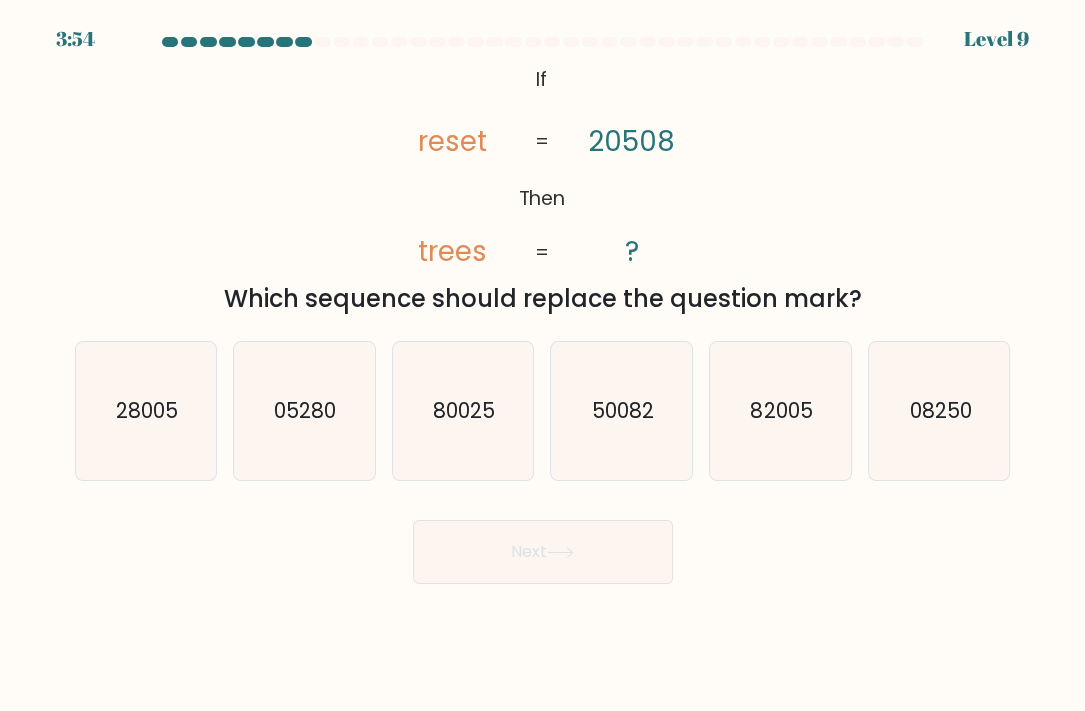 click on "3:54
Level 9
If" at bounding box center (542, 355) 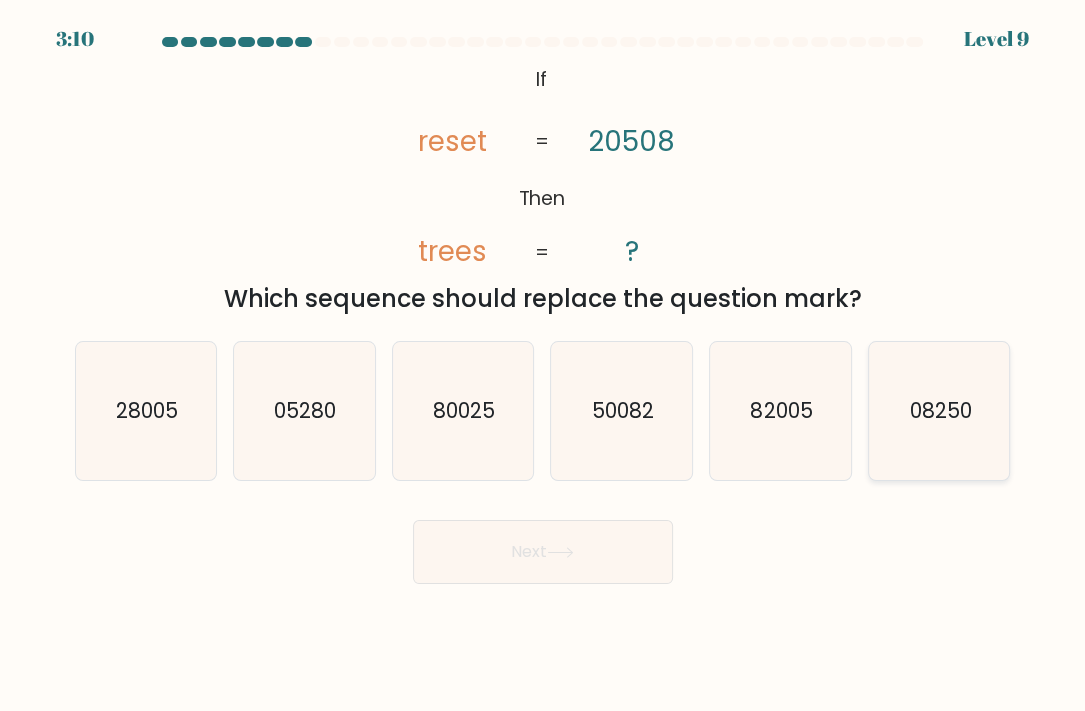 click on "08250" 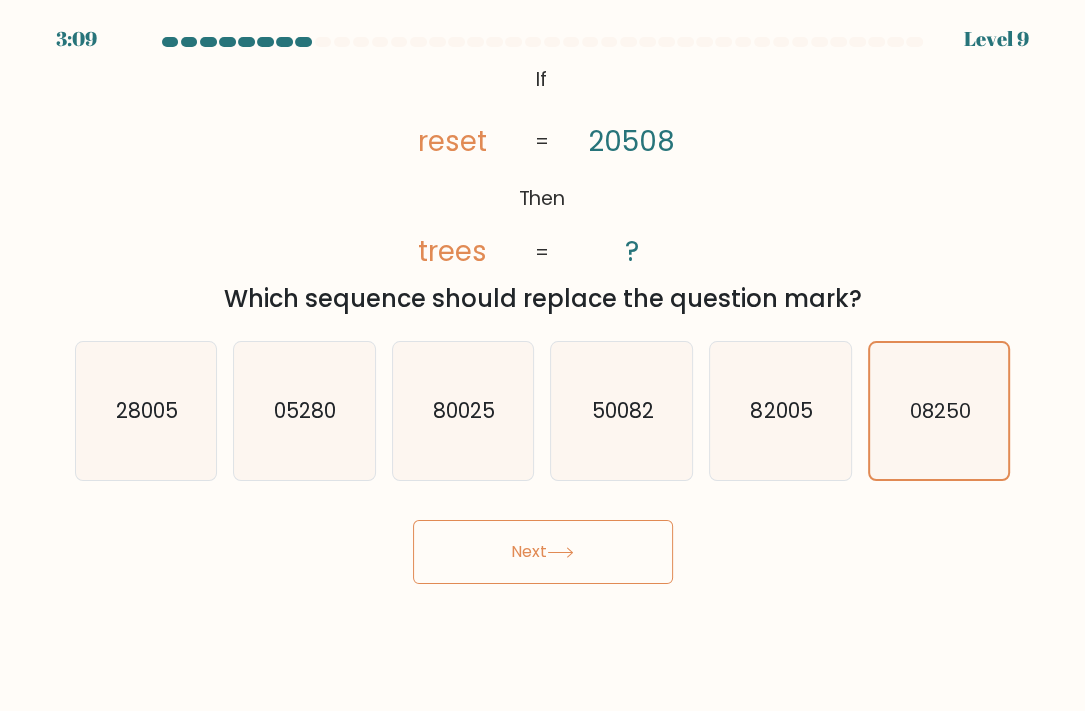 click 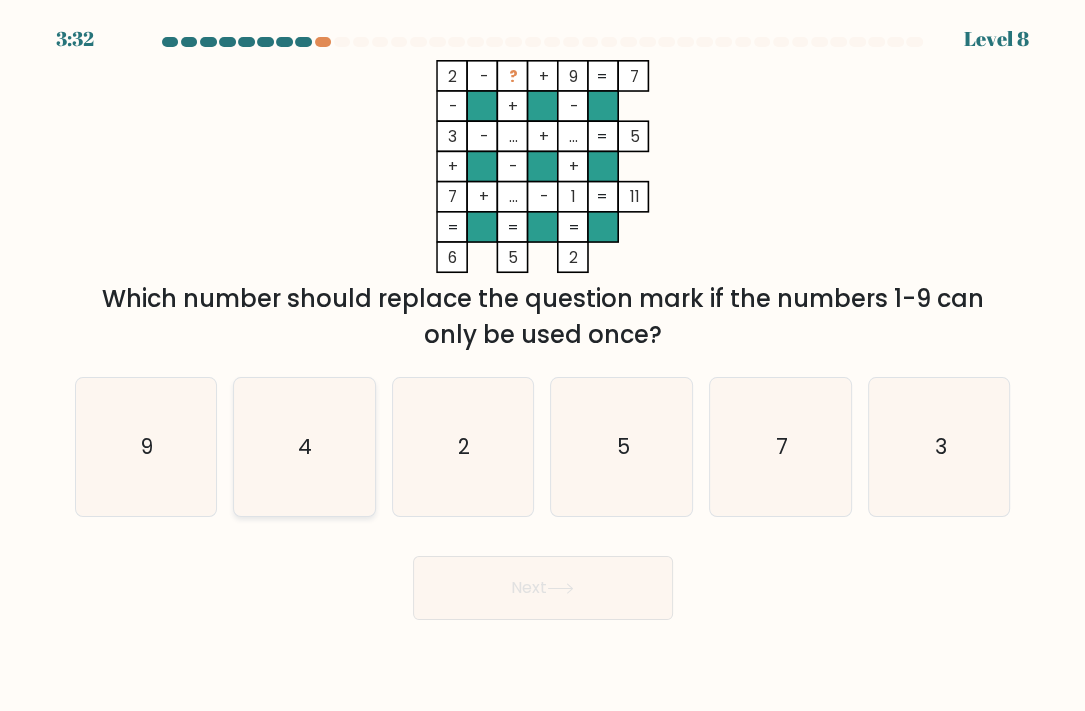 click on "4" 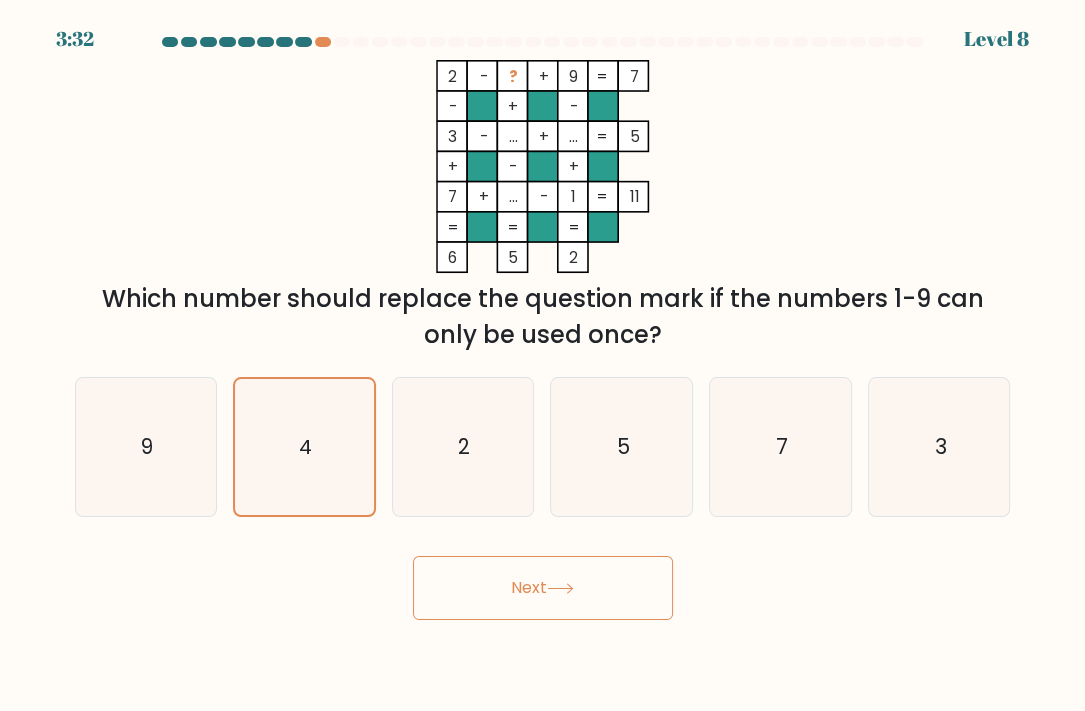 click on "Next" at bounding box center (543, 588) 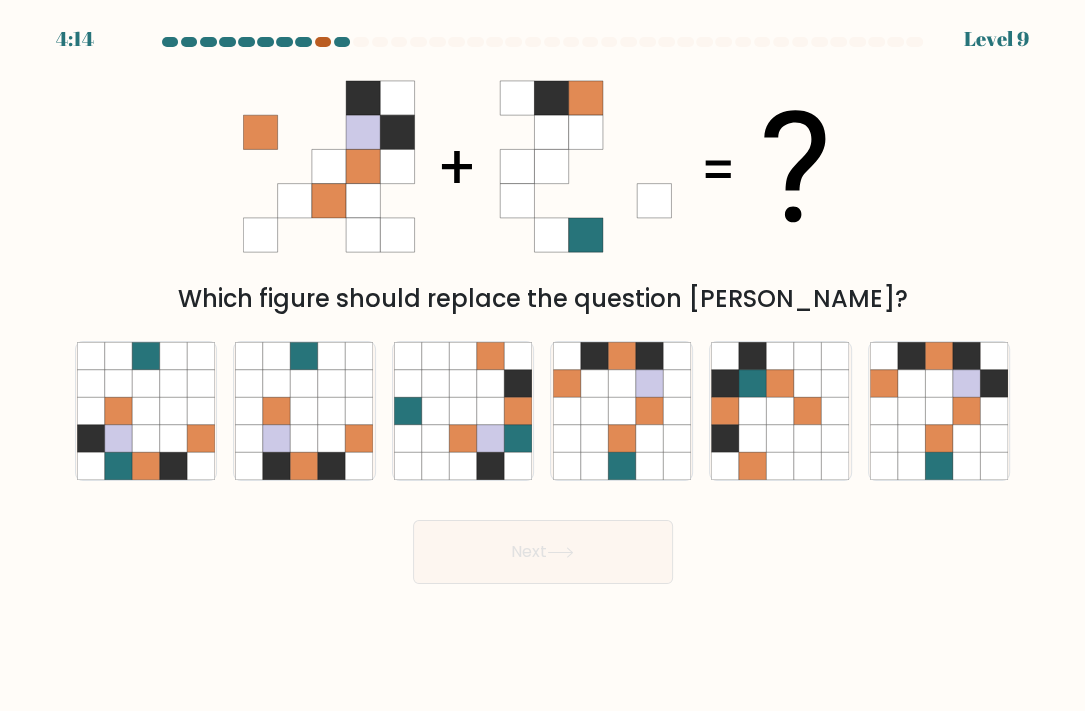 click at bounding box center (323, 42) 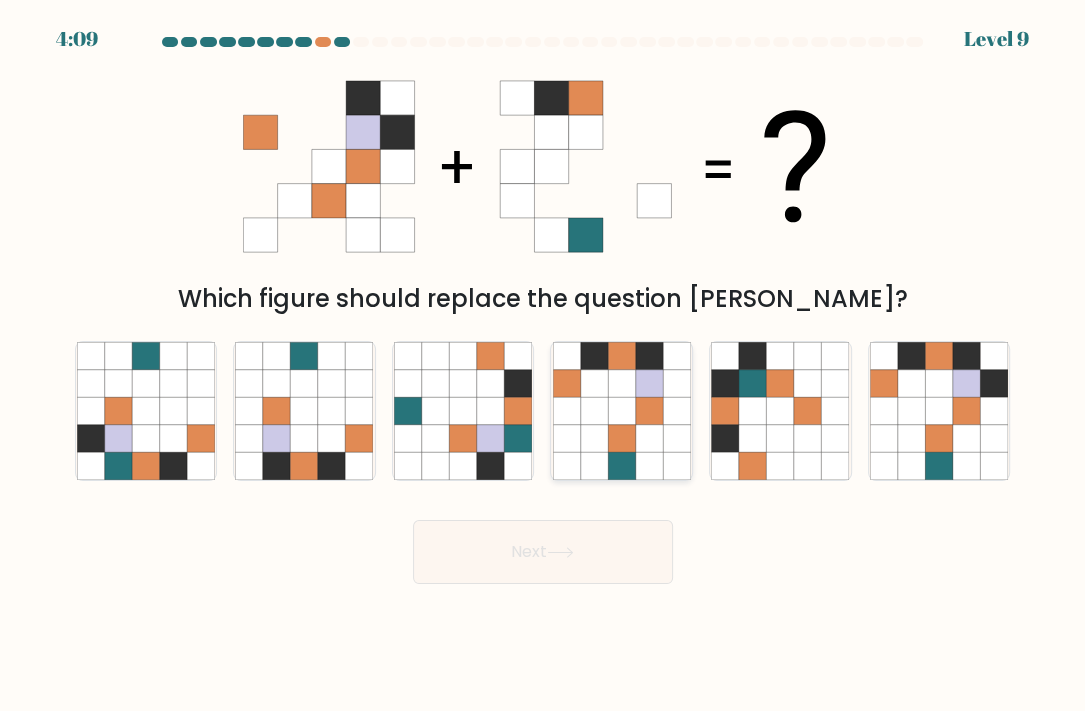 click 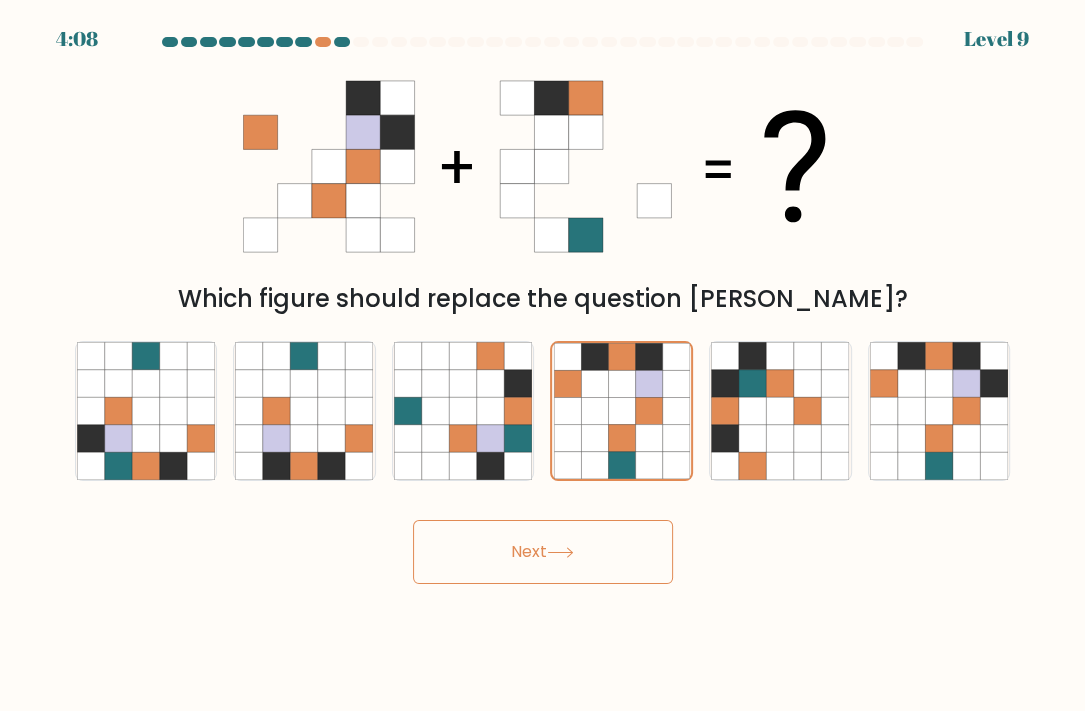 click on "Next" at bounding box center (543, 552) 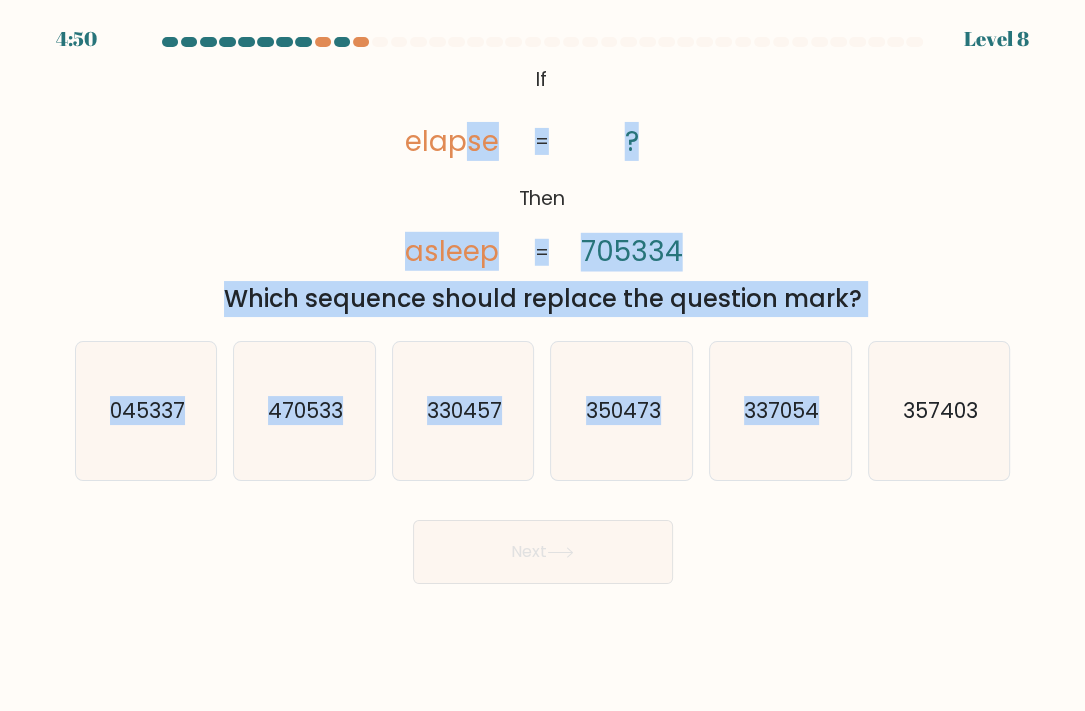 drag, startPoint x: 464, startPoint y: 76, endPoint x: 944, endPoint y: 406, distance: 582.4946 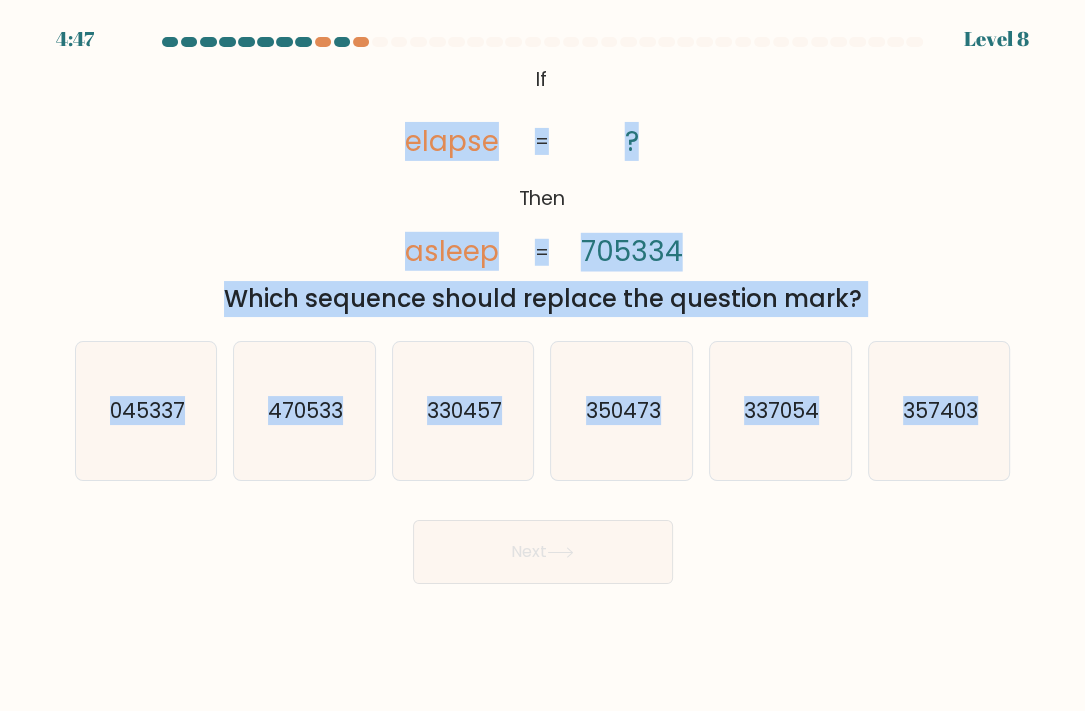 drag, startPoint x: 399, startPoint y: 120, endPoint x: 982, endPoint y: 428, distance: 659.35803 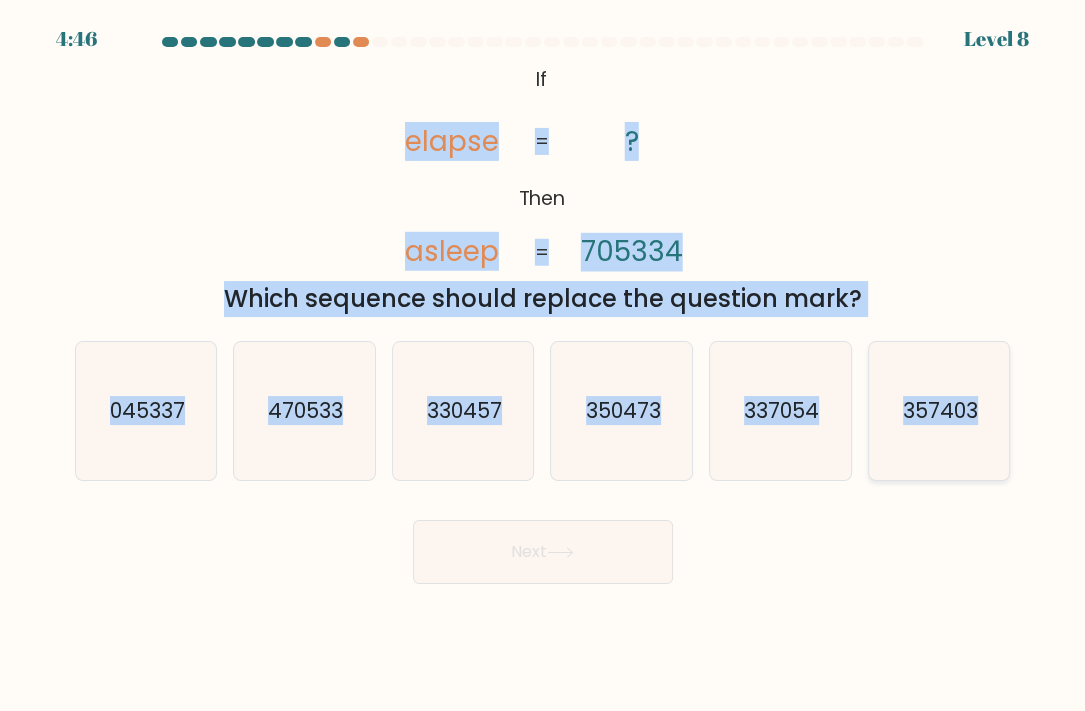 copy on "elapse       asleep       ?       705334       =       =
Which sequence should replace the question mark?
a.
045337
b.
470533
c.
330457
d.
350473
e.
337054
f.
357403" 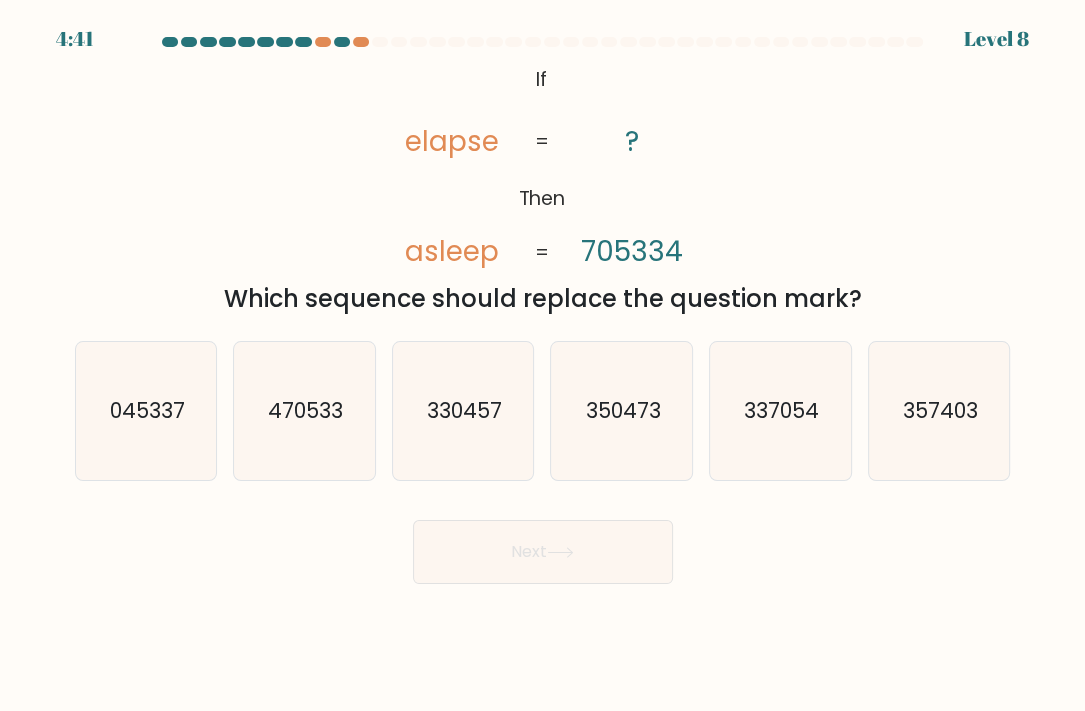 click on "Next" at bounding box center [543, 544] 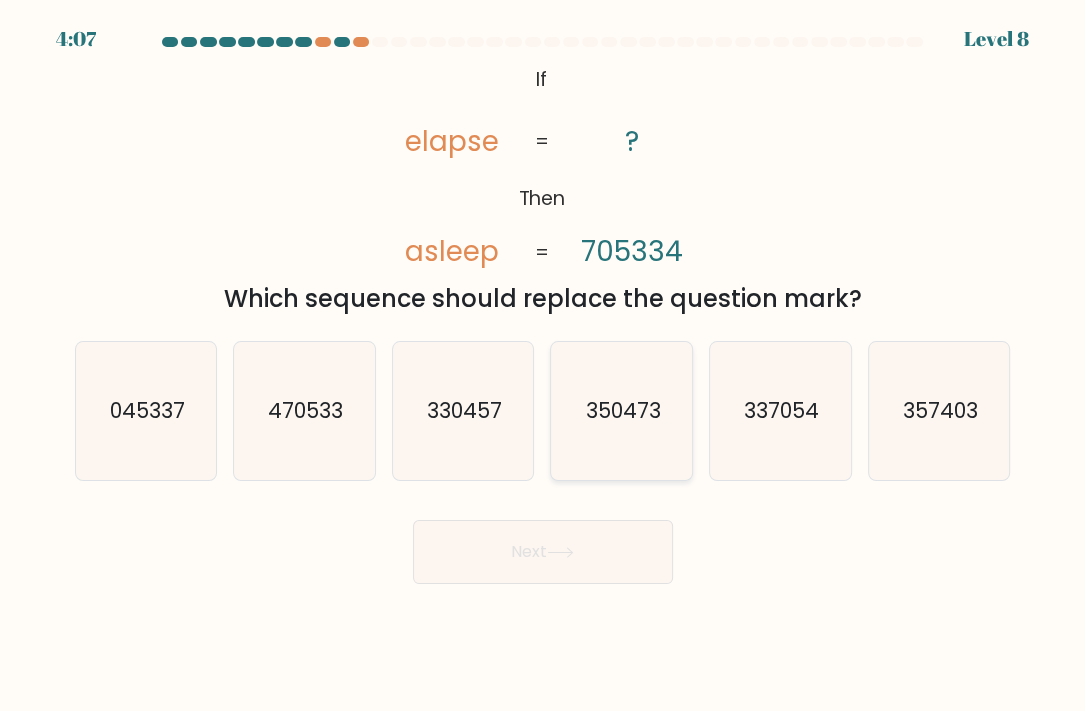 click on "350473" 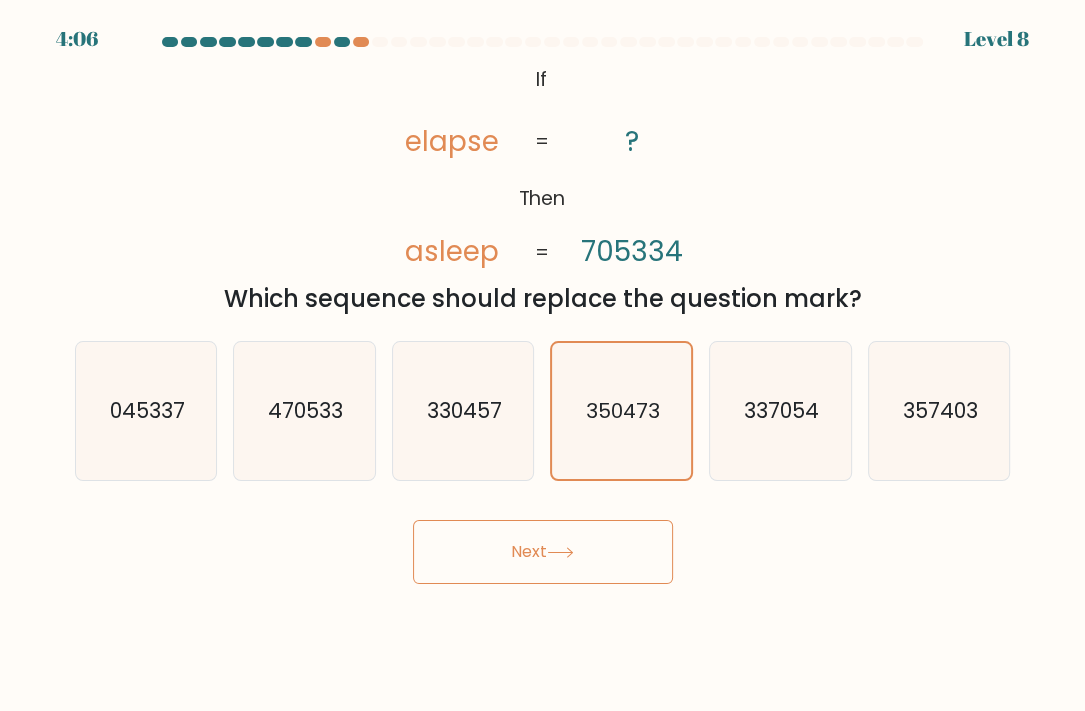 click 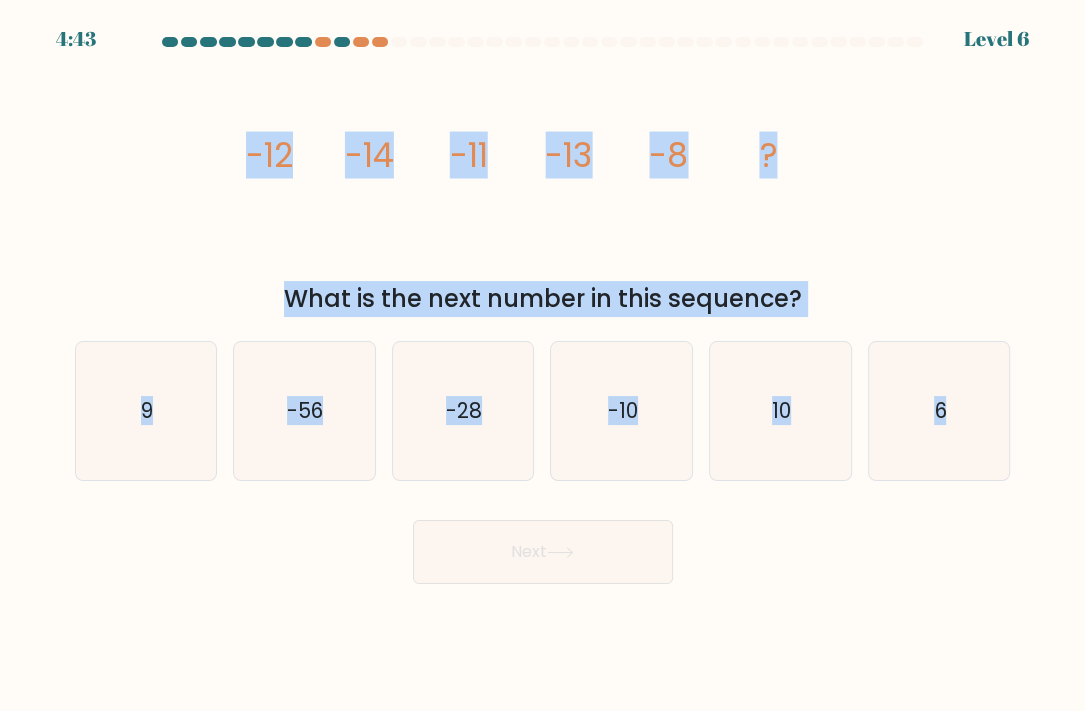 drag, startPoint x: 240, startPoint y: 143, endPoint x: 955, endPoint y: 421, distance: 767.14343 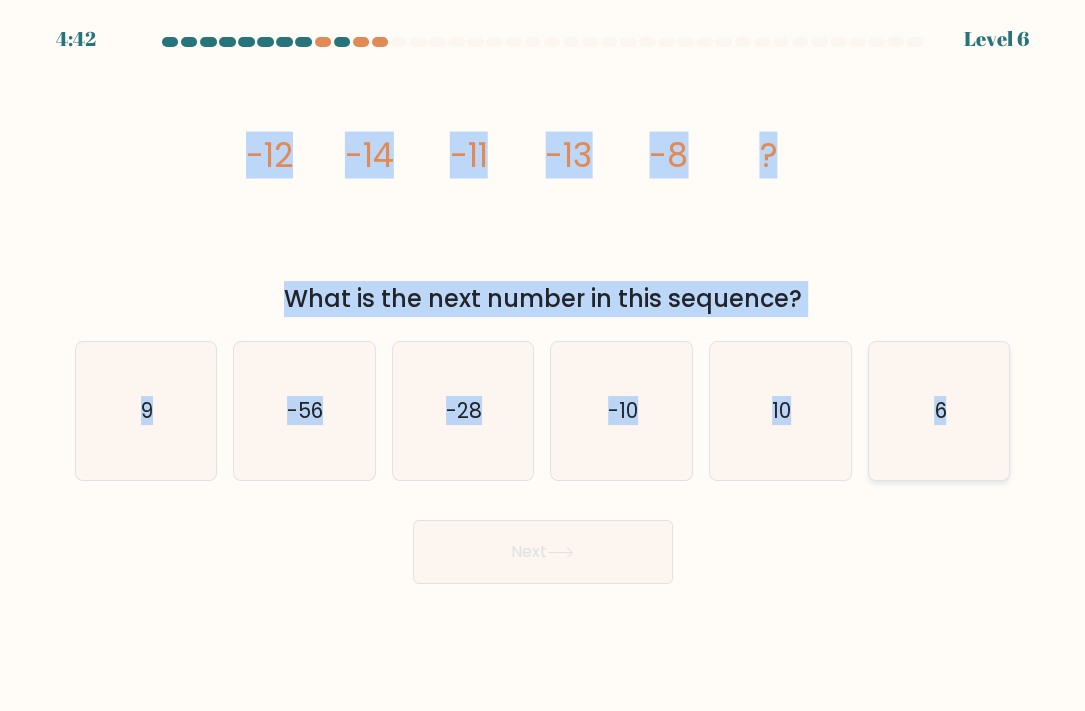 copy on "image/svg+xml
-12
-14
-11
-13
-8
?
What is the next number in this sequence?
a.
9
b.
-56
c.
-28
d.
-10
e.
10
f.
6" 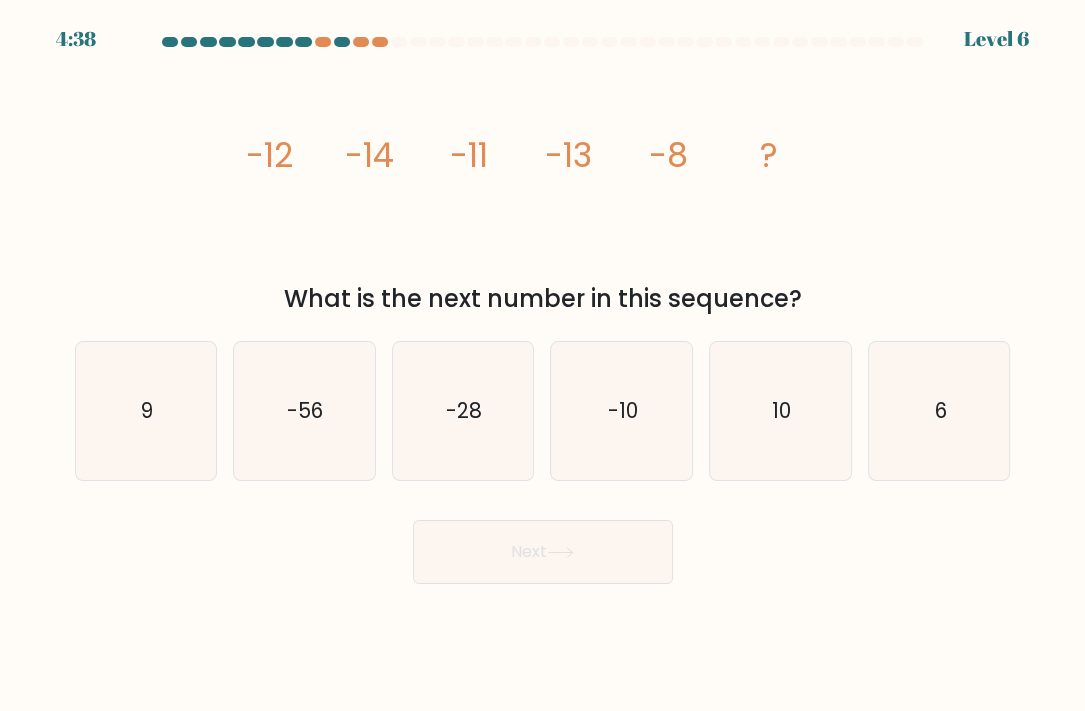 click on "Next" at bounding box center [543, 544] 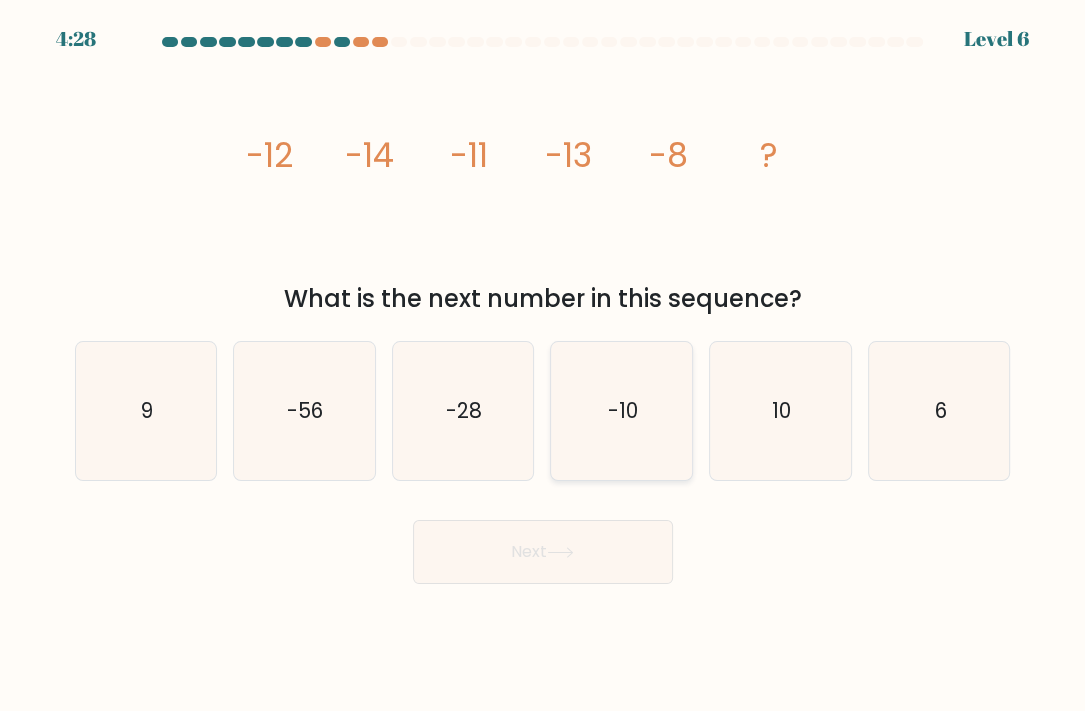 click on "-10" 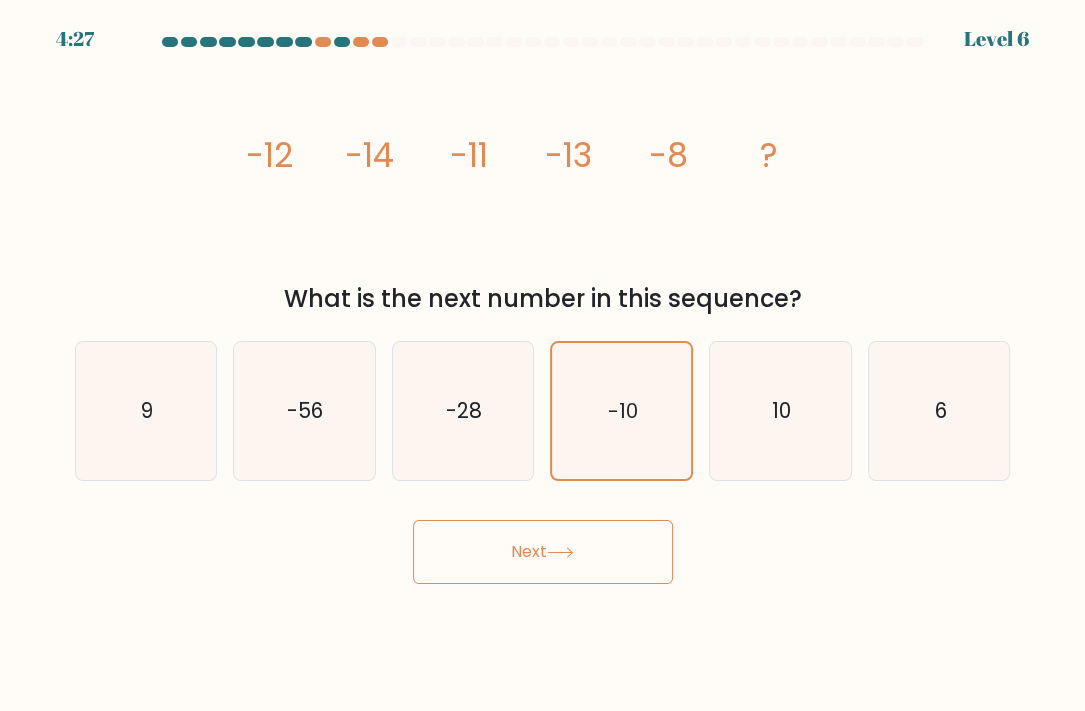 click on "Next" at bounding box center (543, 552) 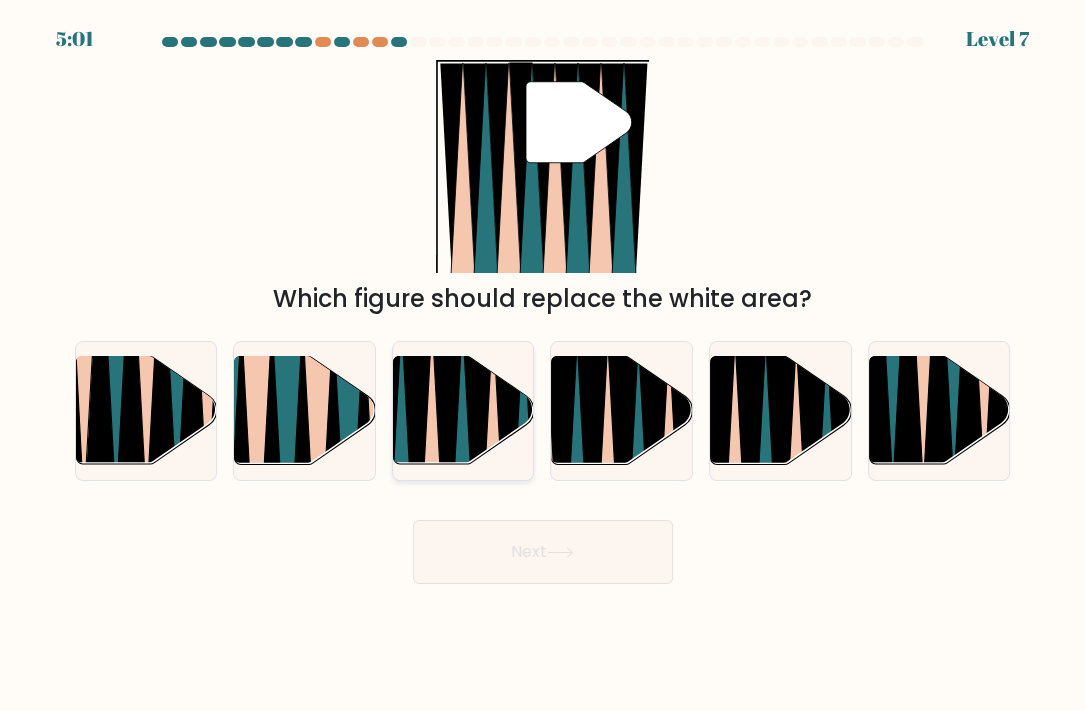 click 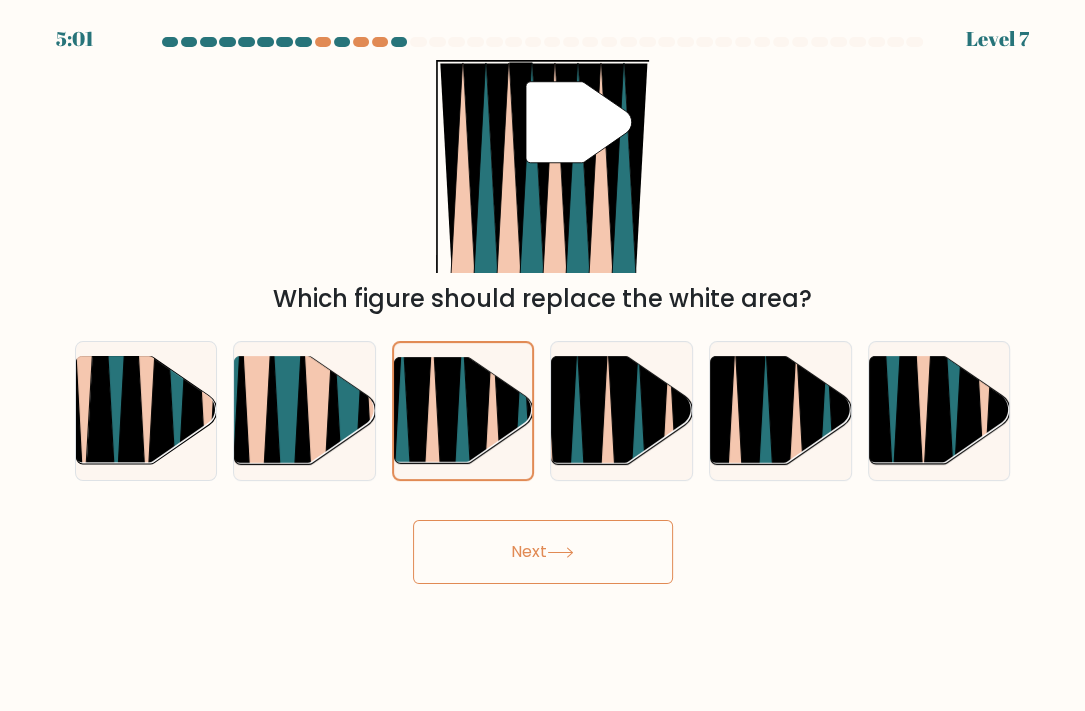 click on "Next" at bounding box center (543, 552) 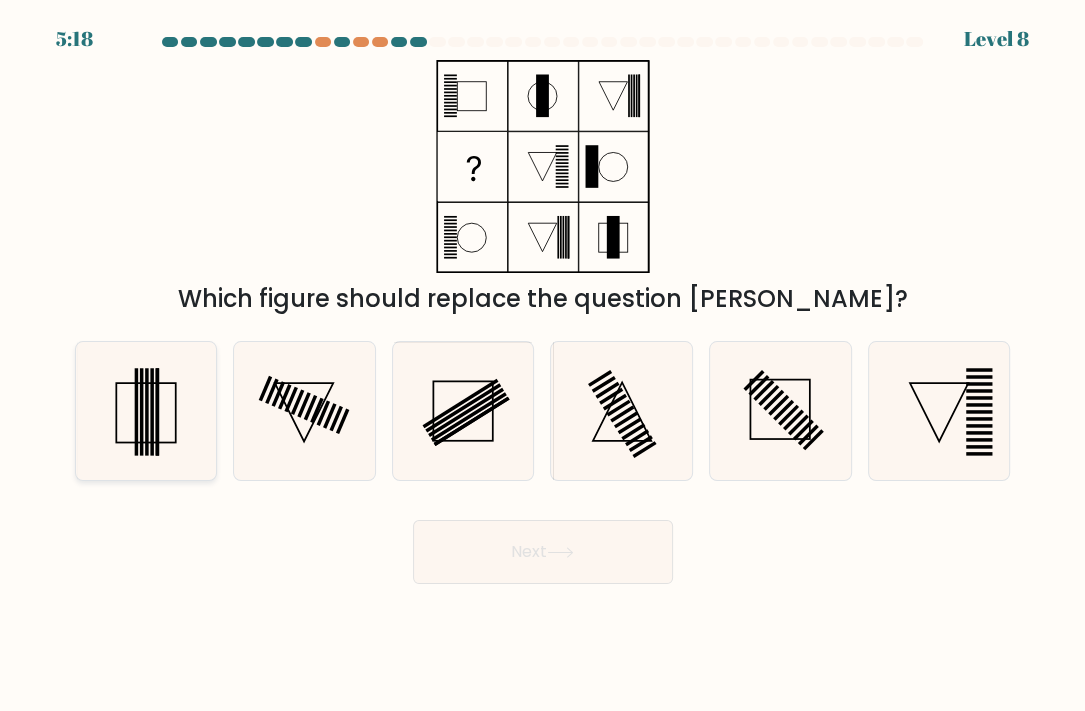 click 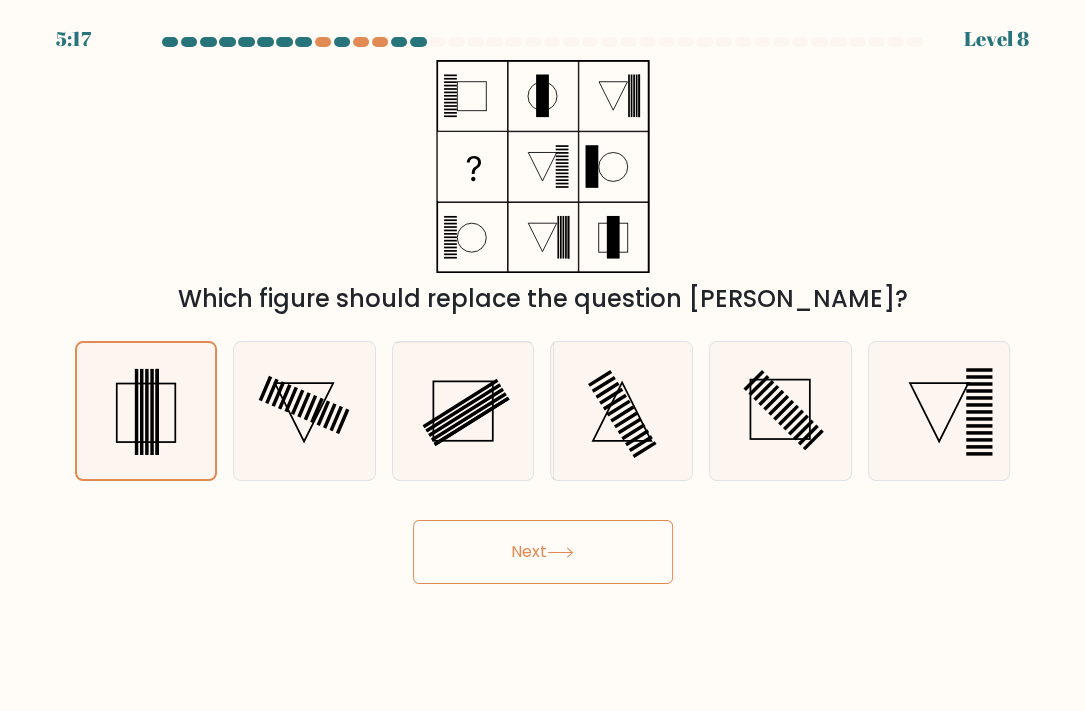 click on "Next" at bounding box center (543, 552) 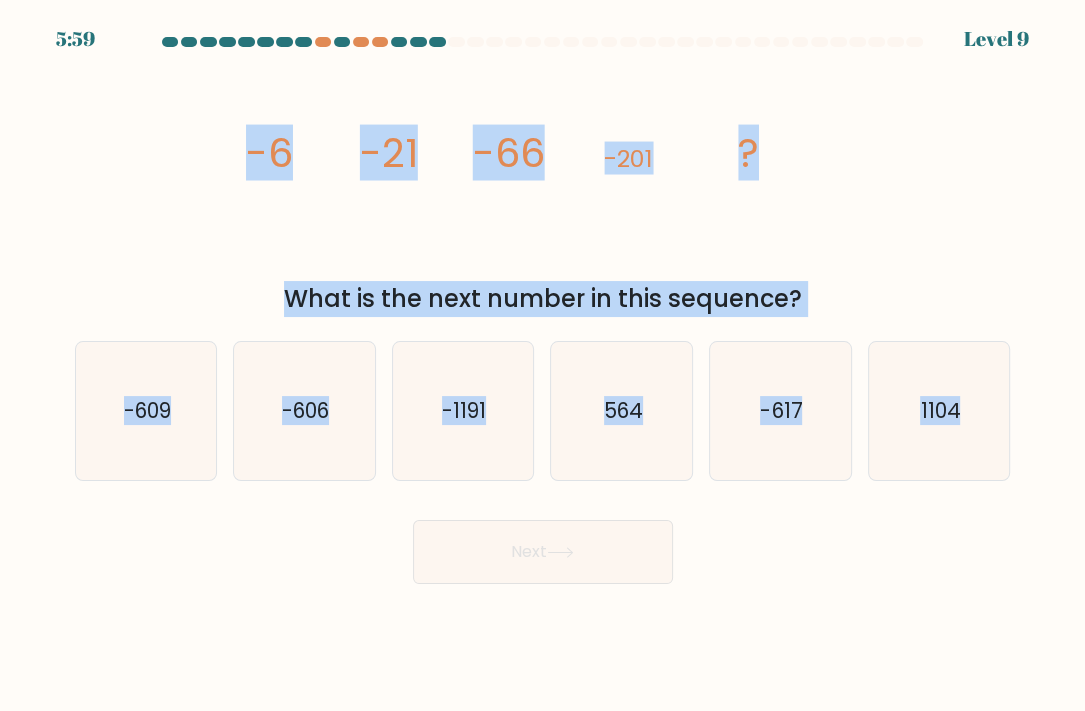 drag, startPoint x: 229, startPoint y: 144, endPoint x: 964, endPoint y: 401, distance: 778.636 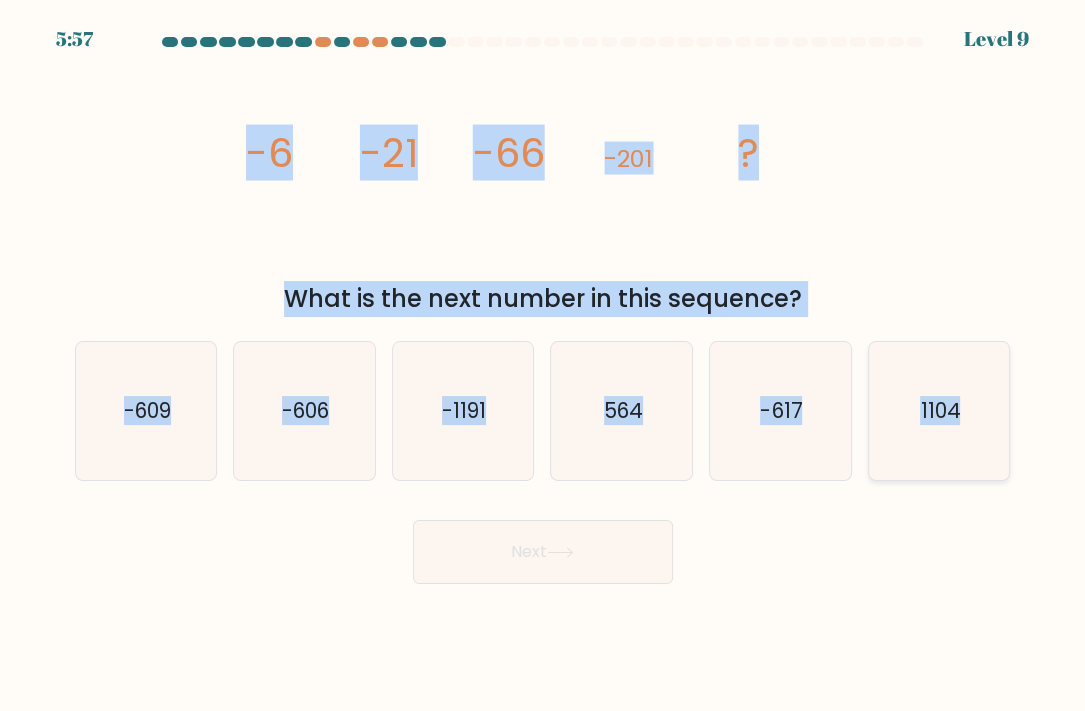 copy on "image/svg+xml
-6
-21
-66
-201
?
What is the next number in this sequence?
a.
-609
b.
-606
c.
-1191
d.
564
e.
-617
f.
1104" 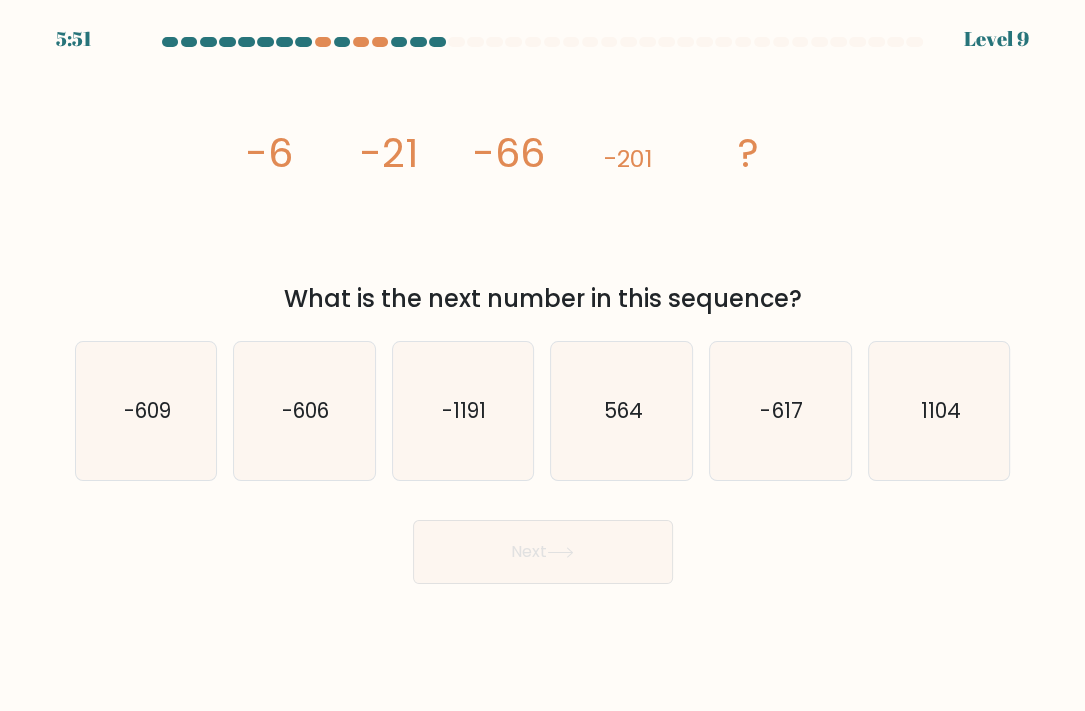 click on "Next" at bounding box center [543, 544] 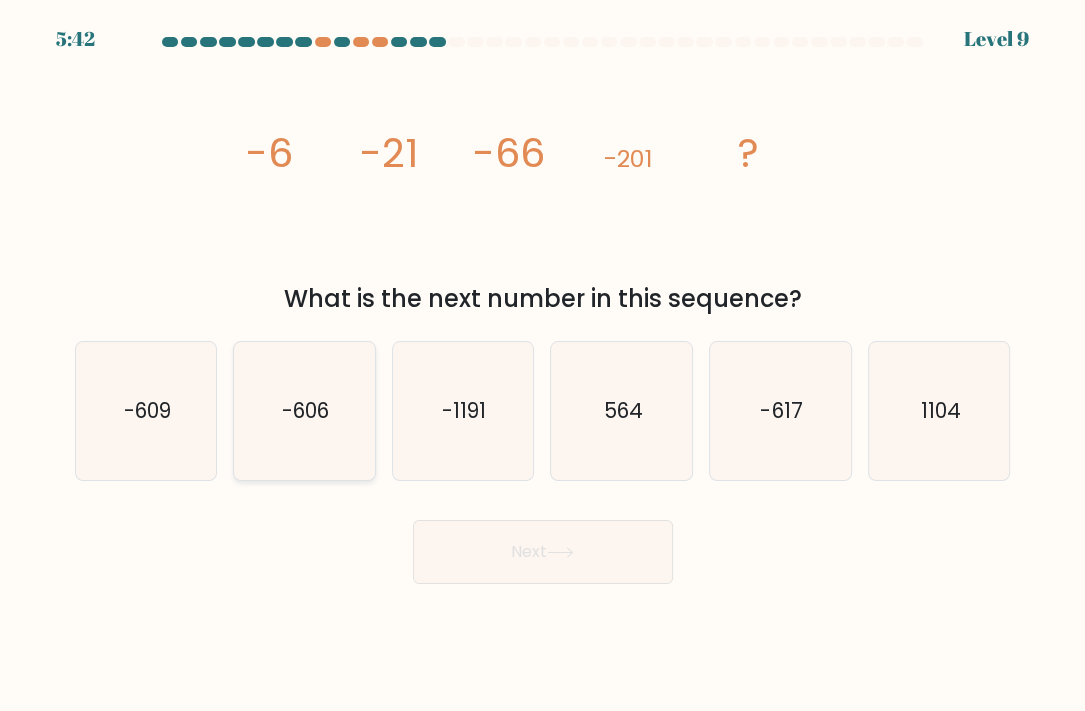 click on "-606" 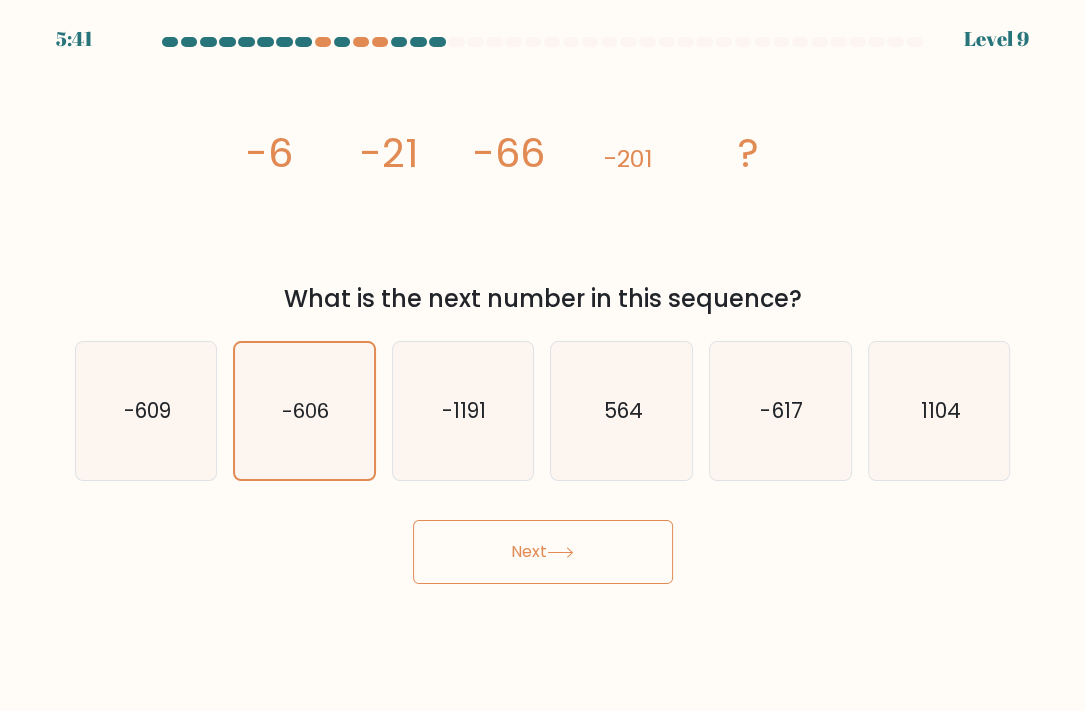 click on "Next" at bounding box center [543, 552] 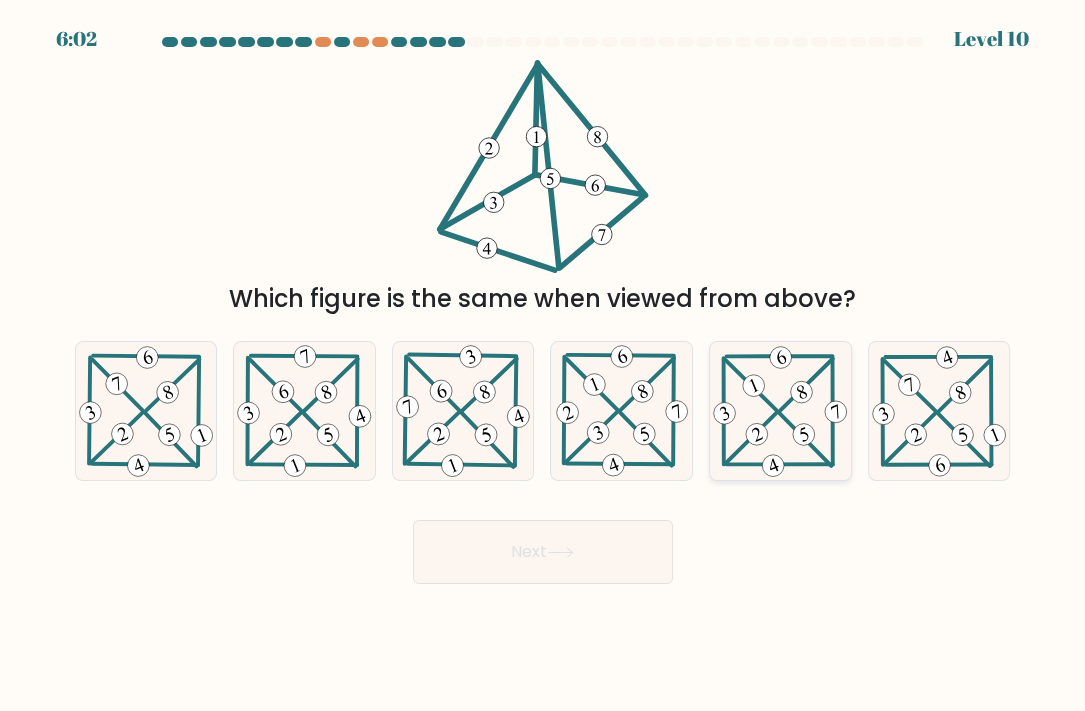 click 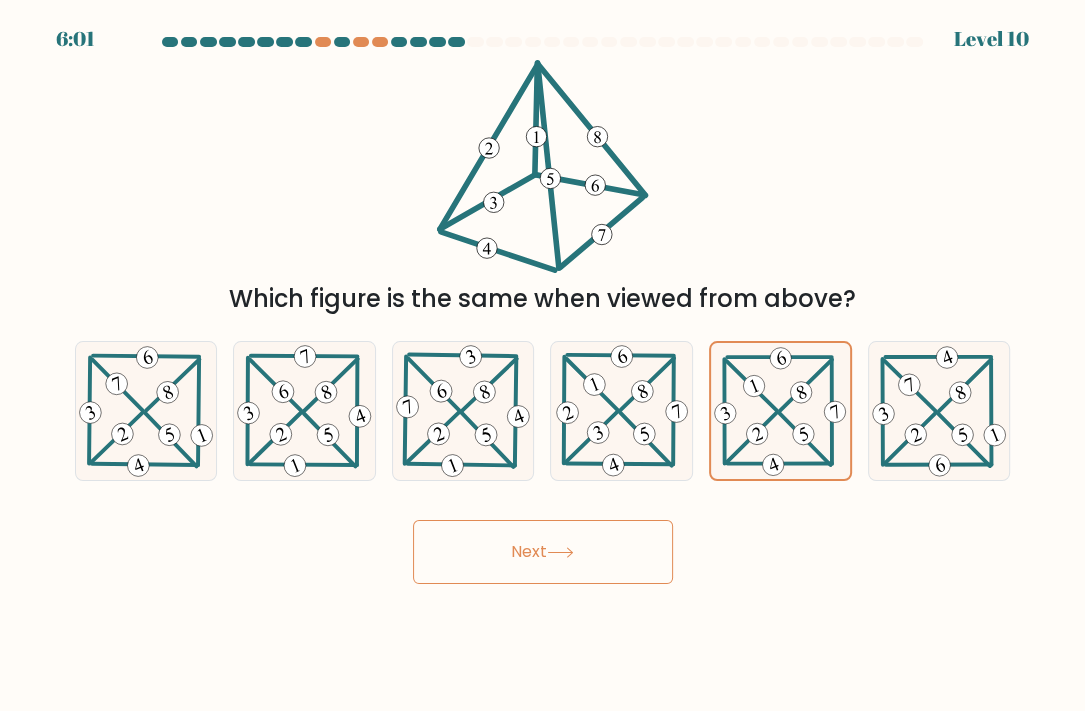 click on "Next" at bounding box center (543, 552) 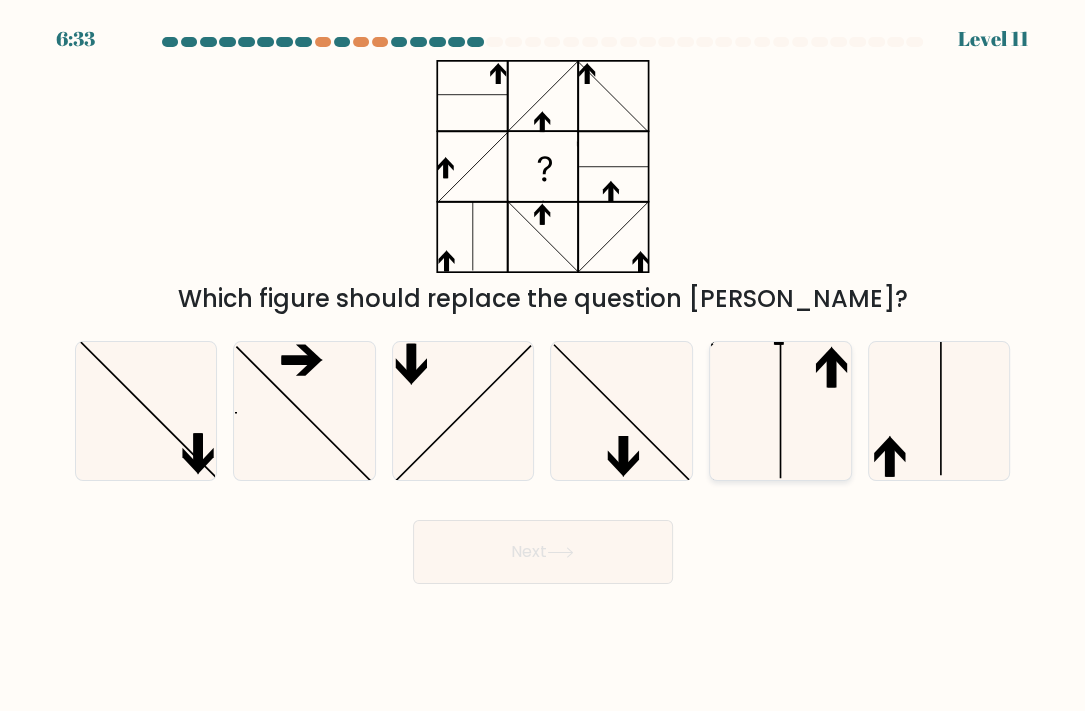 click 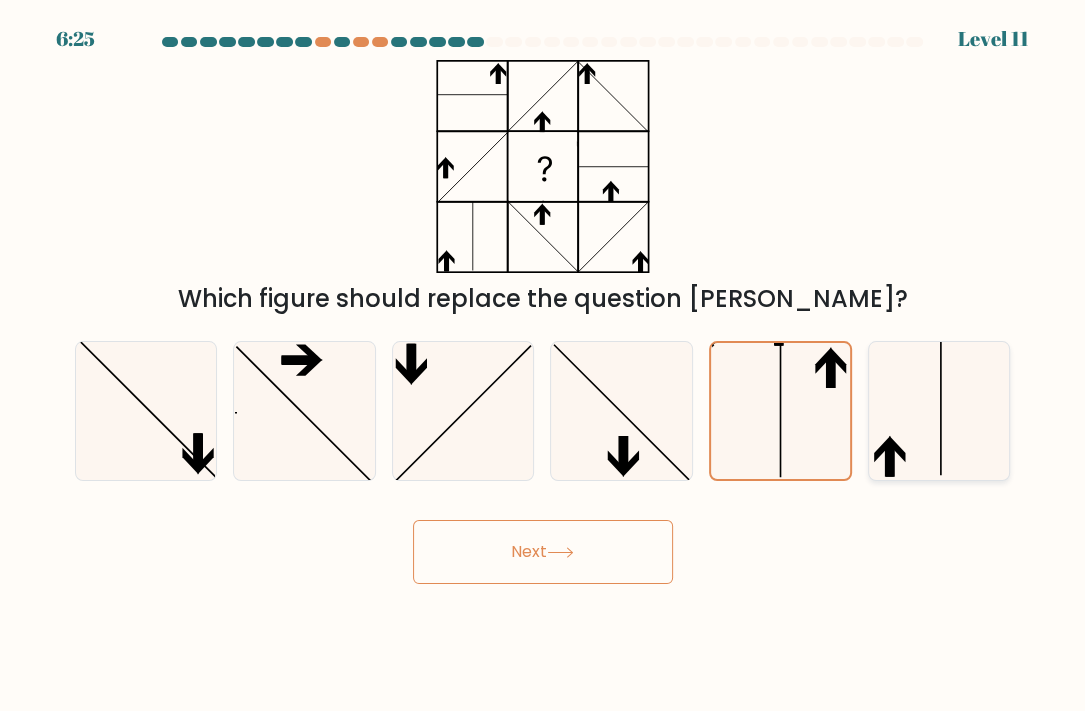 click 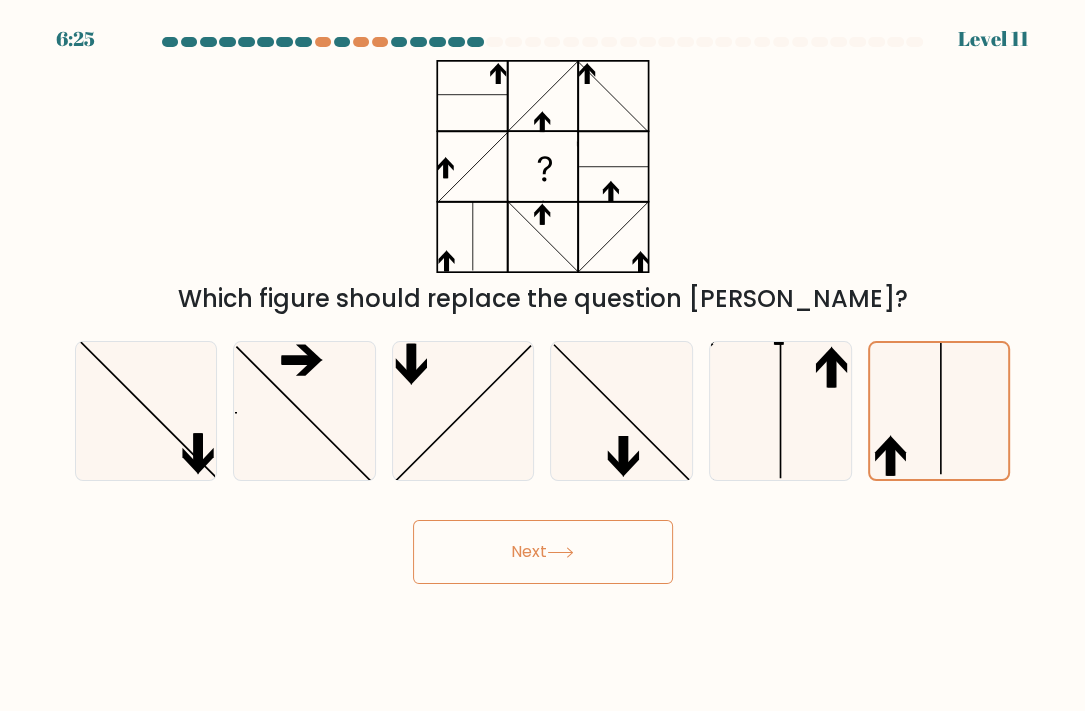 click on "Next" at bounding box center [543, 552] 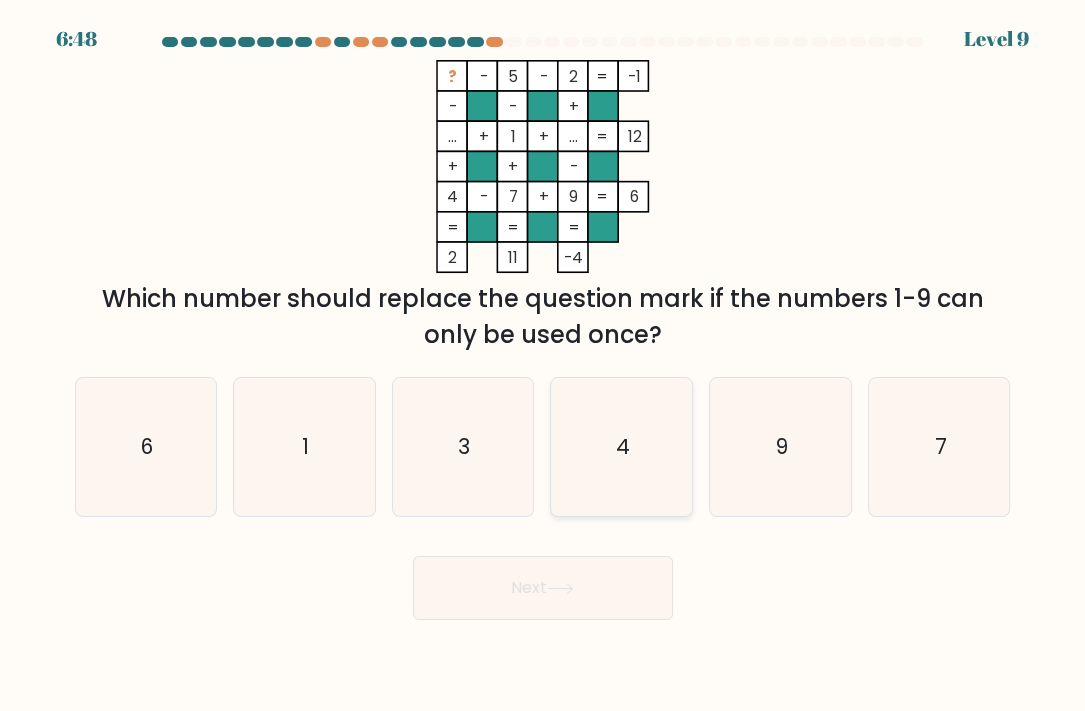 click on "4" 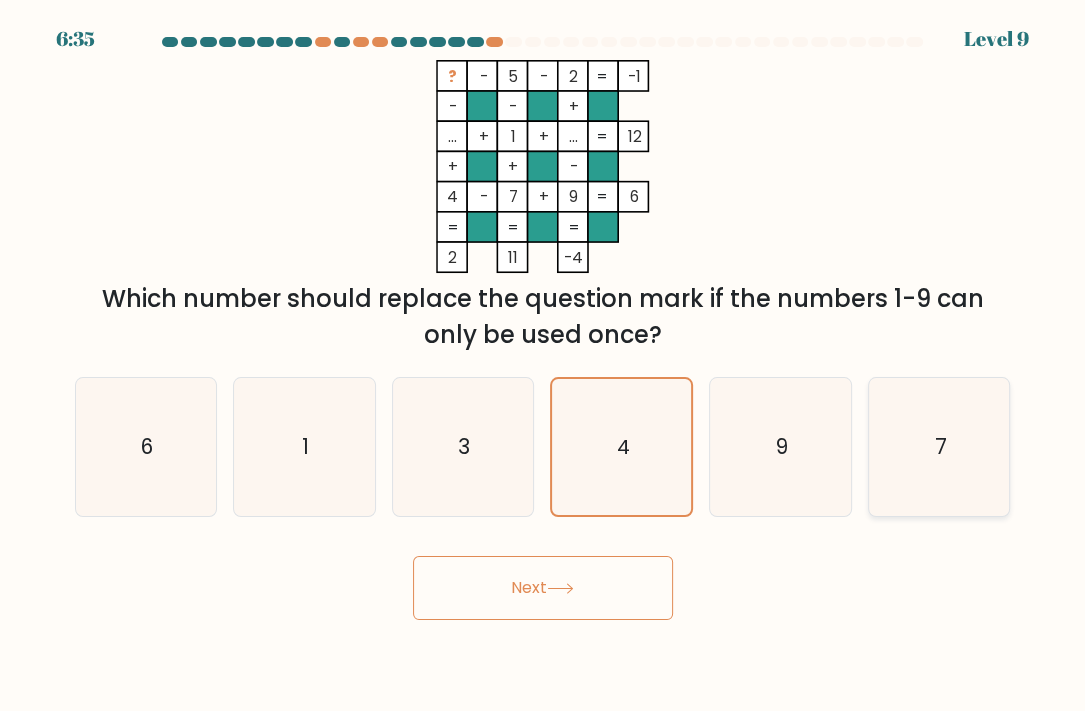 click on "7" 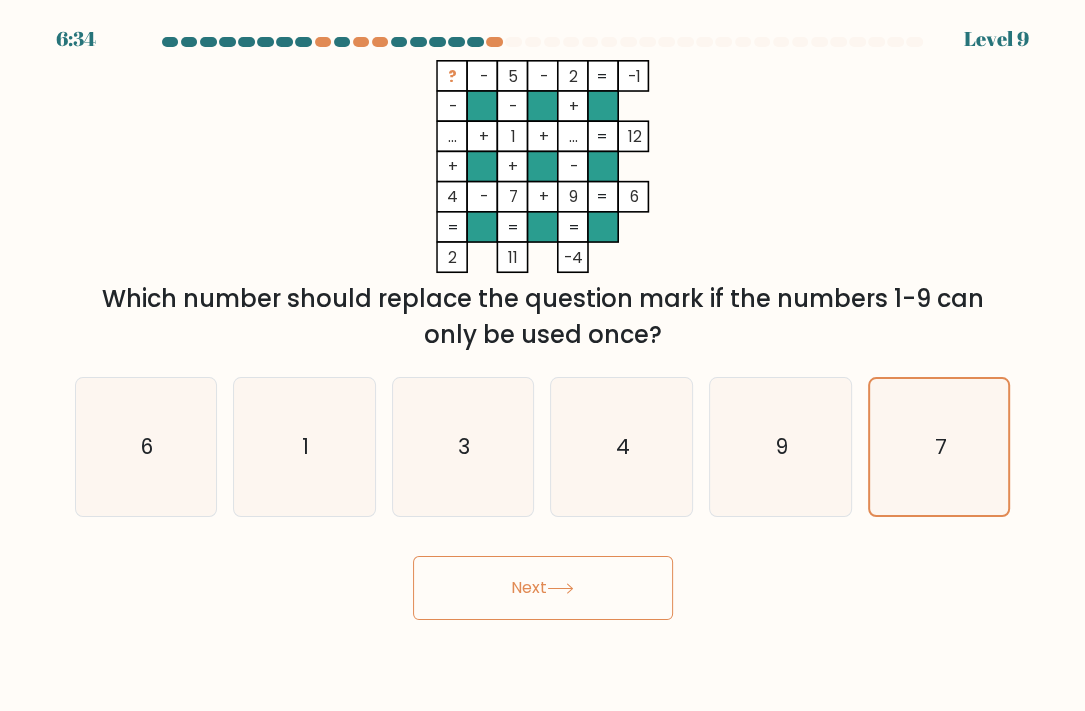 click on "Next" at bounding box center (543, 588) 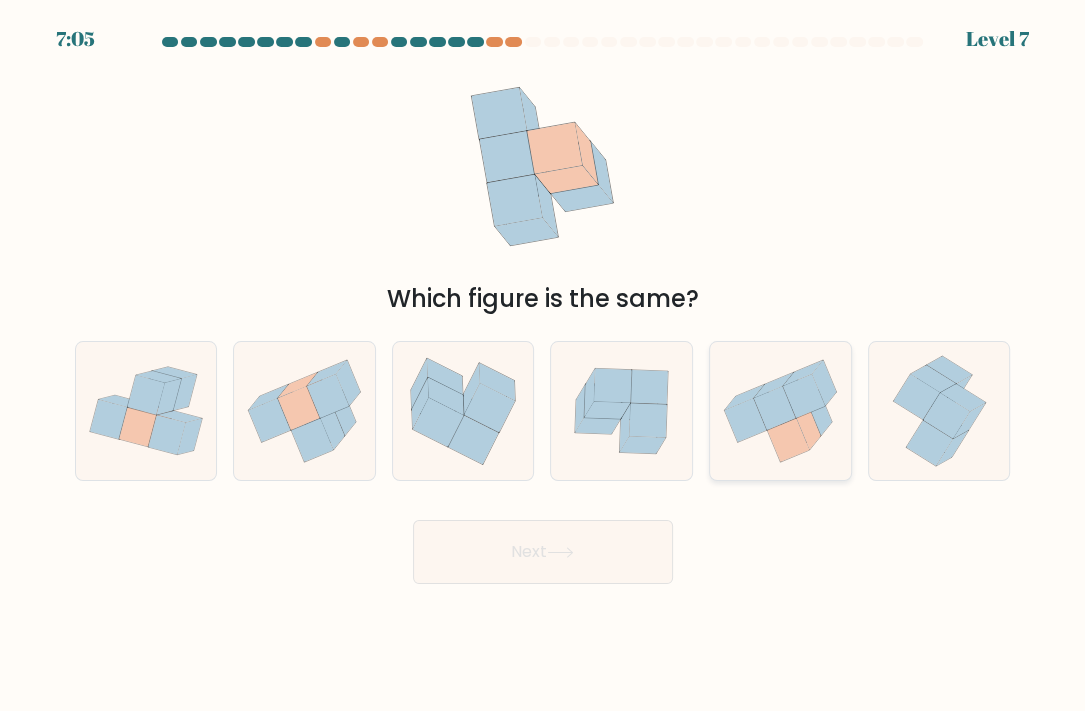 click 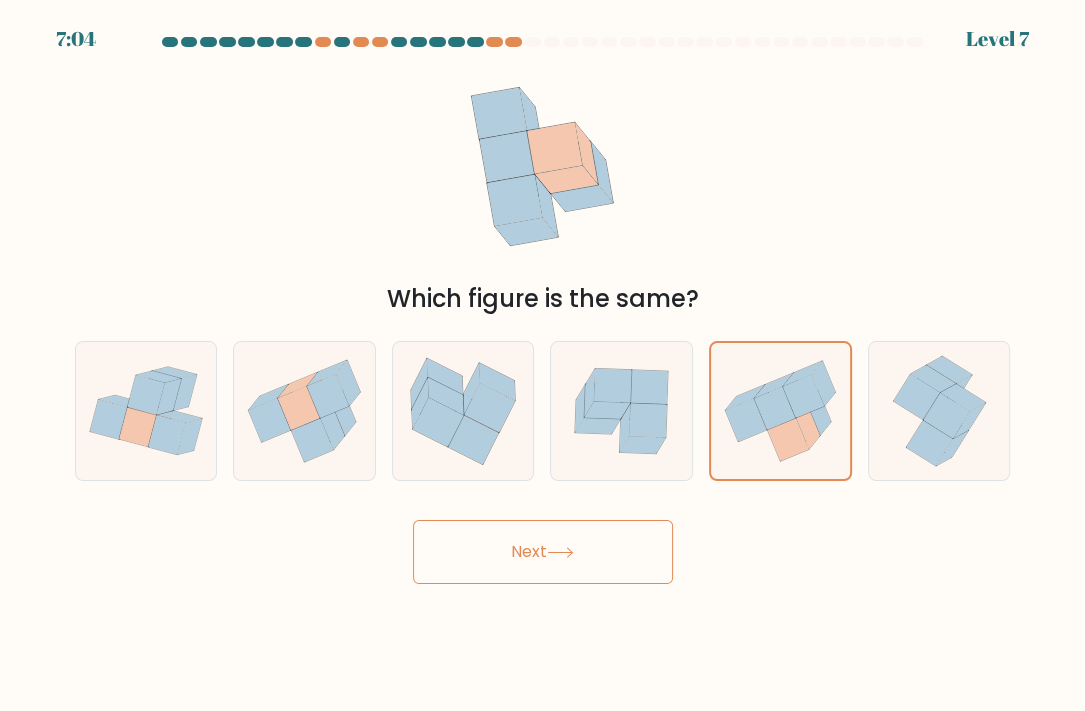 click on "Next" at bounding box center (543, 552) 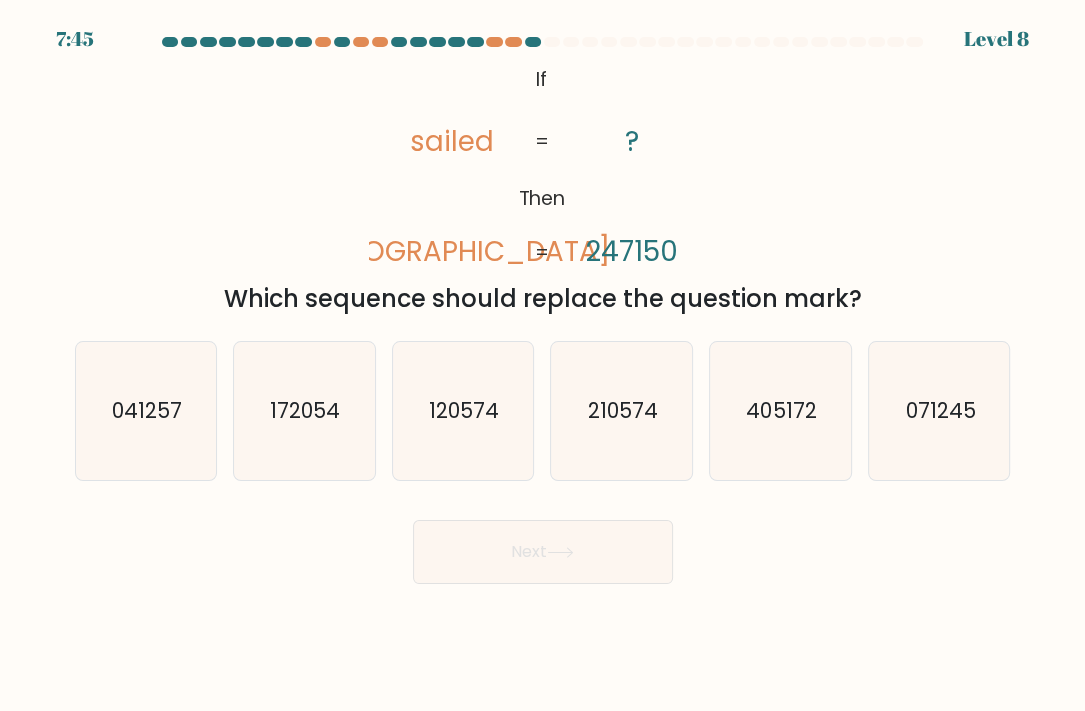 drag, startPoint x: 521, startPoint y: 68, endPoint x: 718, endPoint y: 205, distance: 239.95416 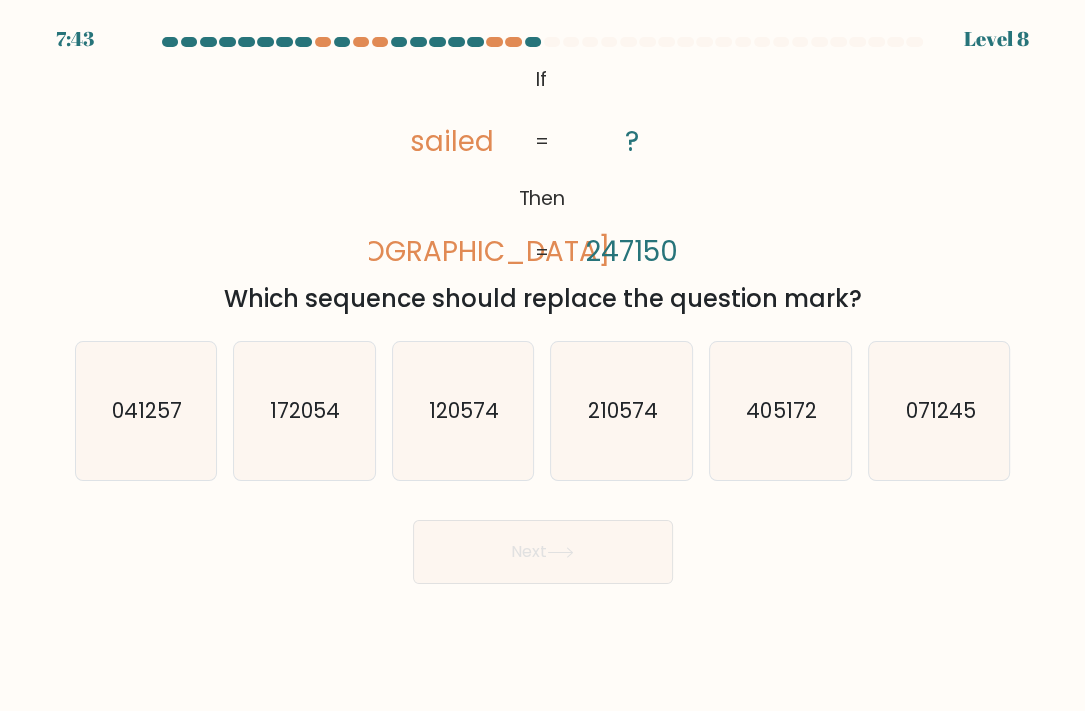 drag, startPoint x: 534, startPoint y: 71, endPoint x: 578, endPoint y: 89, distance: 47.539455 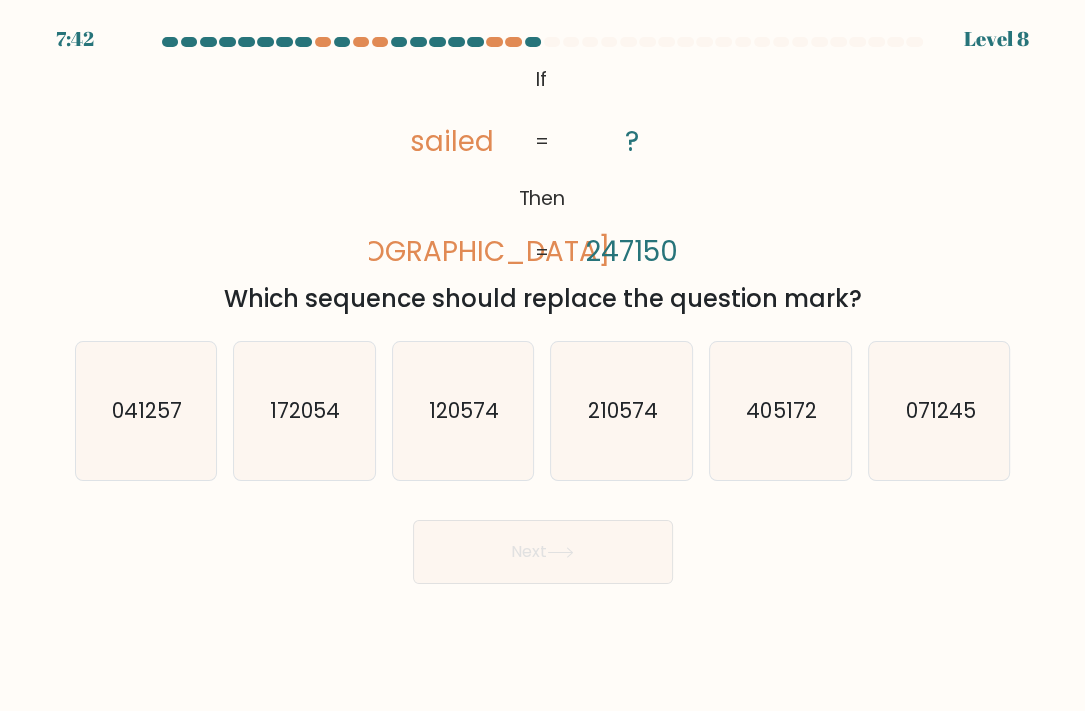 drag, startPoint x: 530, startPoint y: 78, endPoint x: 521, endPoint y: 108, distance: 31.320919 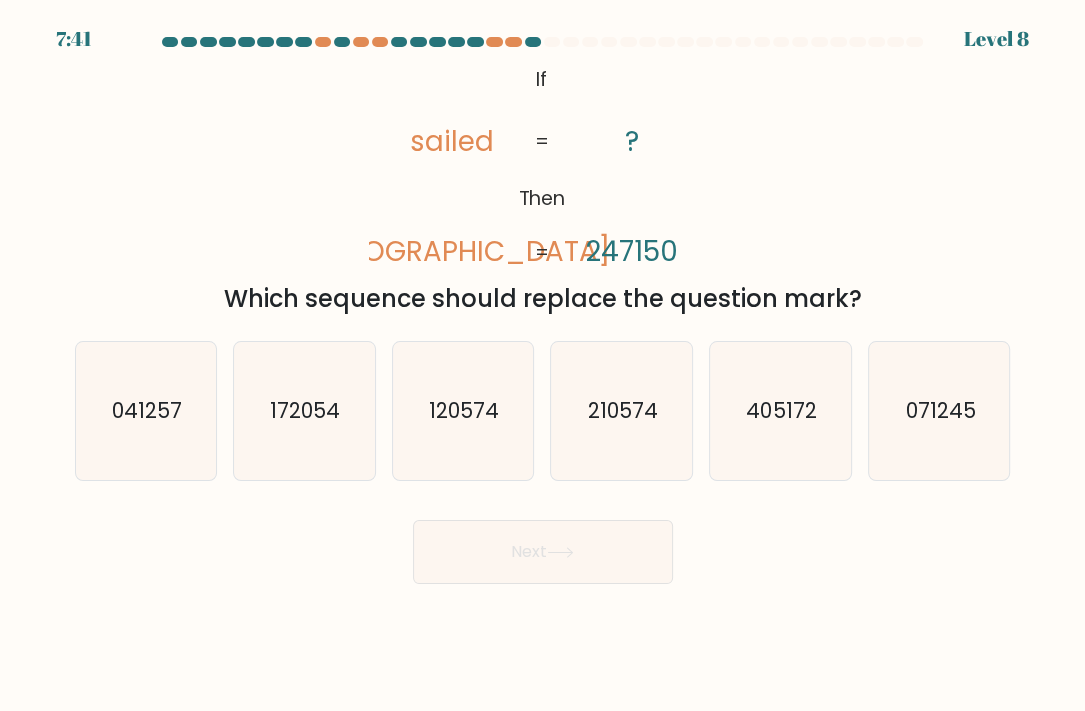 drag, startPoint x: 434, startPoint y: 111, endPoint x: 801, endPoint y: 306, distance: 415.58875 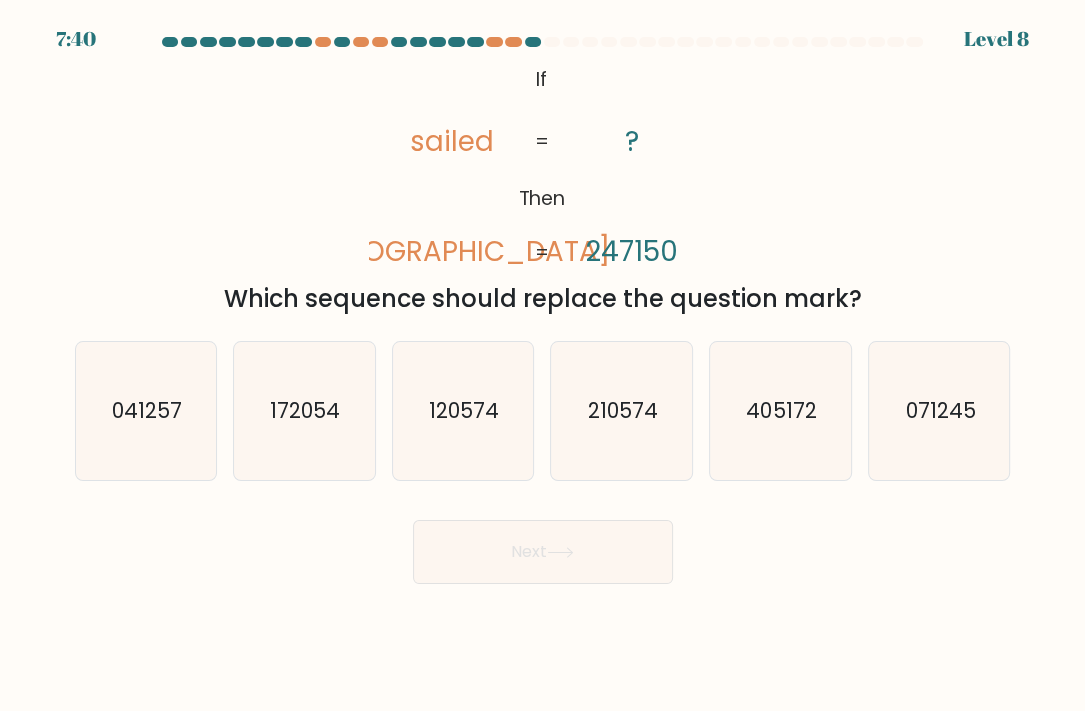 click on "@import url('https://fonts.googleapis.com/css?family=Abril+Fatface:400,100,100italic,300,300italic,400italic,500,500italic,700,700italic,900,900italic');           If       Then       sailed       ladies       ?       247150       =       =
Which sequence should replace the question mark?" at bounding box center (543, 188) 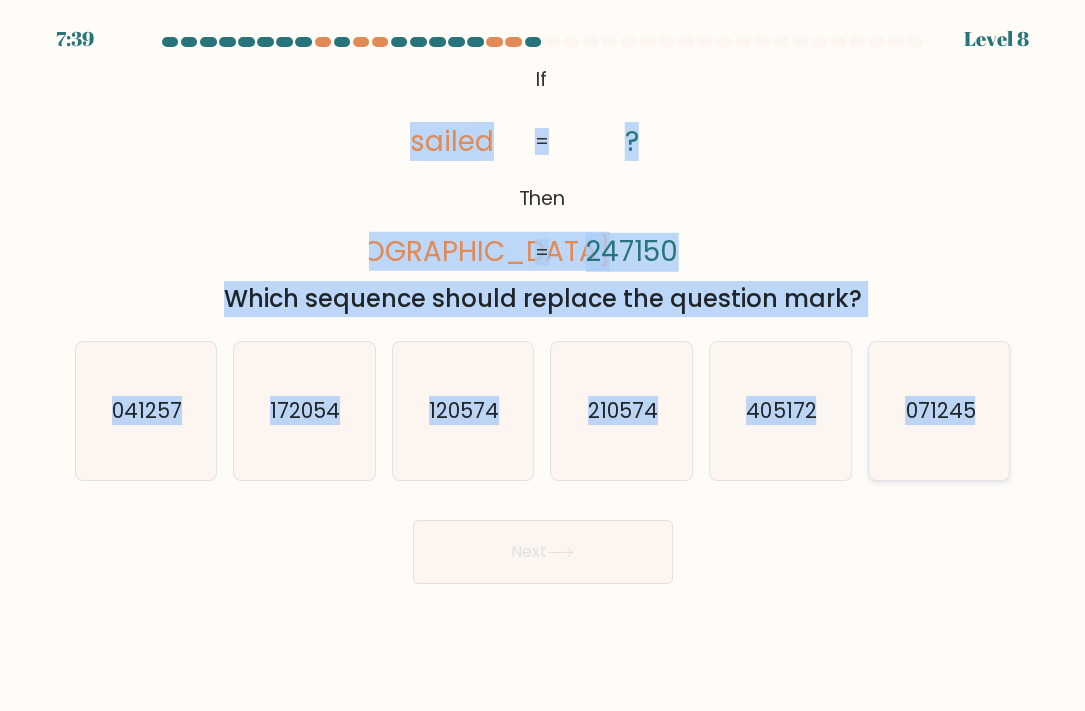 drag, startPoint x: 392, startPoint y: 148, endPoint x: 1005, endPoint y: 443, distance: 680.2897 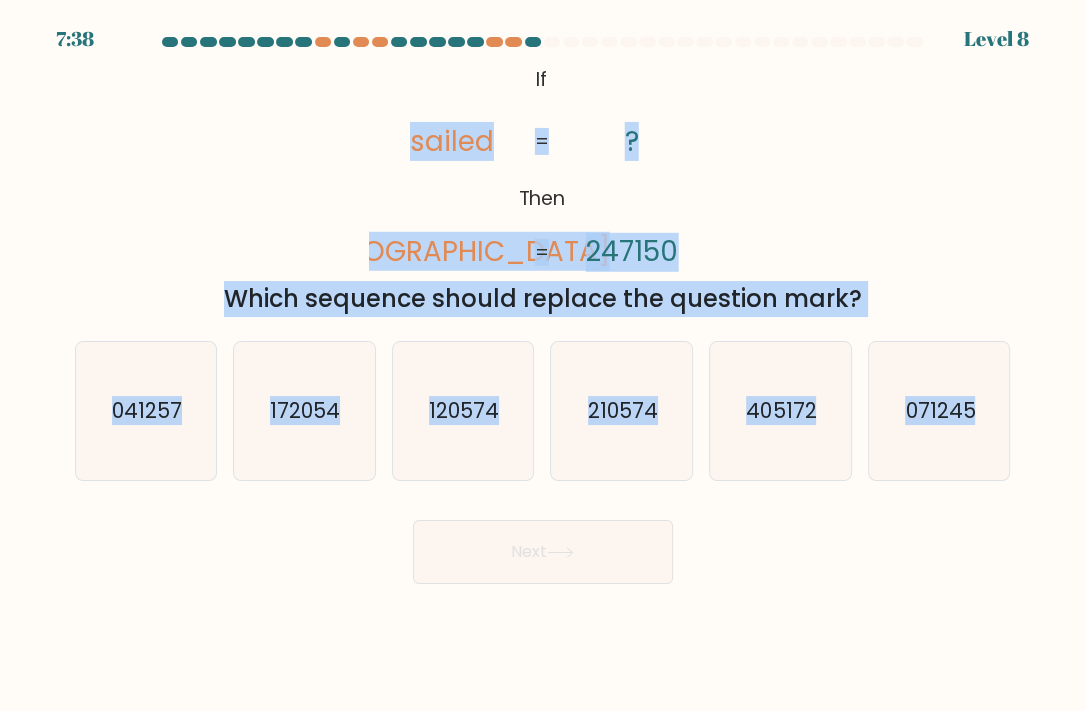 copy on "sailed       ladies       ?       247150       =       =
Which sequence should replace the question mark?
a.
041257
b.
172054
c.
120574
d.
210574
e.
405172
f.
071245" 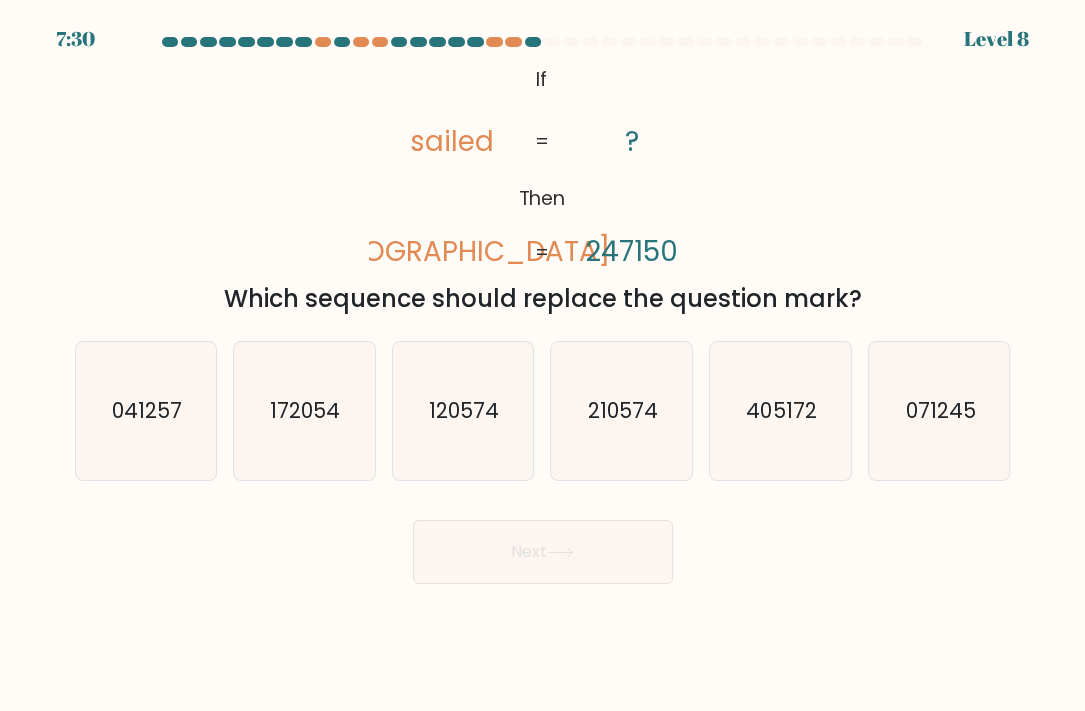 click on "Next" at bounding box center [543, 544] 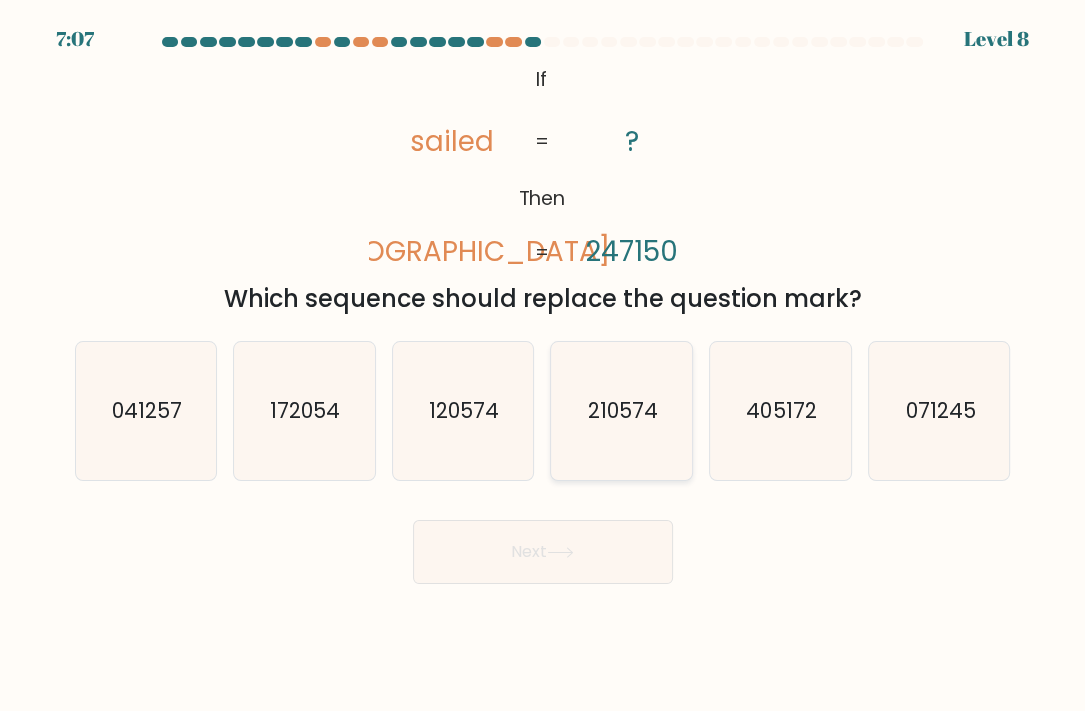 click on "210574" 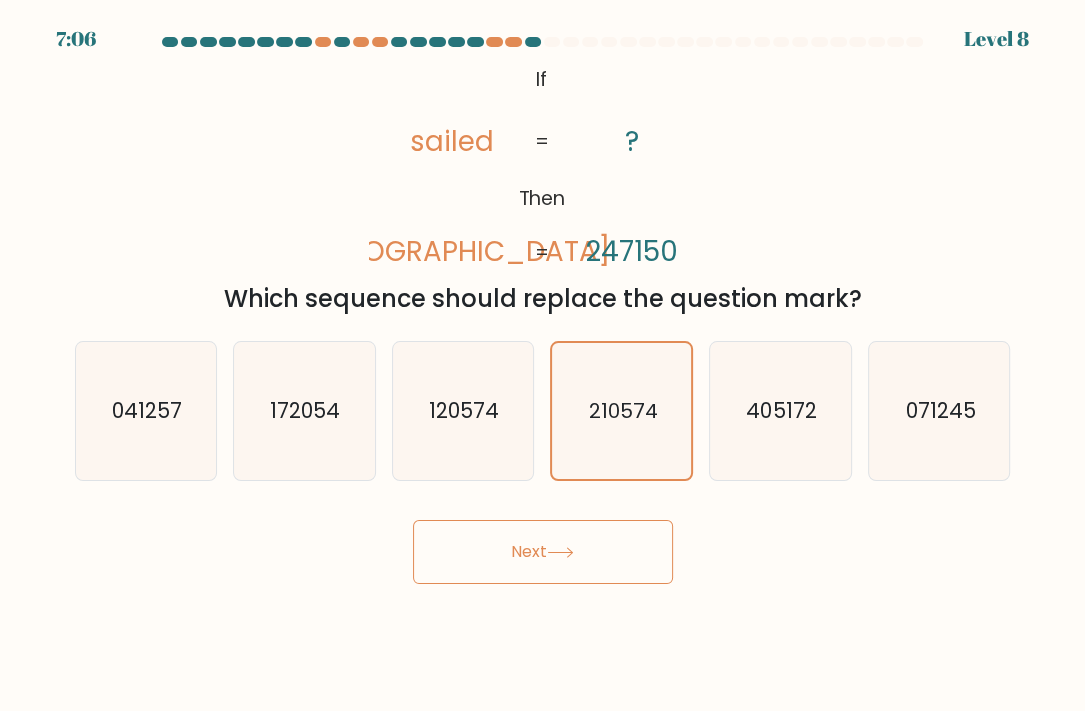 click 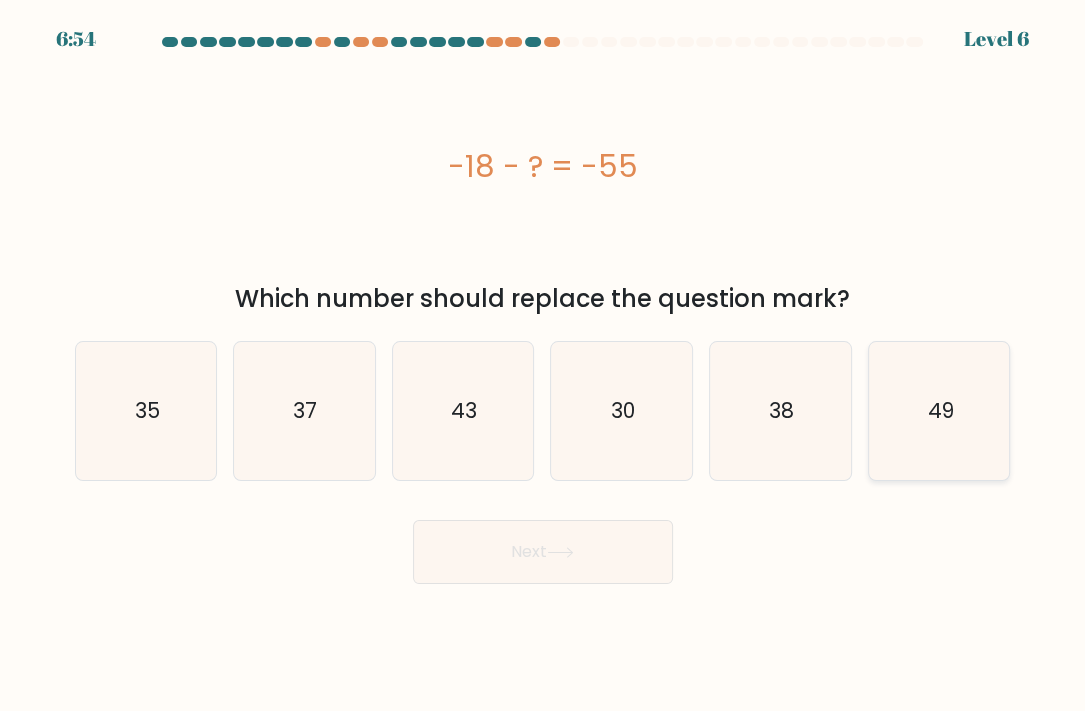 click on "49" 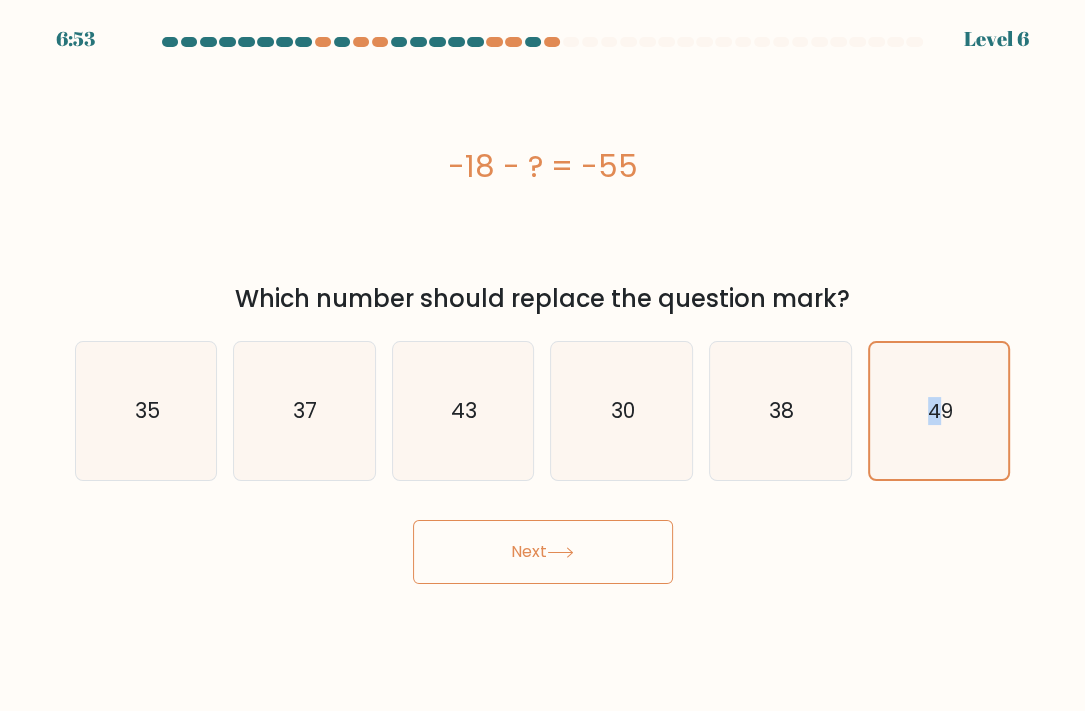click on "Next" at bounding box center [543, 552] 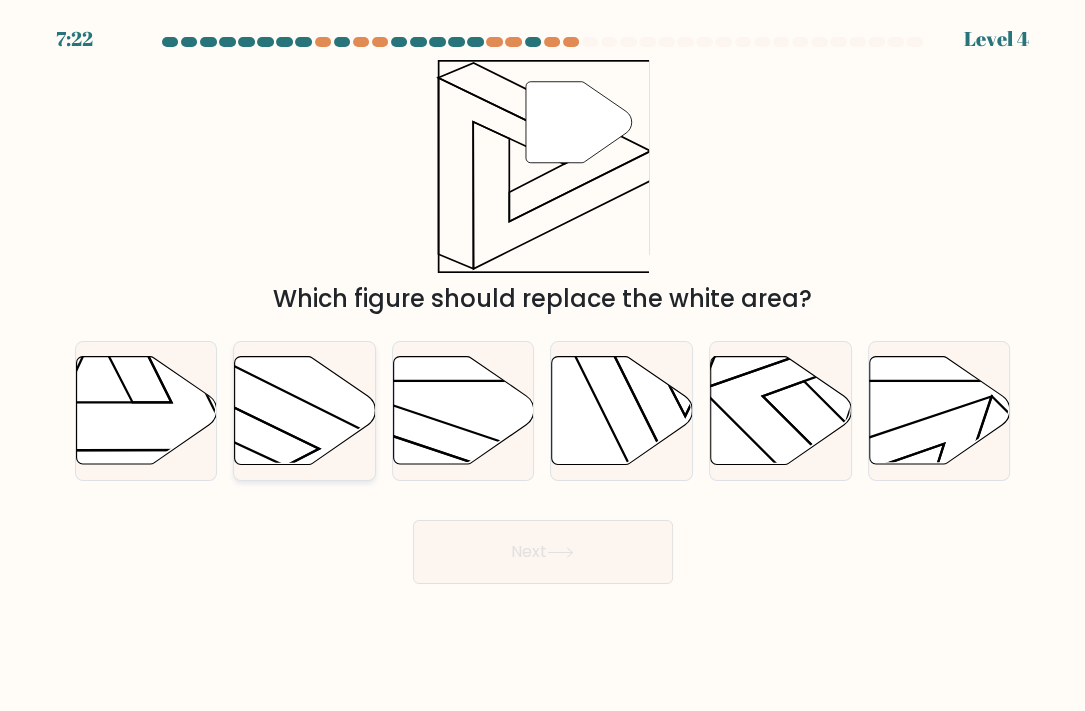 click 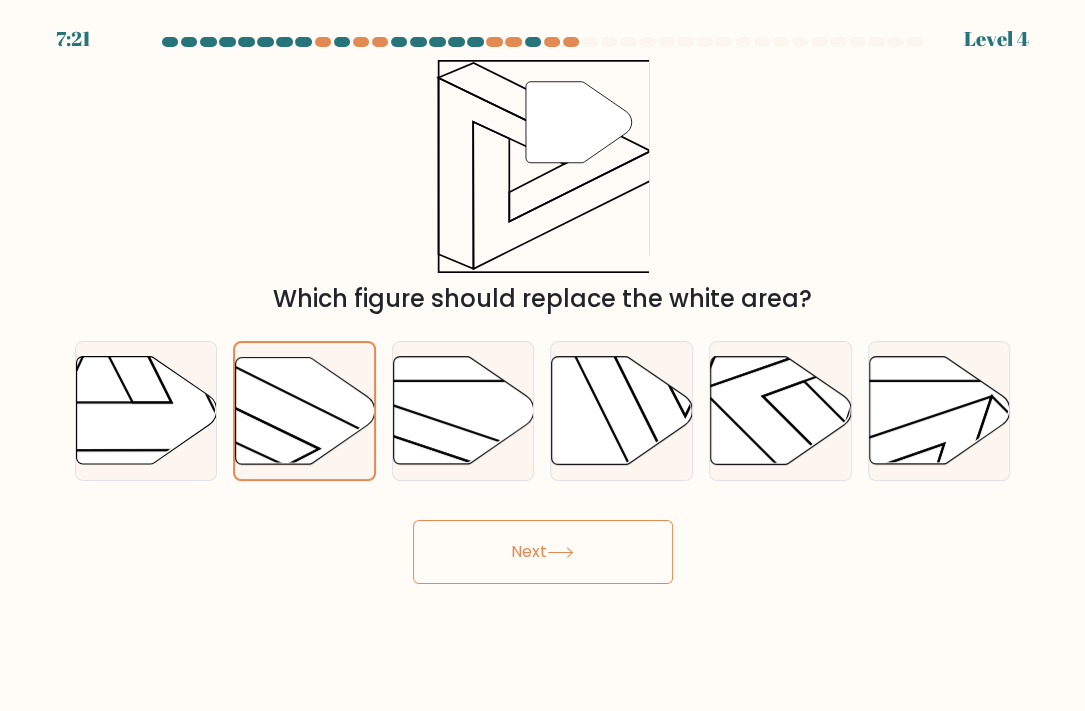 click on "Next" at bounding box center [543, 552] 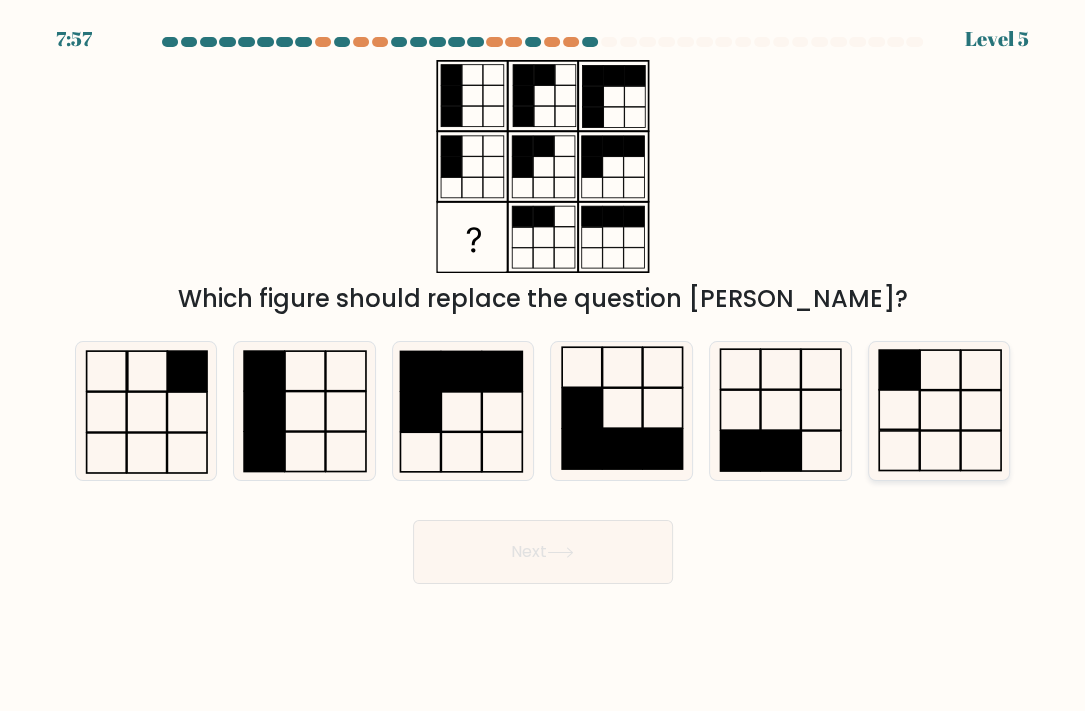 click 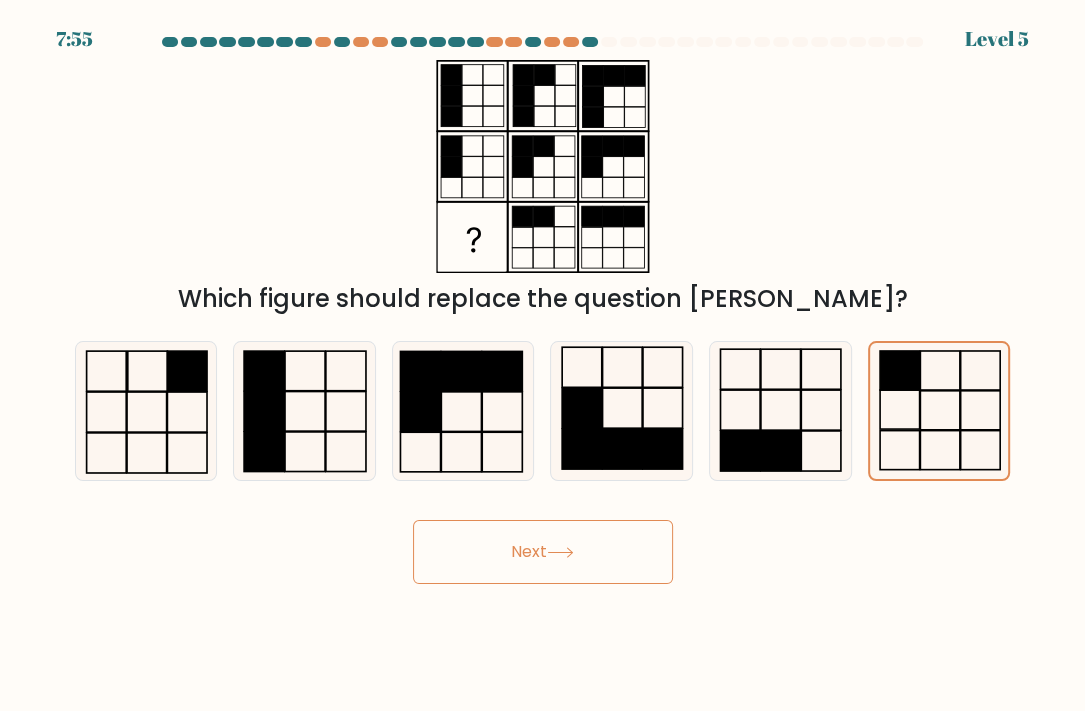 click on "Next" at bounding box center (543, 552) 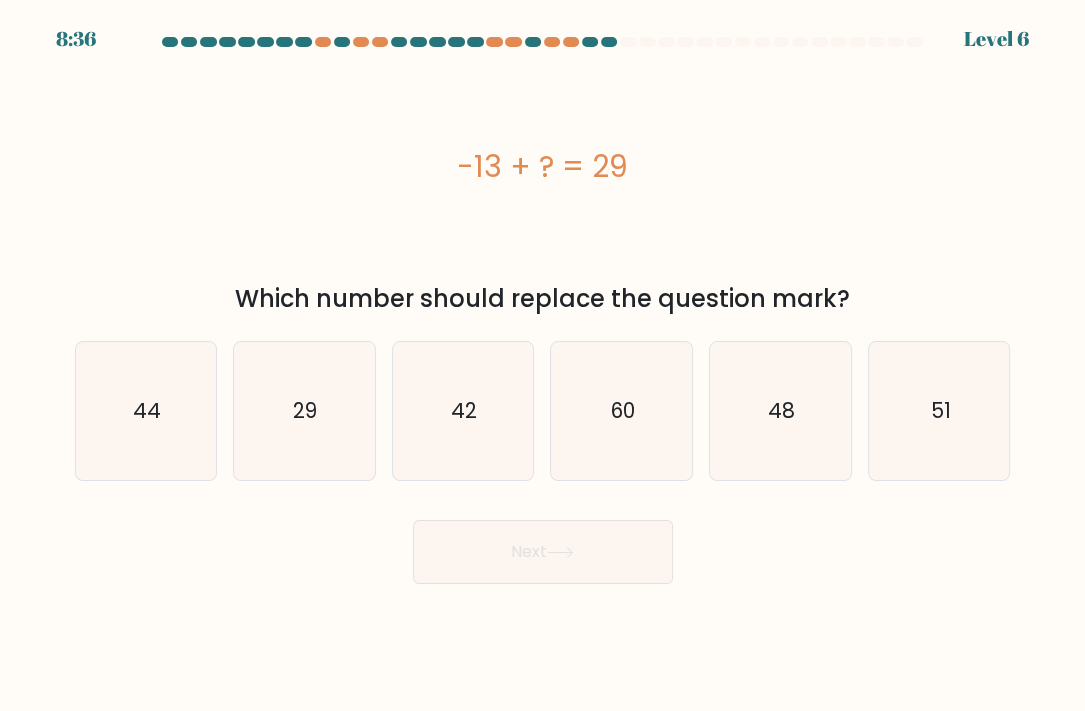 drag, startPoint x: 451, startPoint y: 154, endPoint x: 902, endPoint y: 300, distance: 474.04324 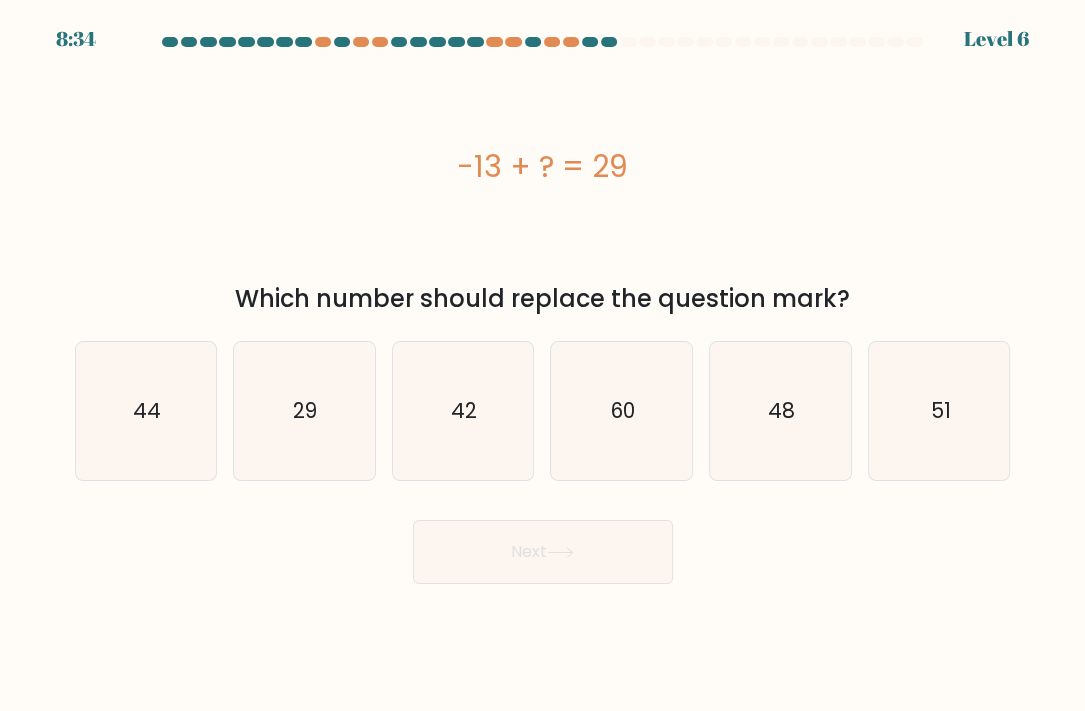 copy on "-13 + ?  = 29
Which number should replace the question mark?" 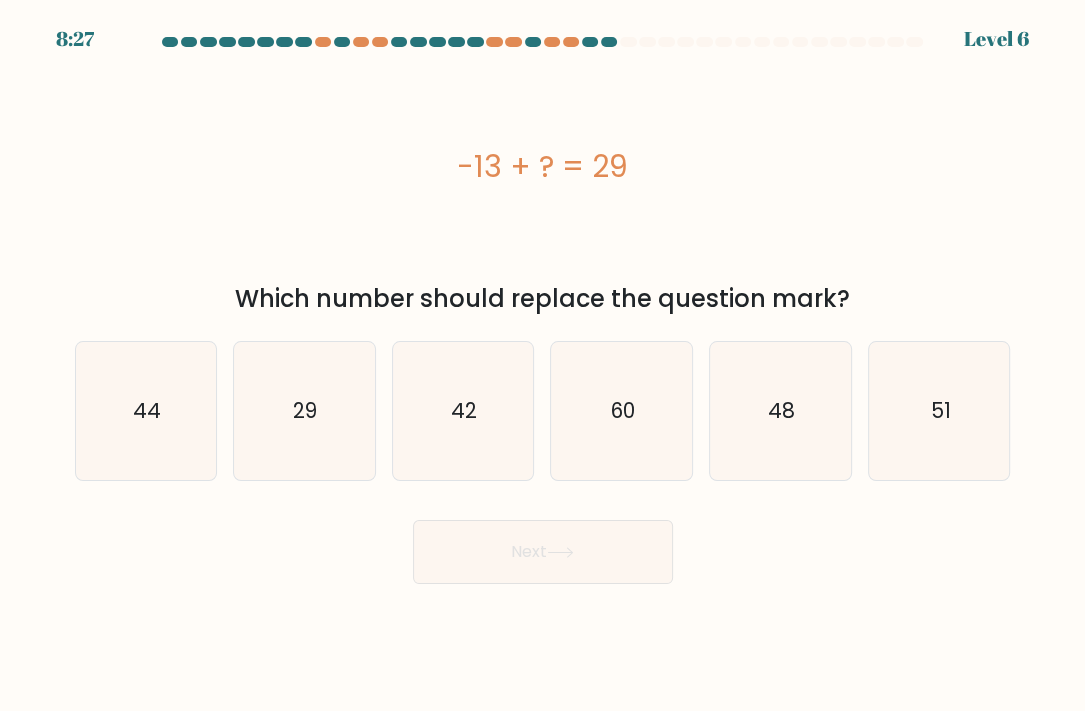 click on "8:27
Level 6
a." at bounding box center [542, 355] 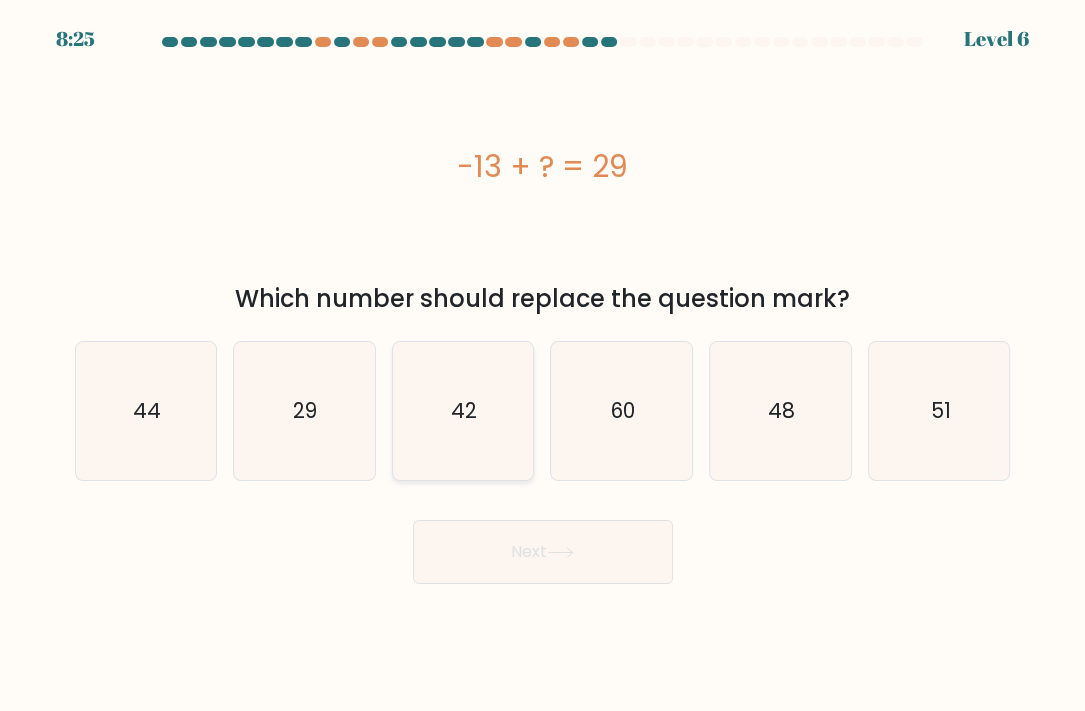 click on "42" 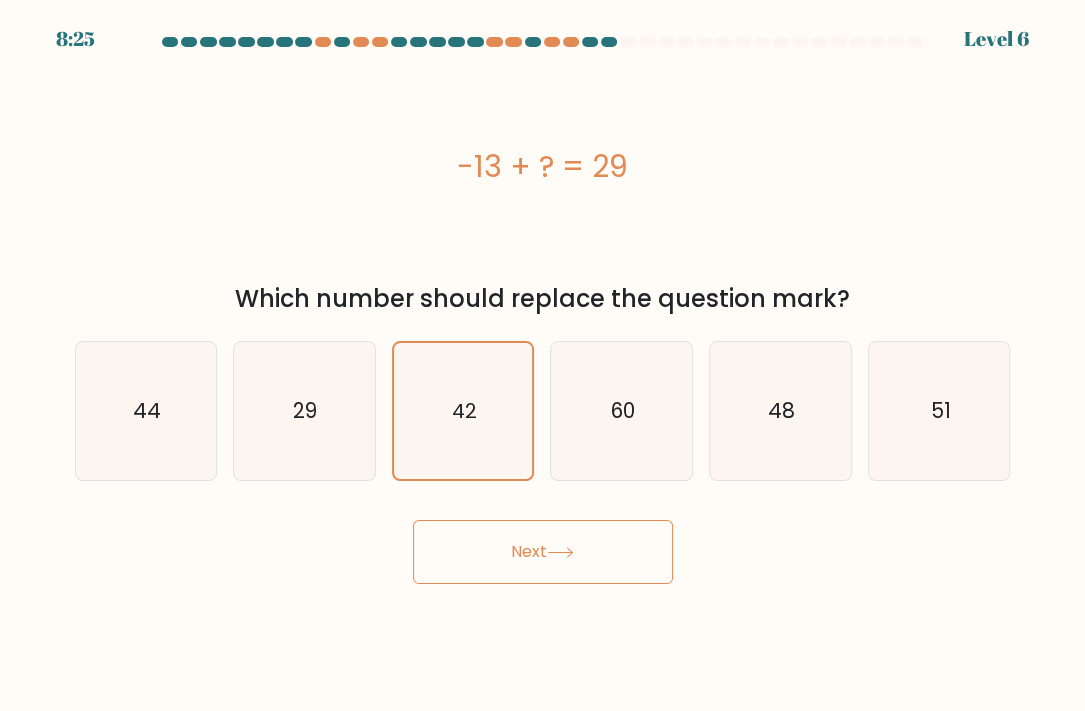 click on "Next" at bounding box center (543, 552) 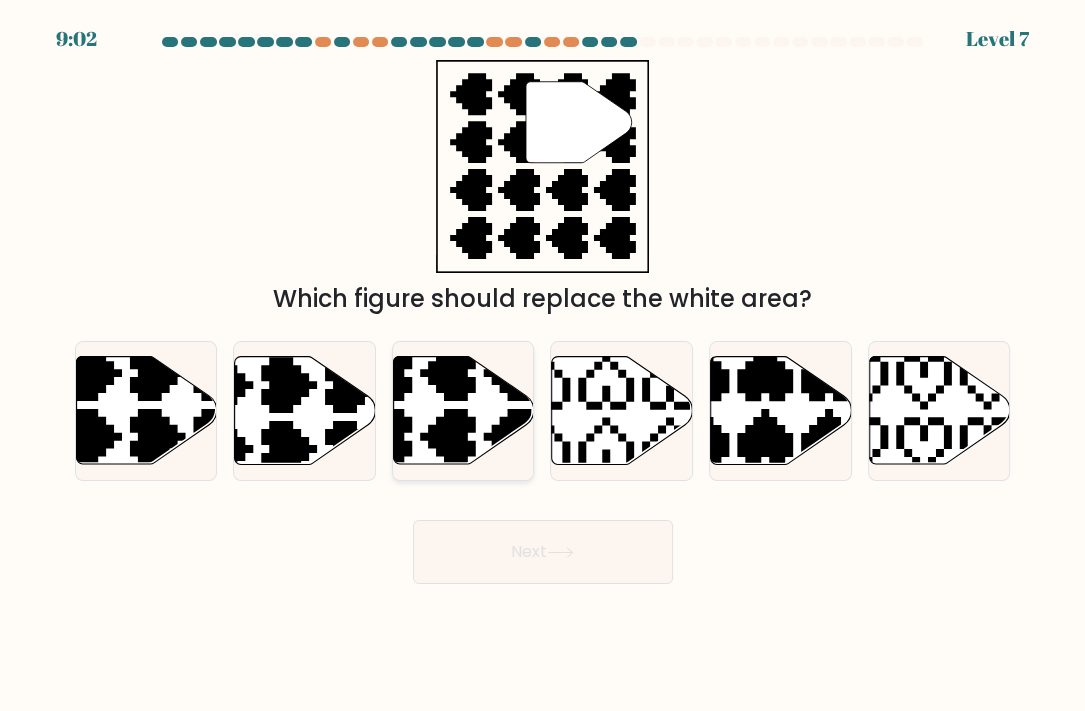 click 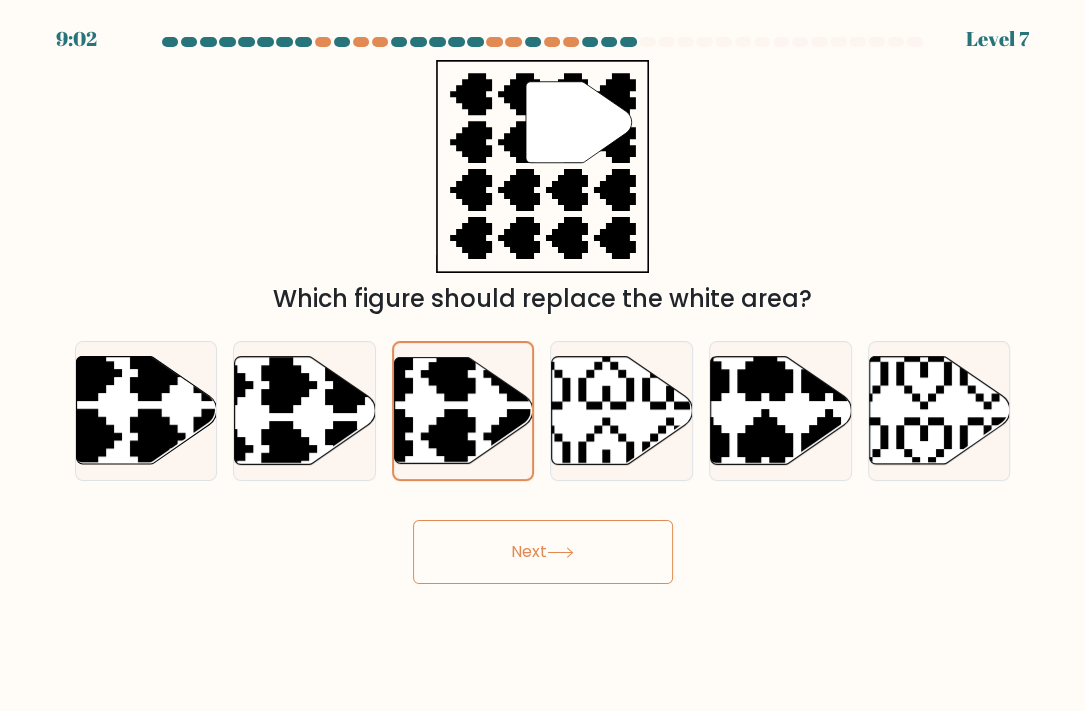 click on "Next" at bounding box center [543, 552] 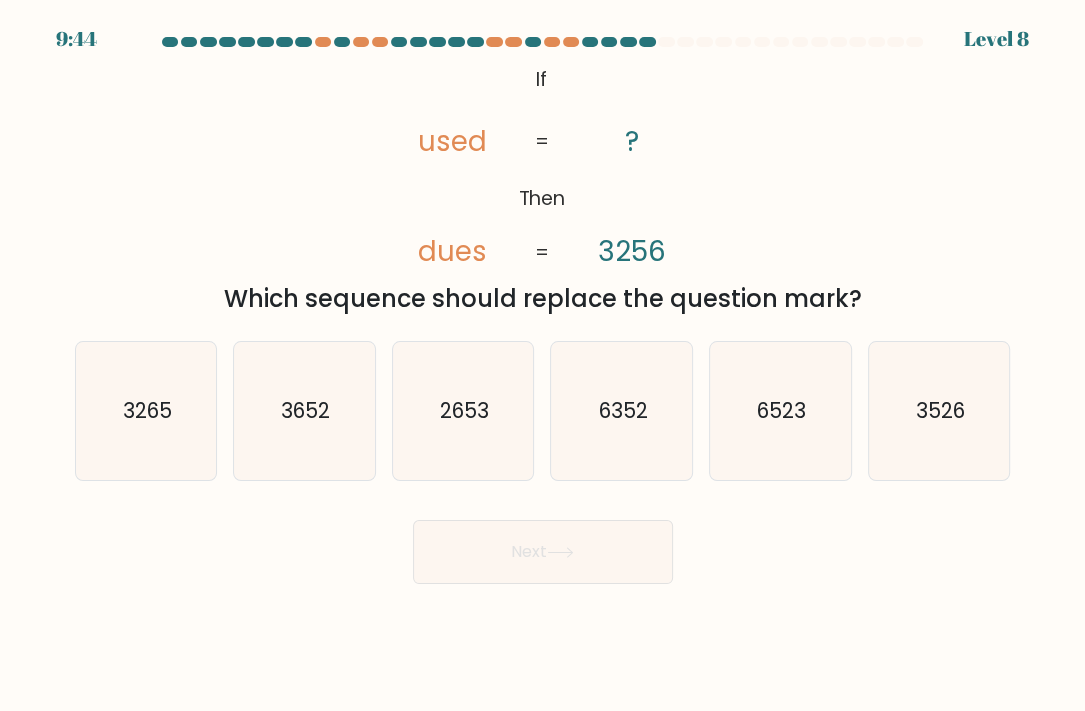 drag, startPoint x: 410, startPoint y: 121, endPoint x: 902, endPoint y: 294, distance: 521.5295 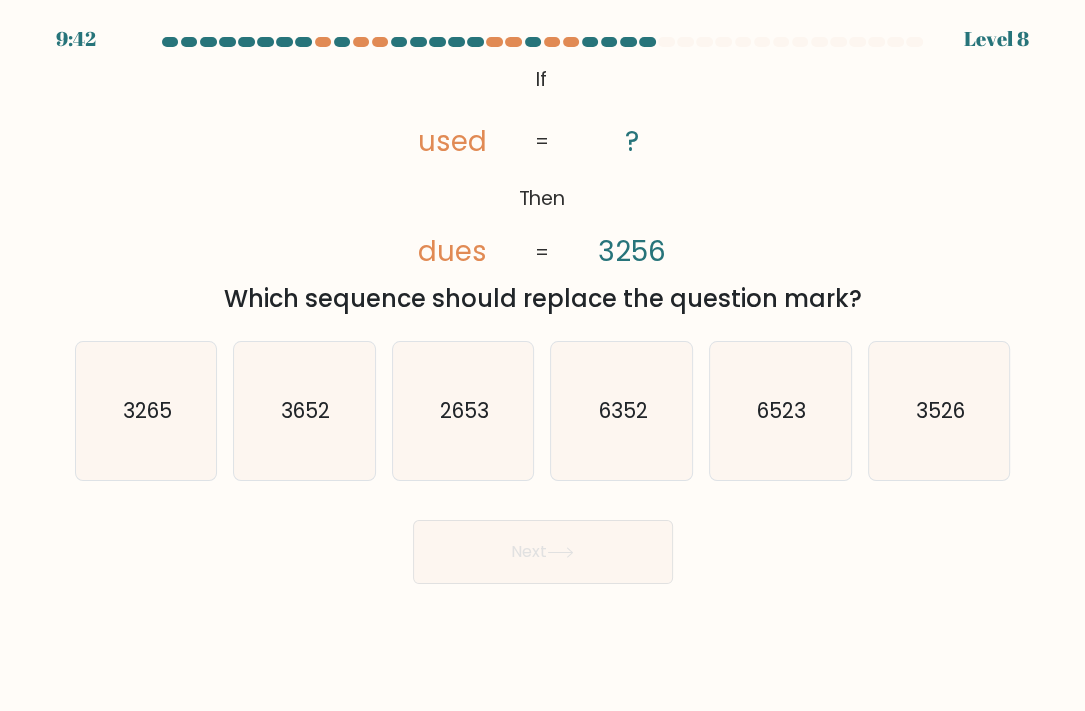 click on "@import url('https://fonts.googleapis.com/css?family=Abril+Fatface:400,100,100italic,300,300italic,400italic,500,500italic,700,700italic,900,900italic');           If       Then       used       dues       ?       3256       =       =
Which sequence should replace the question mark?" at bounding box center (543, 188) 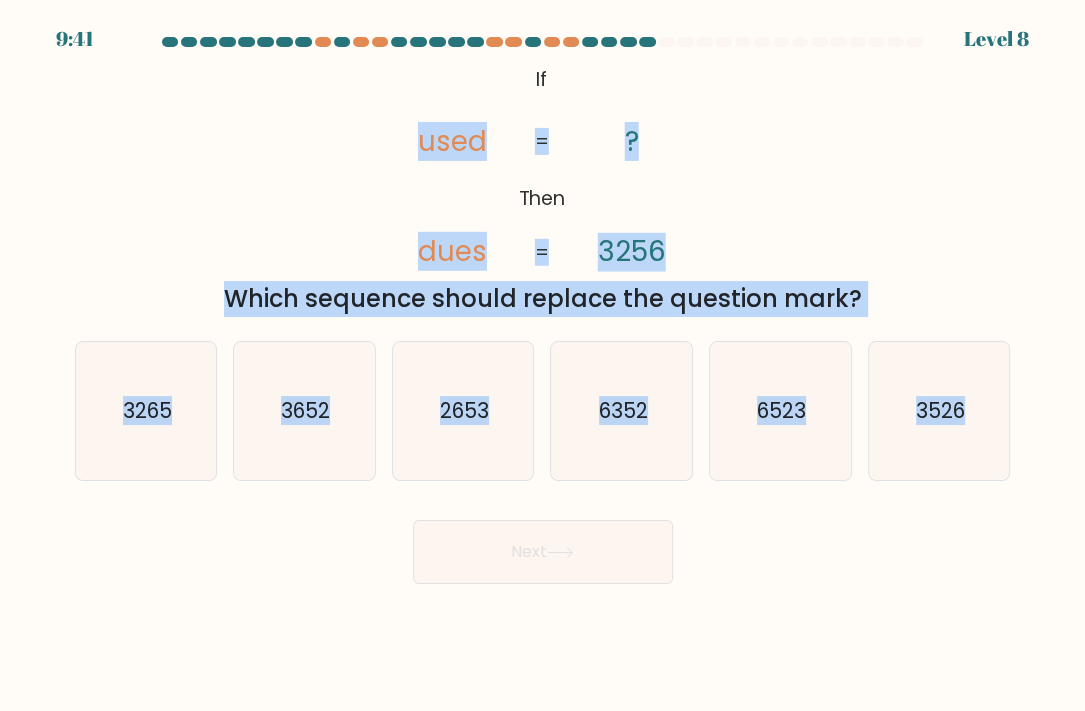 drag, startPoint x: 402, startPoint y: 109, endPoint x: 965, endPoint y: 387, distance: 627.8957 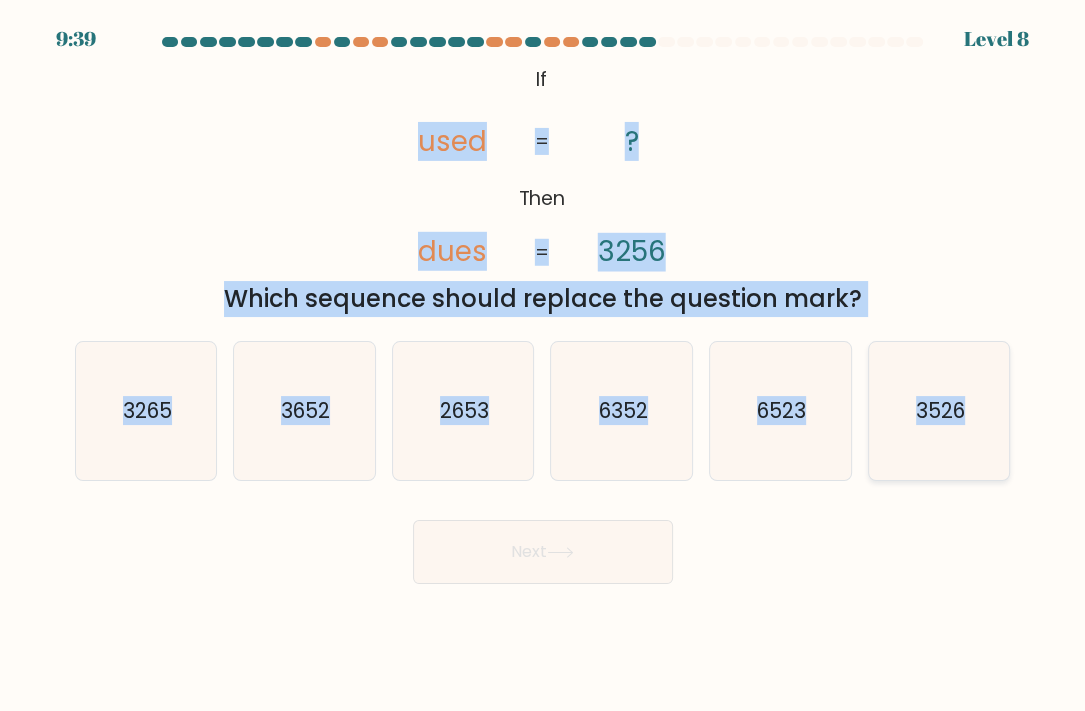 copy on "used       dues       ?       3256       =       =
Which sequence should replace the question mark?
a.
3265
b.
3652
c.
2653
d.
6352
e.
6523
f.
3526" 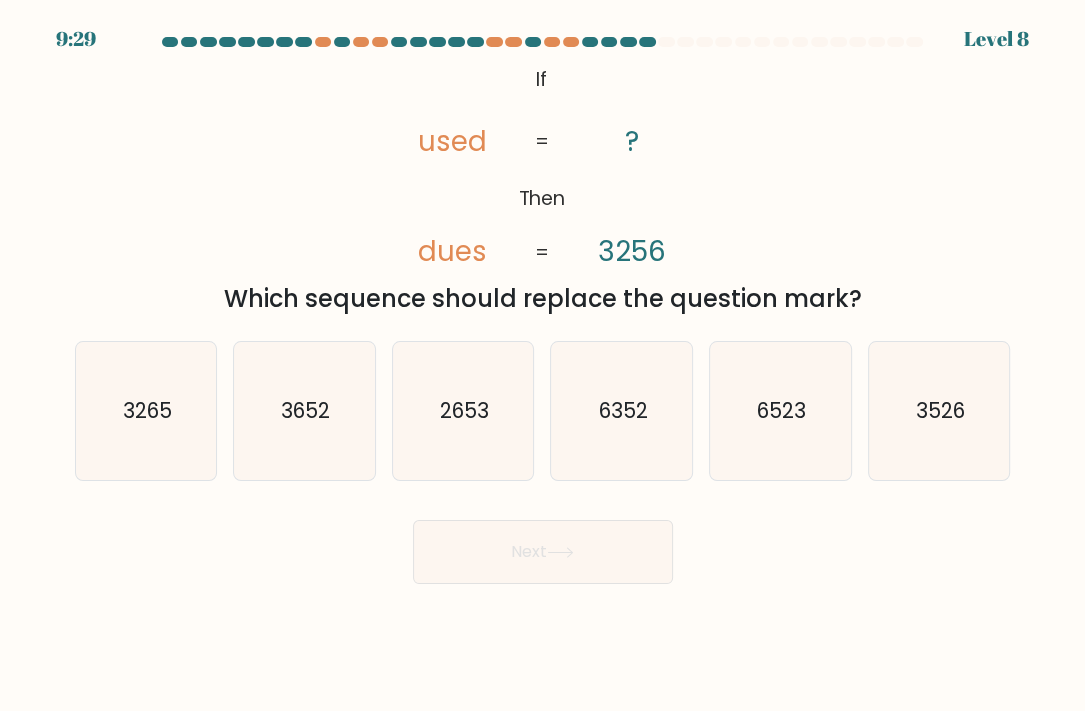 click on "Next" at bounding box center (543, 544) 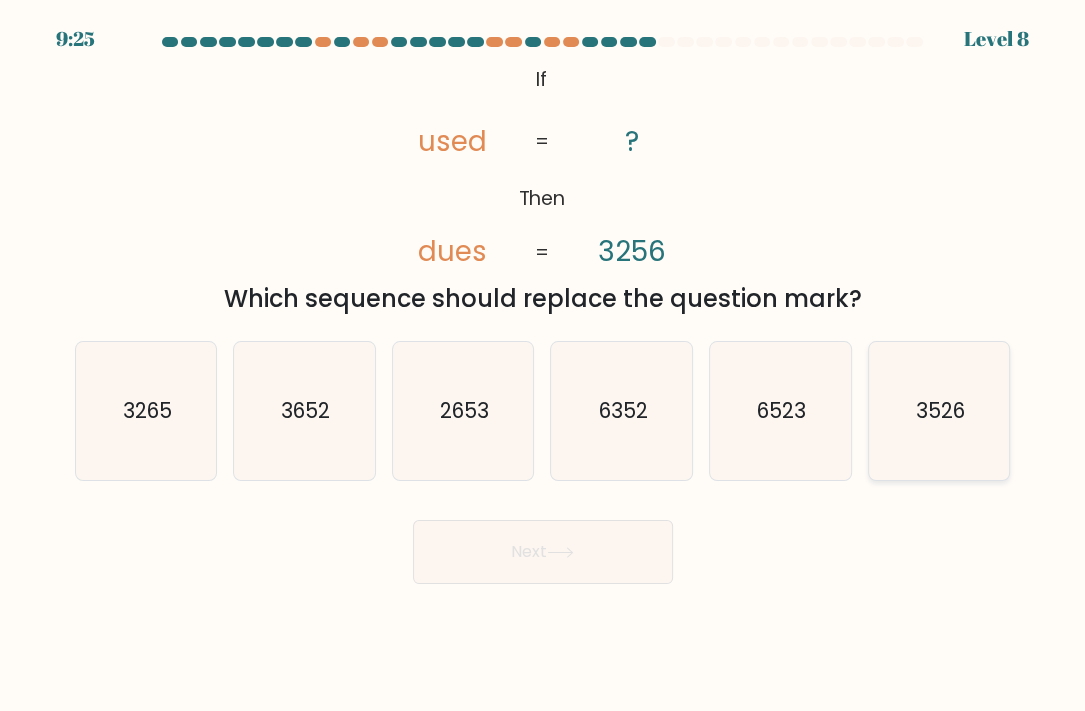 click on "3526" 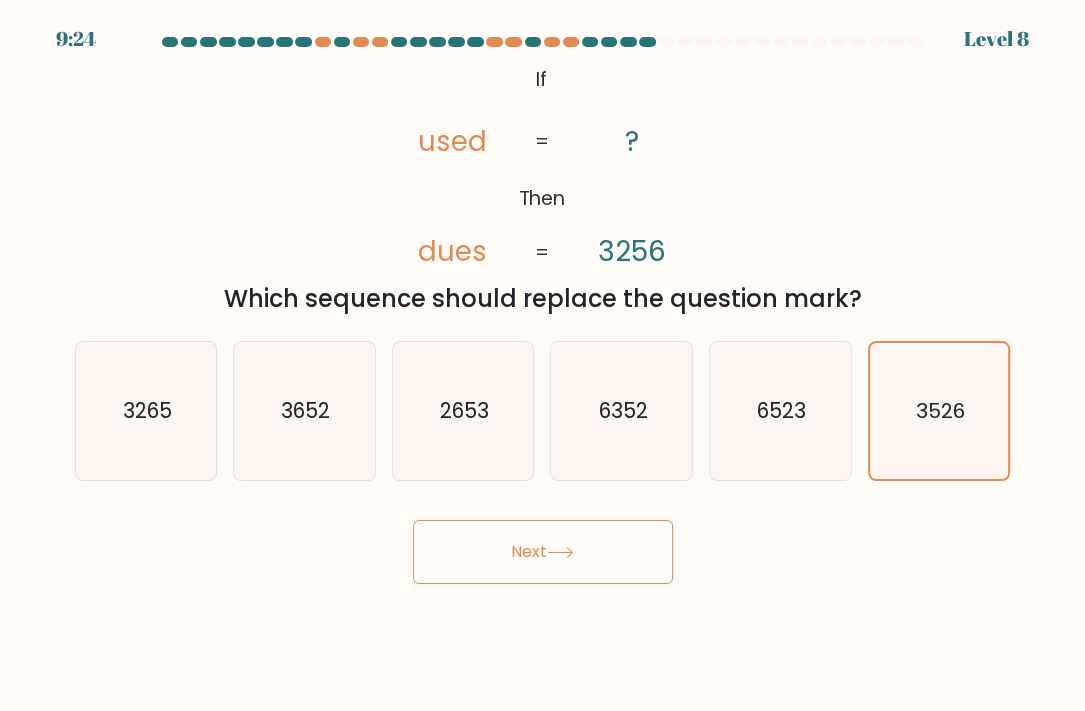 click 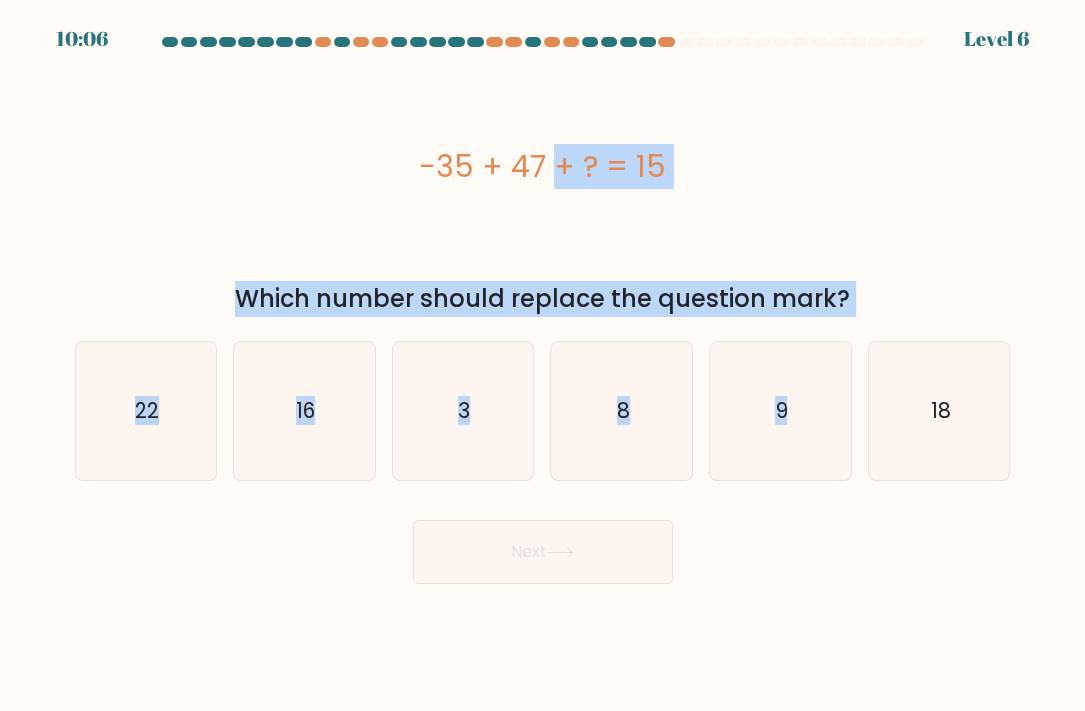 drag, startPoint x: 398, startPoint y: 166, endPoint x: 962, endPoint y: 382, distance: 603.947 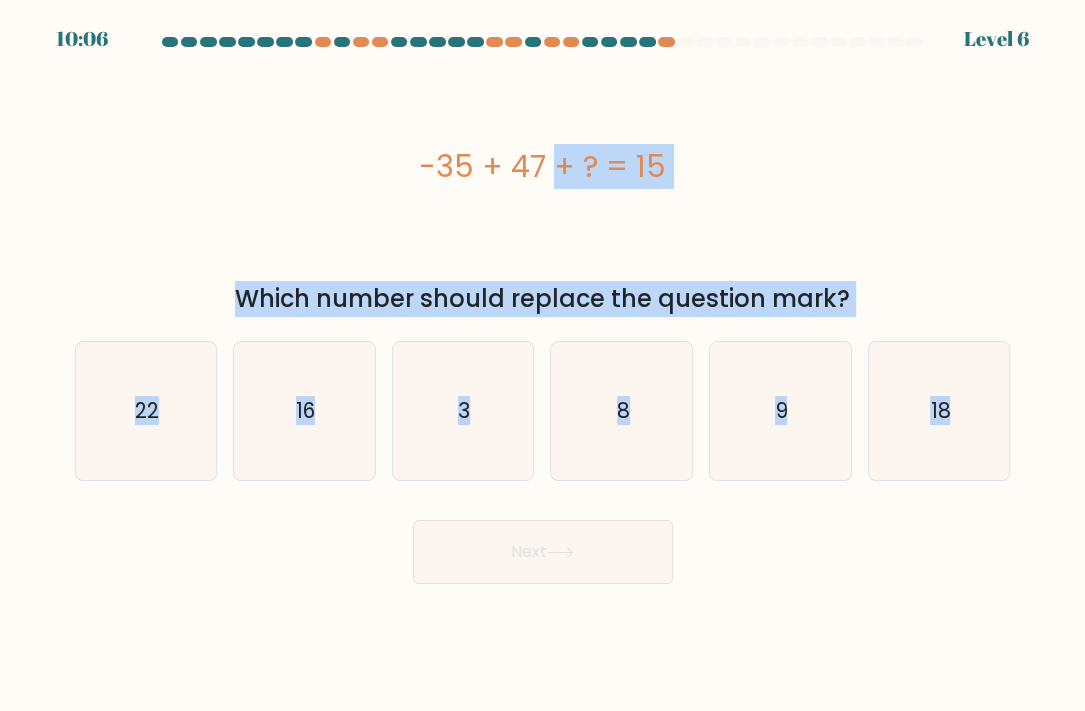 click on "-35 + 47 + ? = 15
Which number should replace the question mark?" at bounding box center (543, 188) 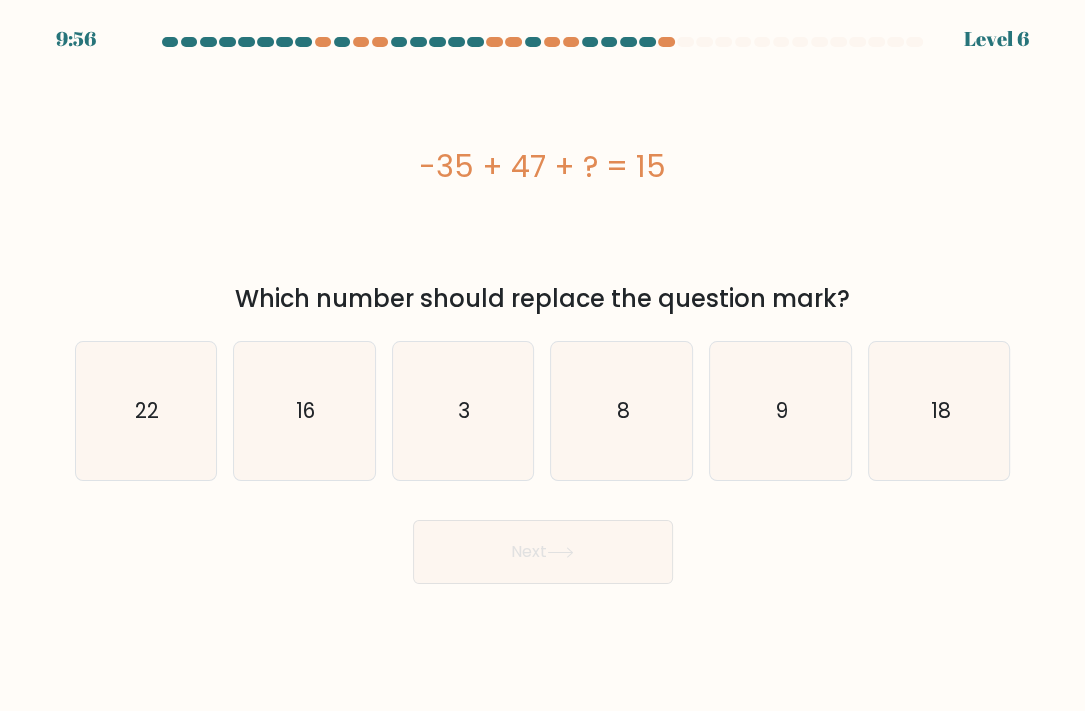 click on "a. 3" at bounding box center (542, 310) 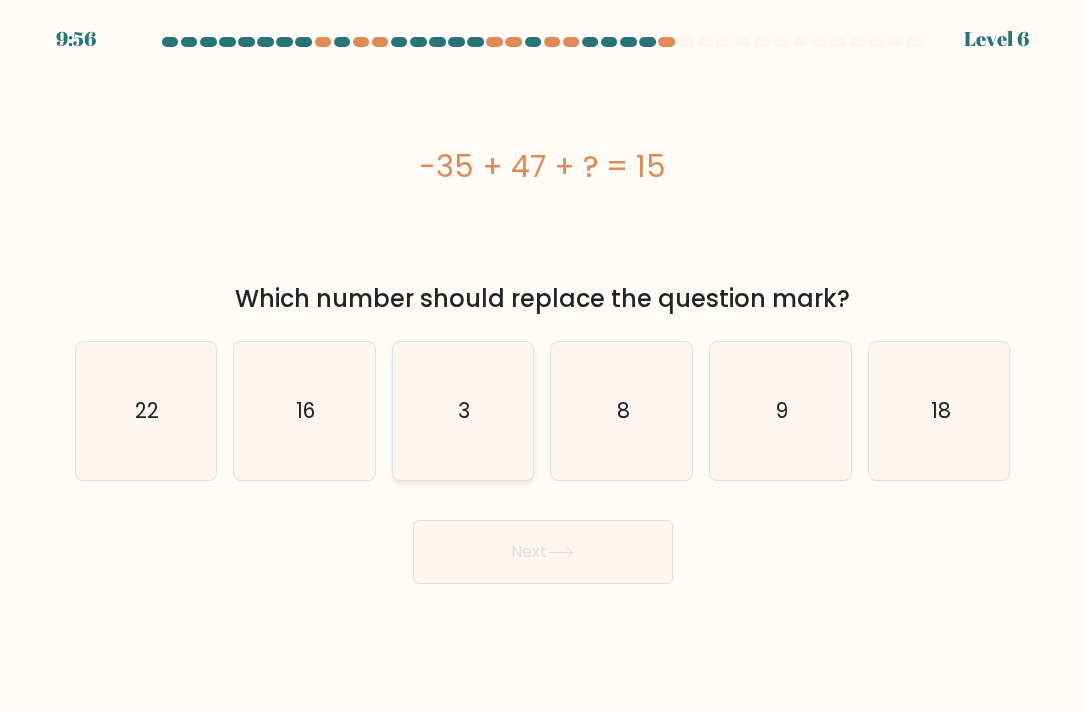 click on "3" 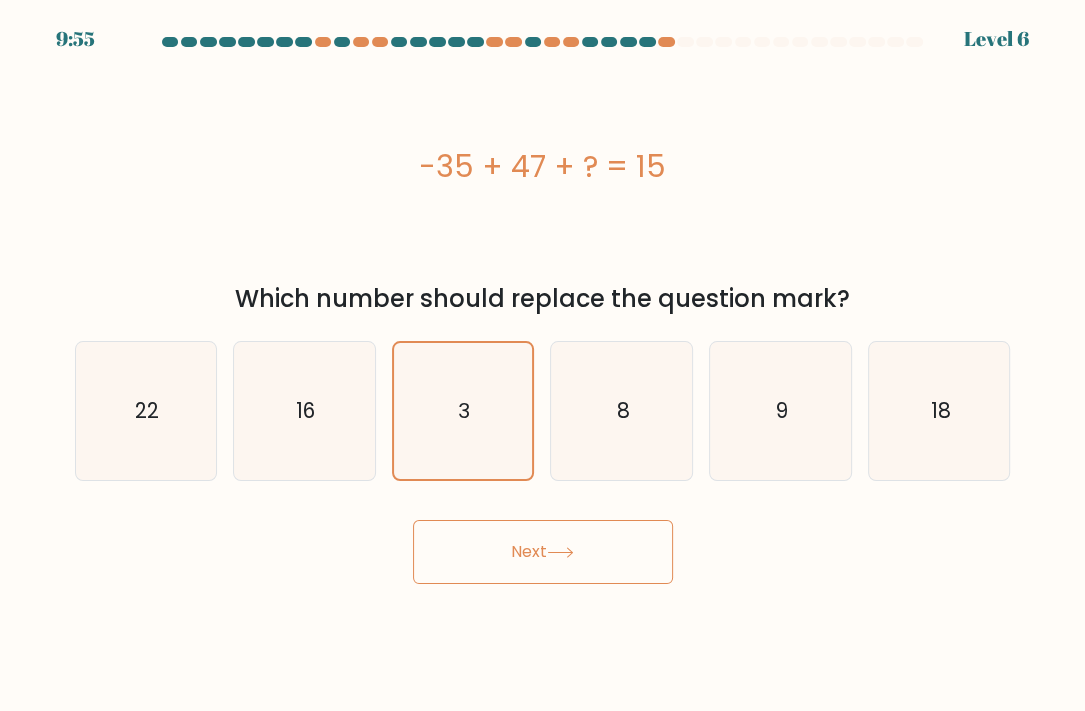 click on "Next" at bounding box center (543, 552) 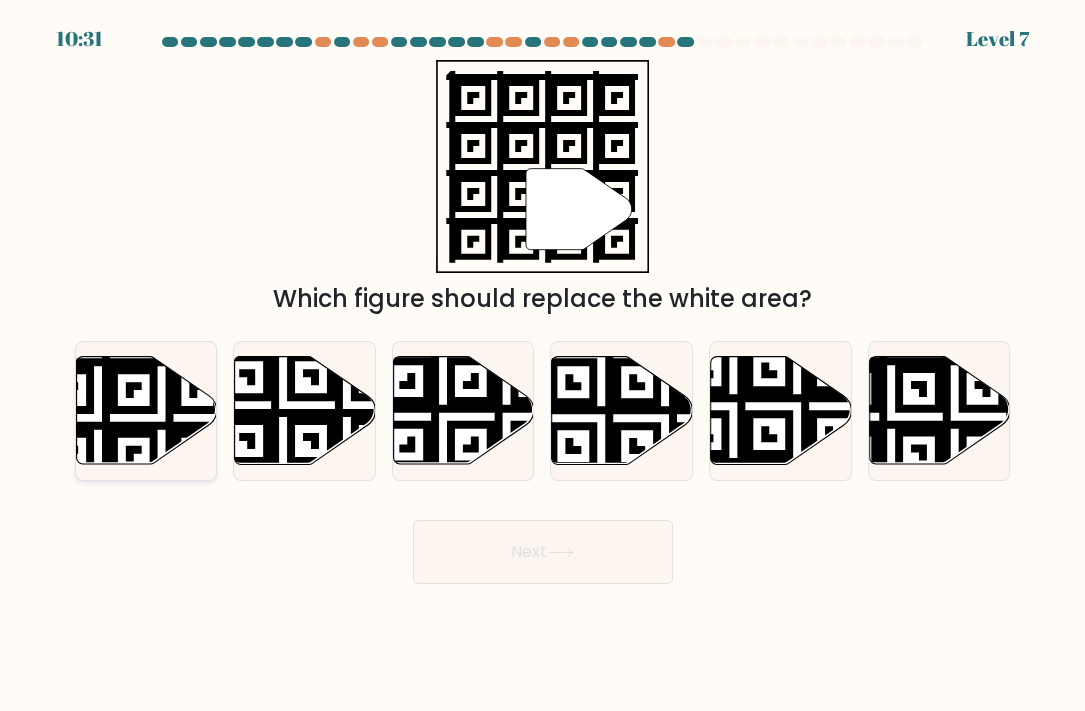 click 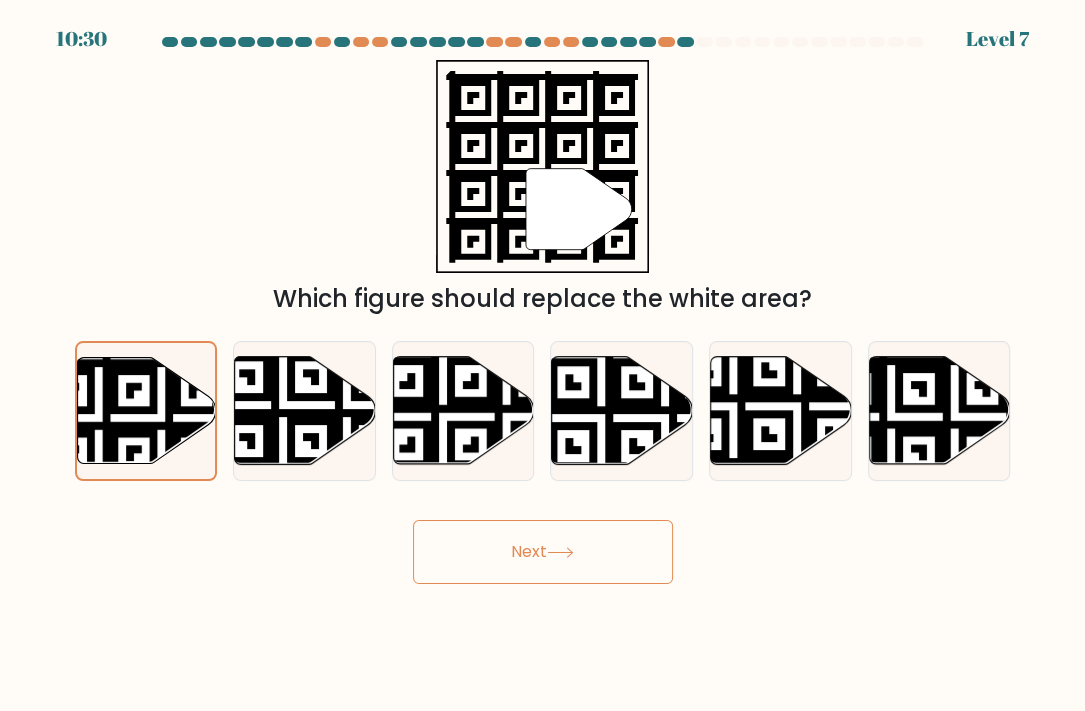 click on "Next" at bounding box center [543, 552] 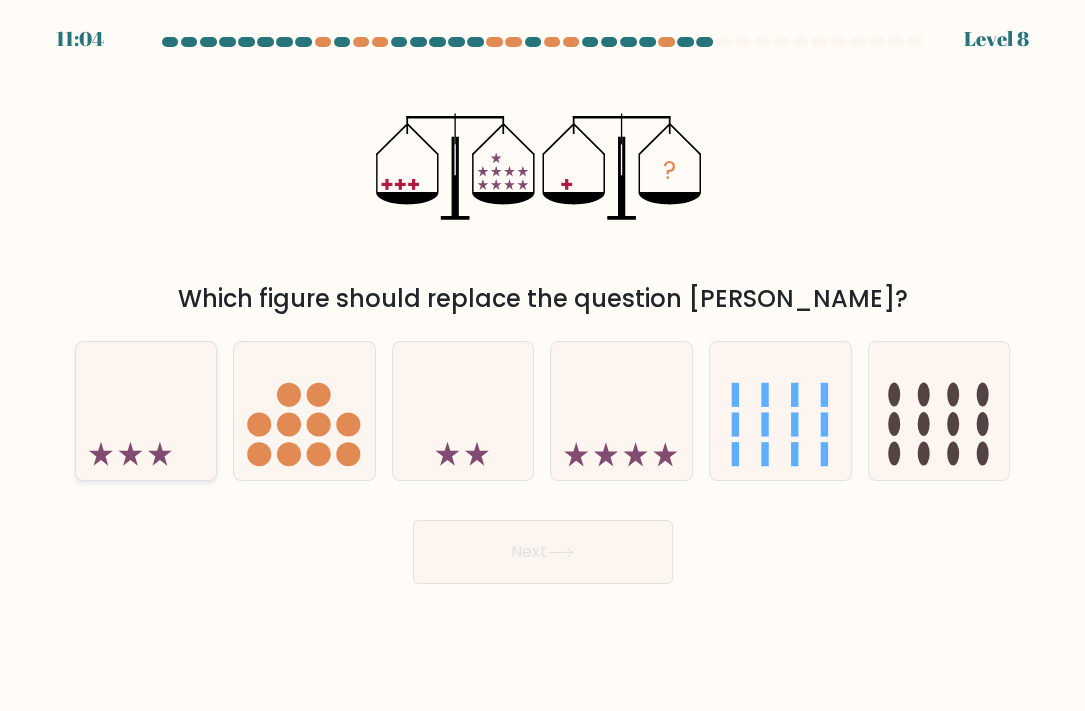 click 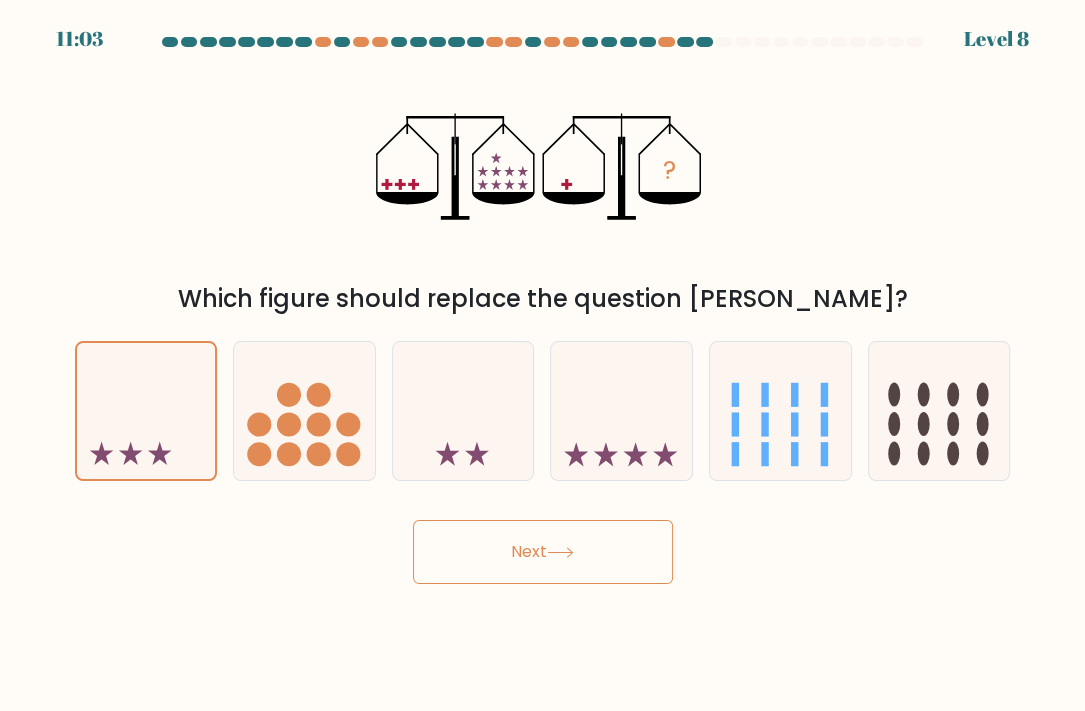 click on "Next" at bounding box center (543, 552) 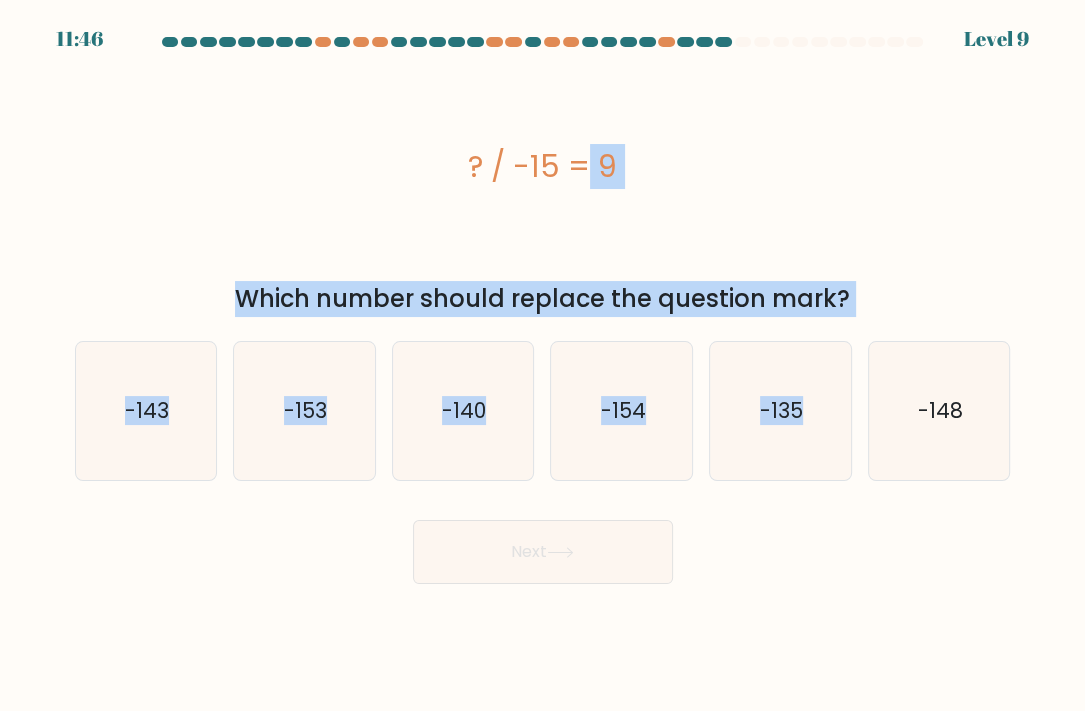 drag, startPoint x: 447, startPoint y: 137, endPoint x: 963, endPoint y: 402, distance: 580.0698 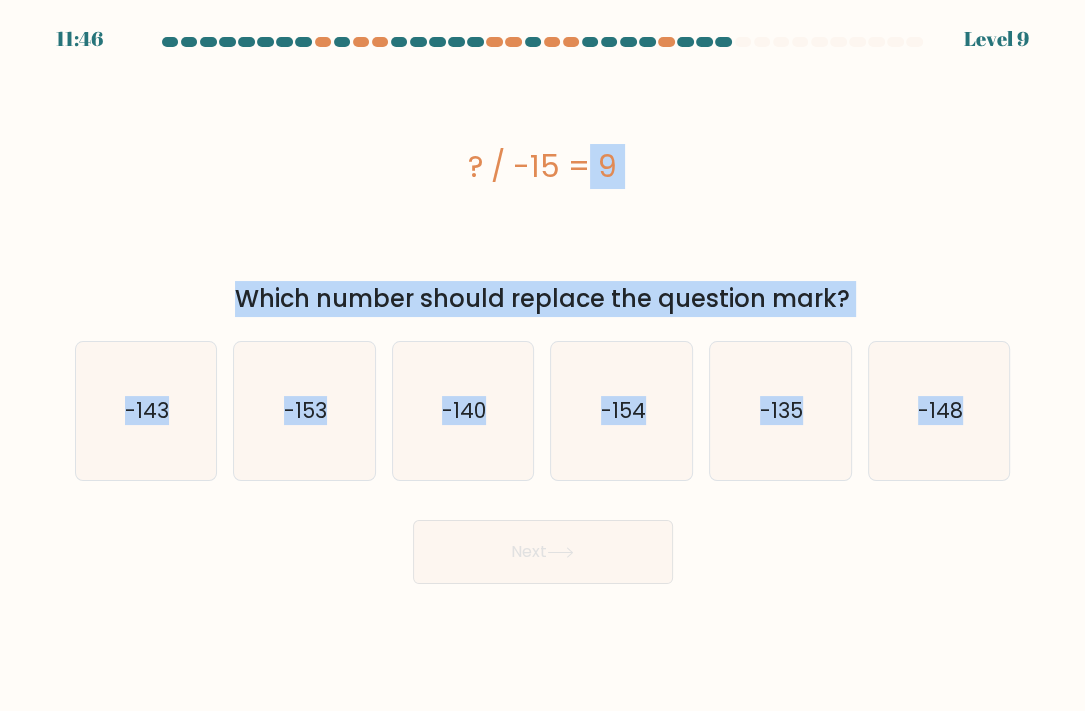 click on "? / -15 = 9
Which number should replace the question mark?" at bounding box center [543, 188] 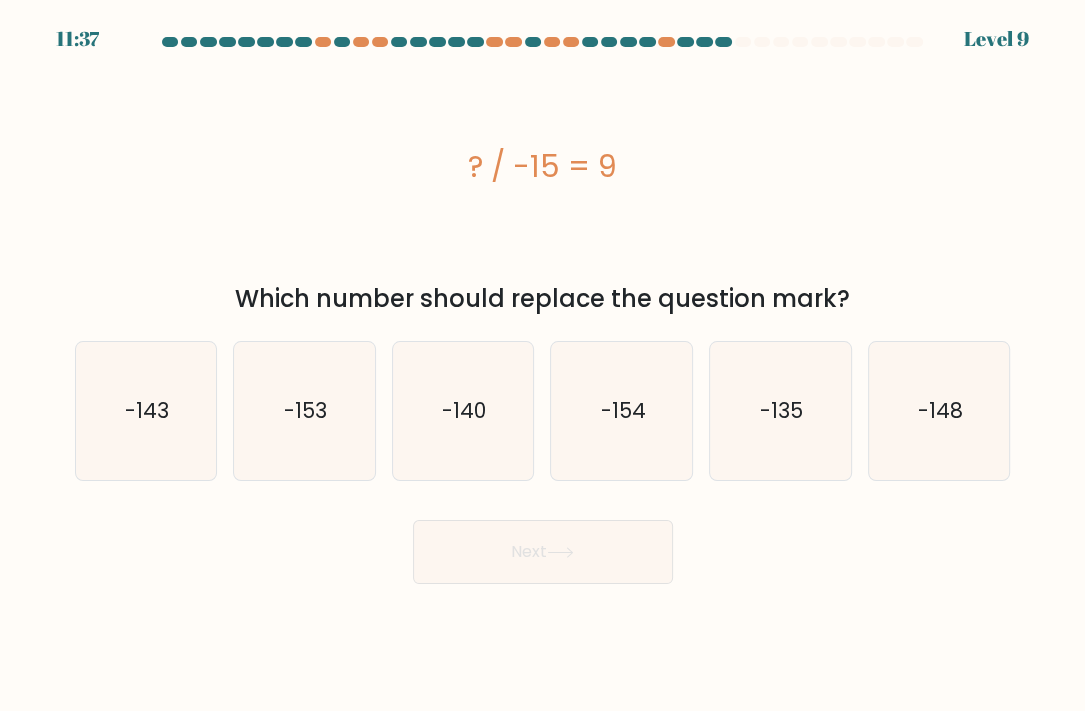 click on "11:37
Level 9" at bounding box center [542, 355] 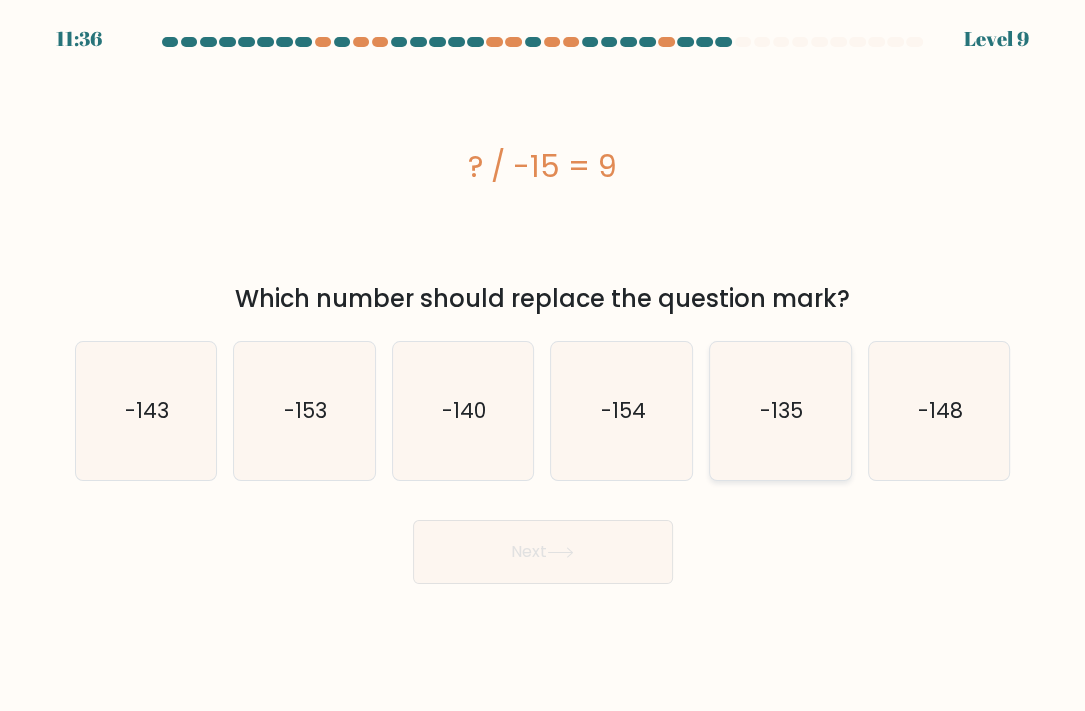 click on "-135" 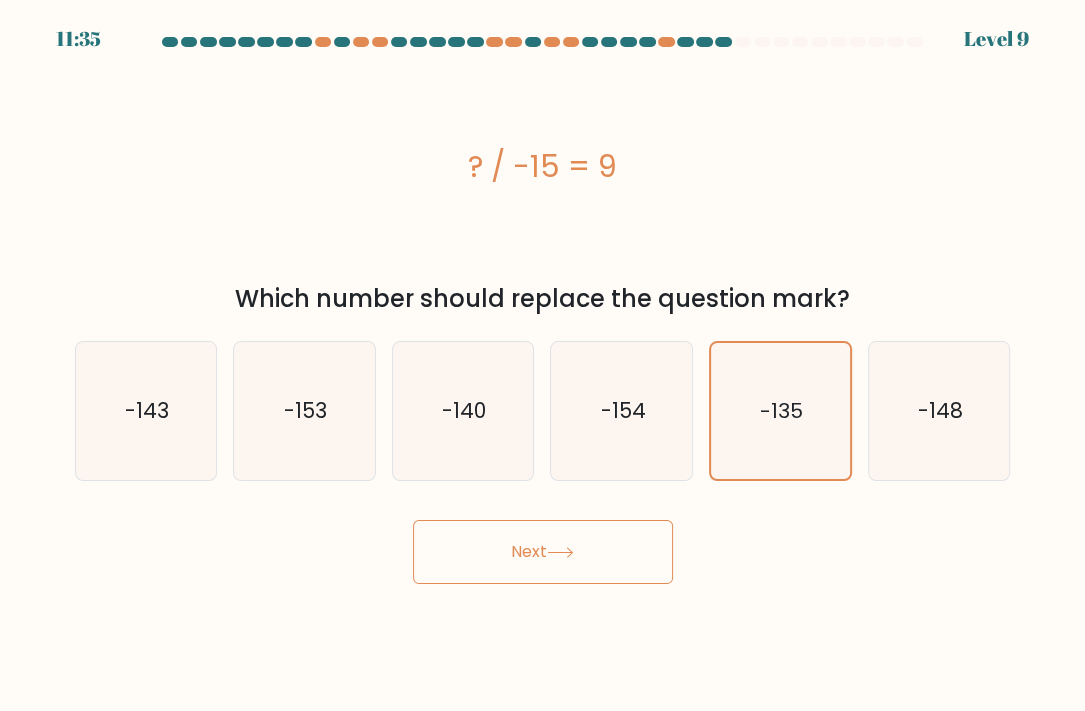 click on "Next" at bounding box center (543, 552) 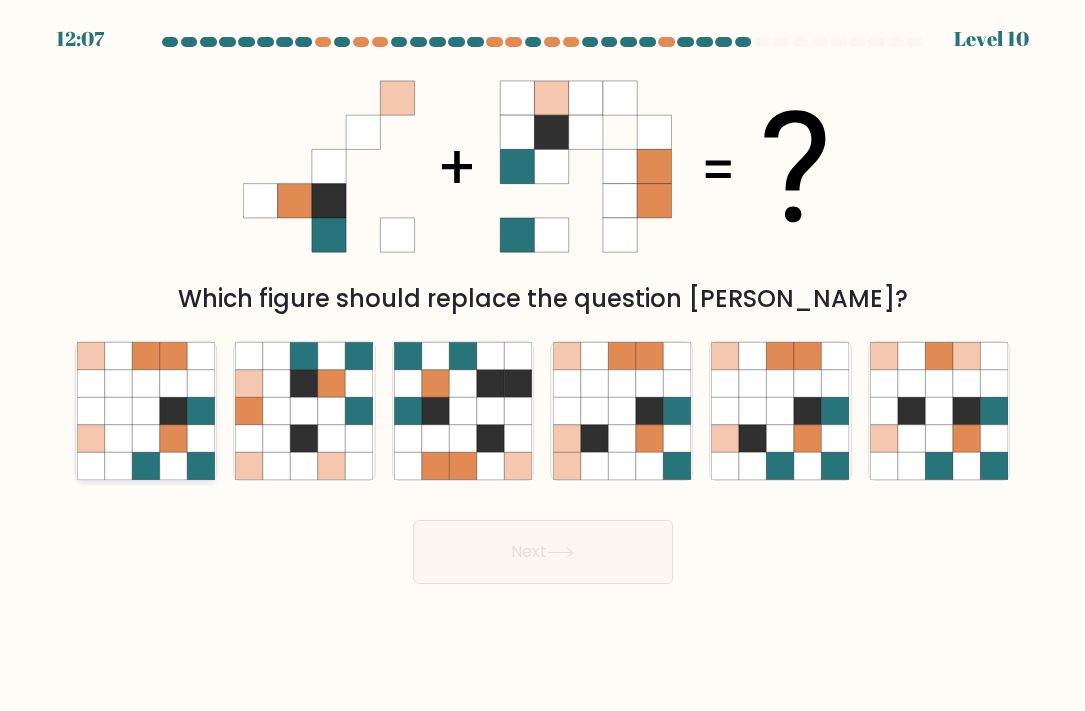 click 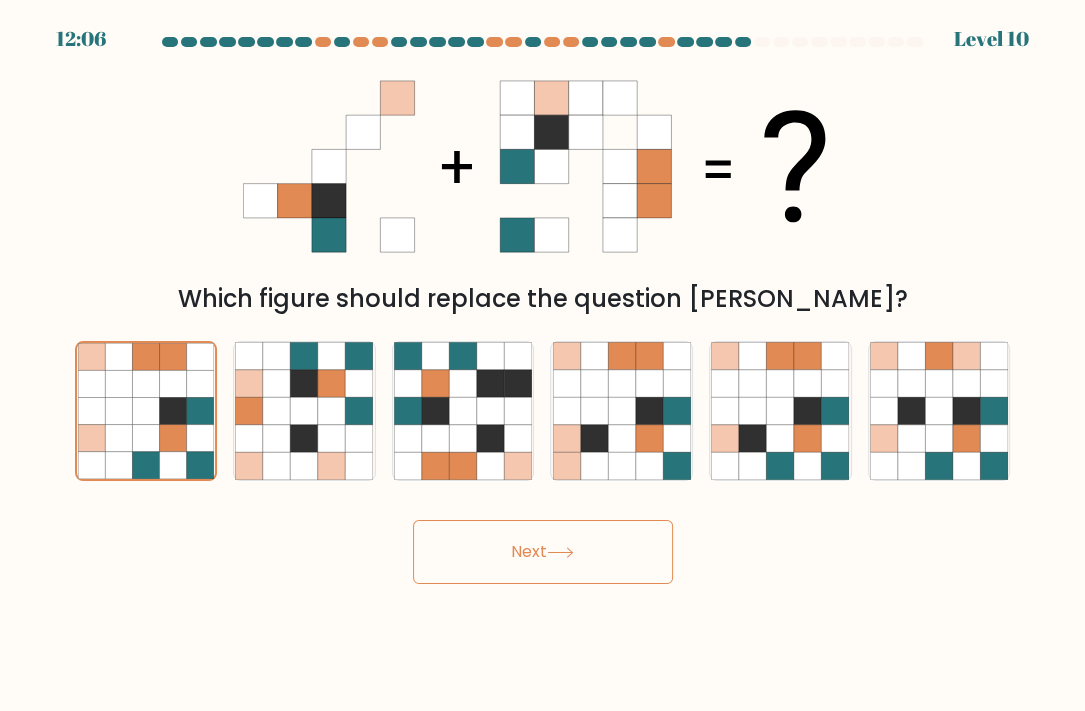click on "Next" at bounding box center [543, 552] 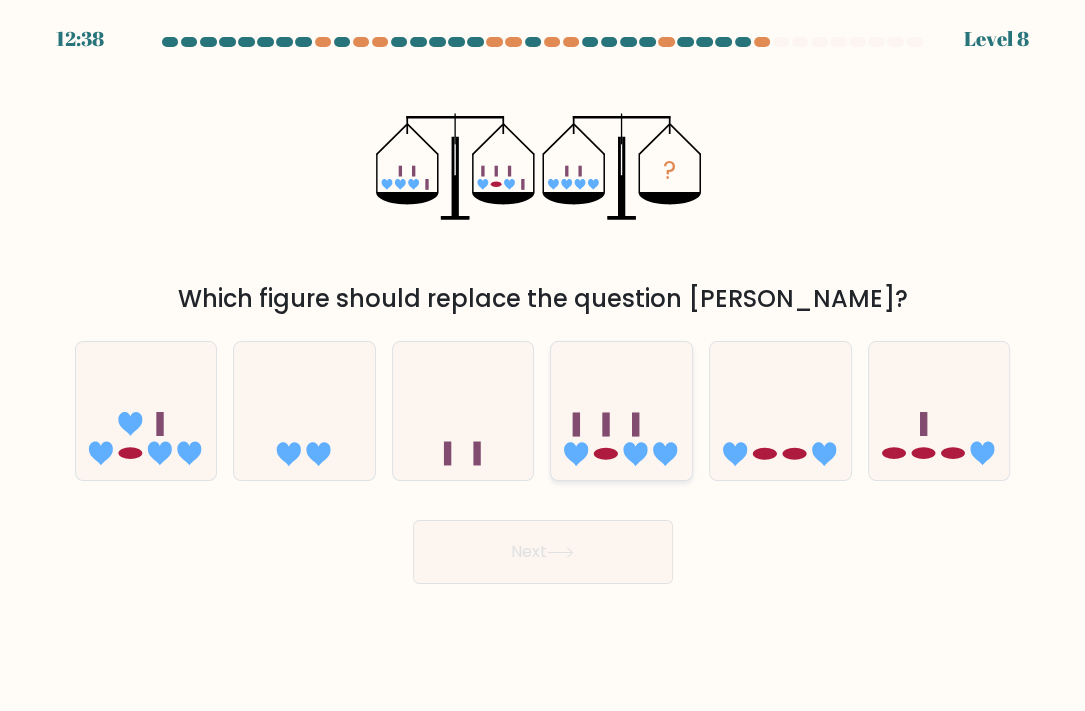 click 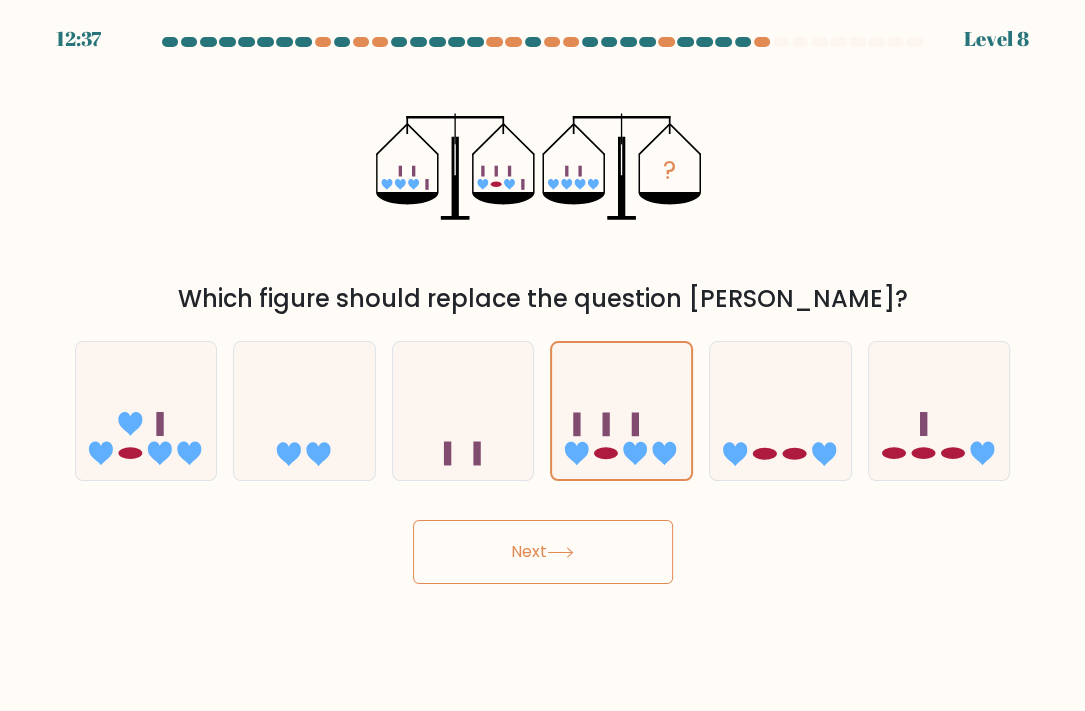 click on "Next" at bounding box center [543, 552] 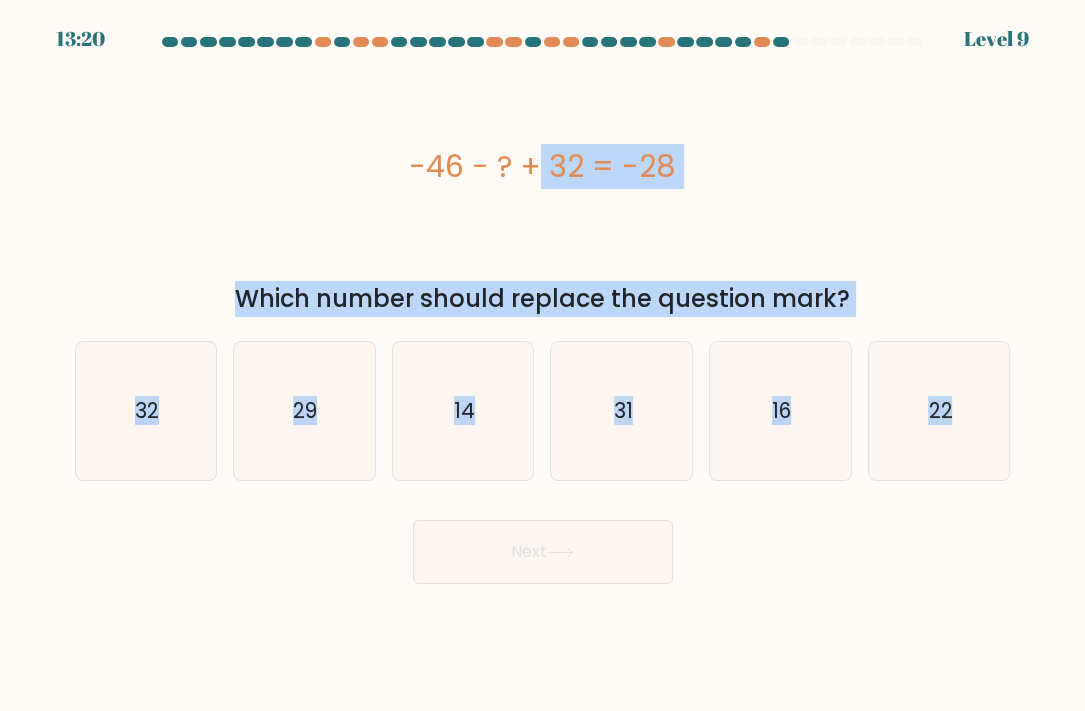 drag, startPoint x: 377, startPoint y: 148, endPoint x: 967, endPoint y: 376, distance: 632.5219 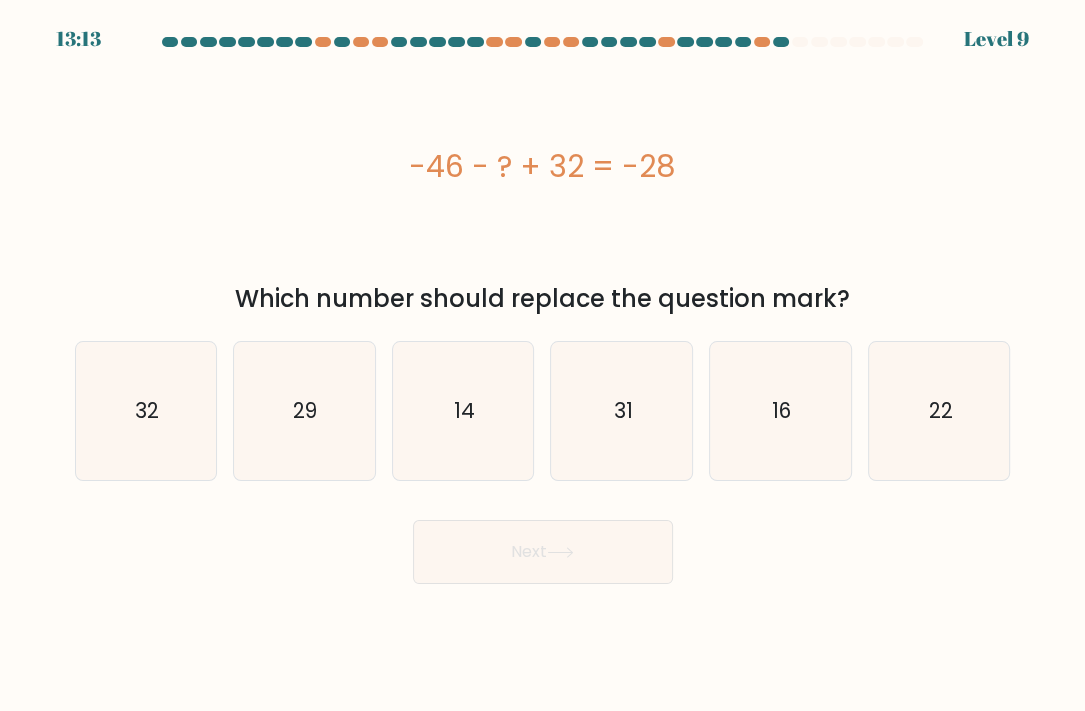click on "Next" at bounding box center (543, 544) 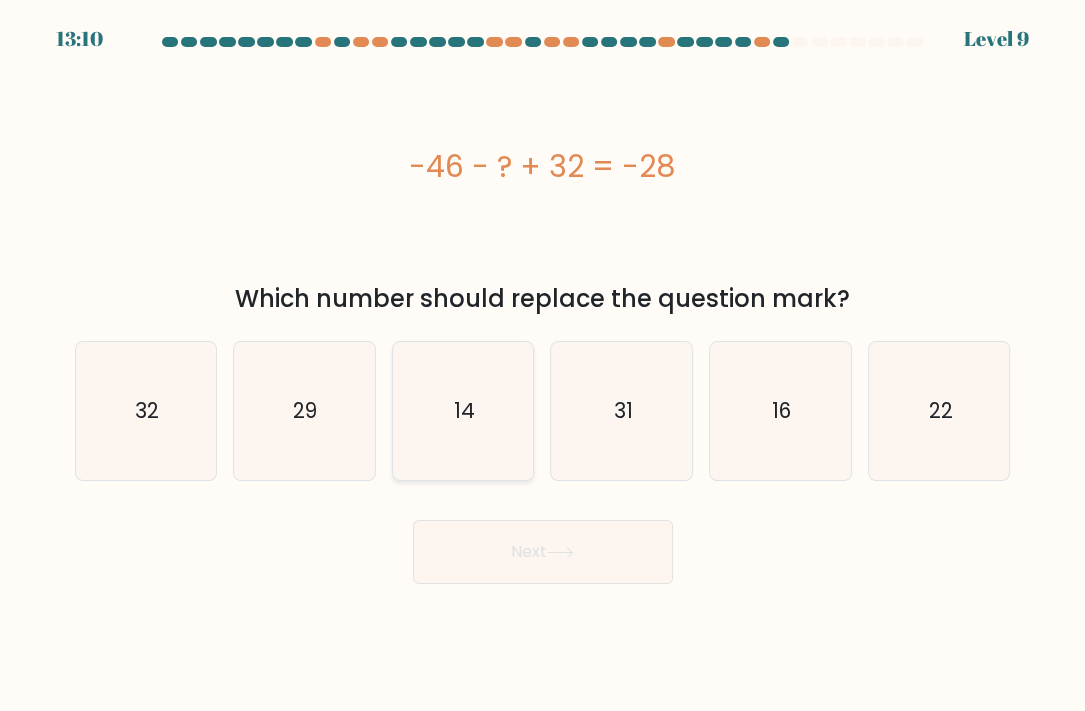 click on "14" 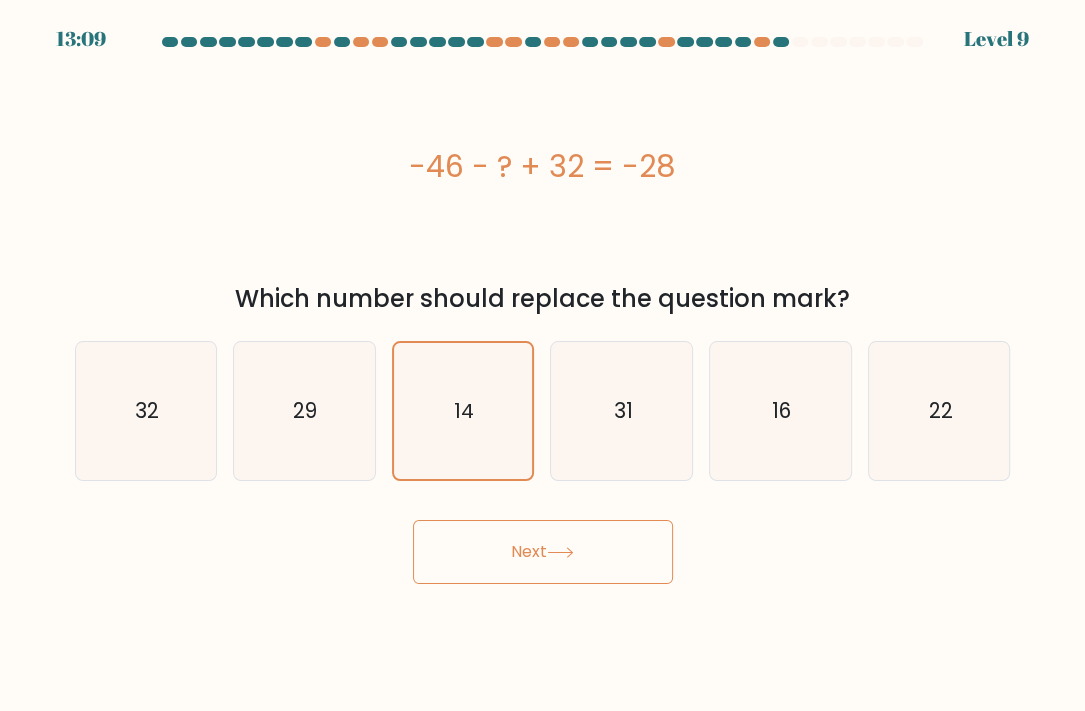 click on "Next" at bounding box center (543, 552) 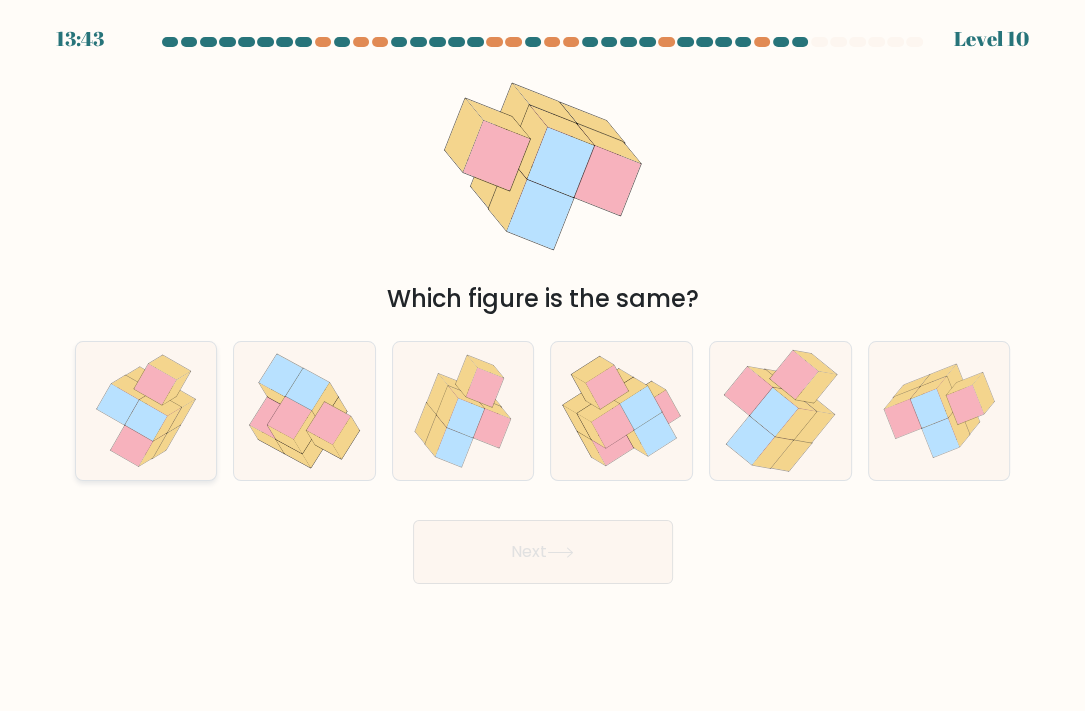 click 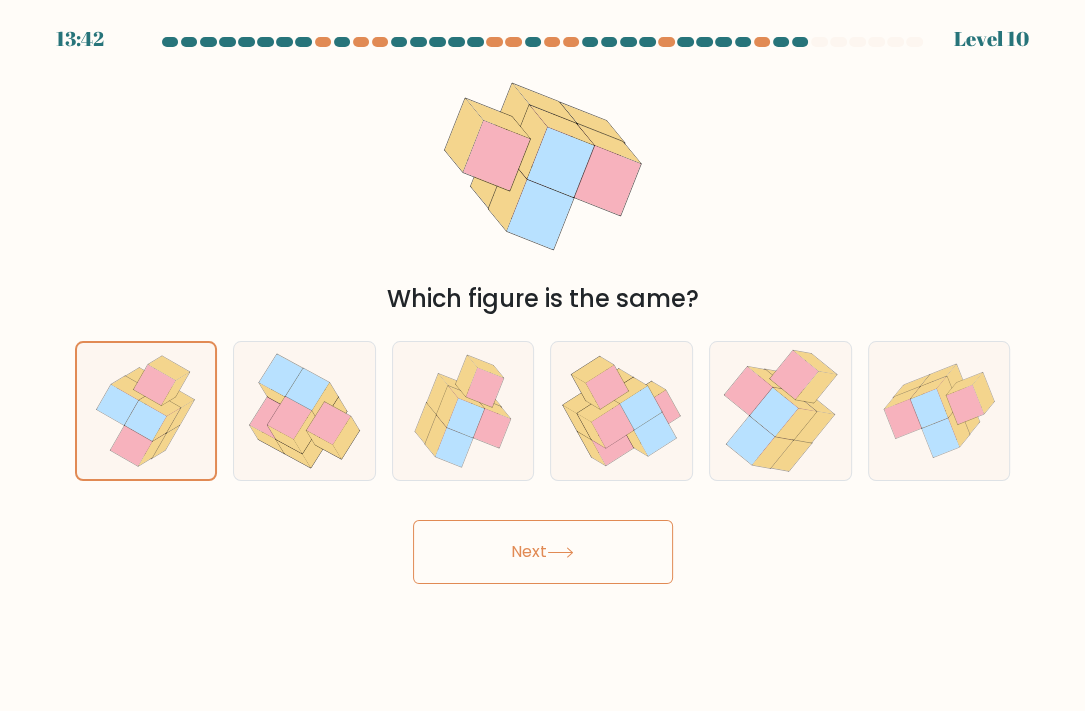 click on "Next" at bounding box center [543, 552] 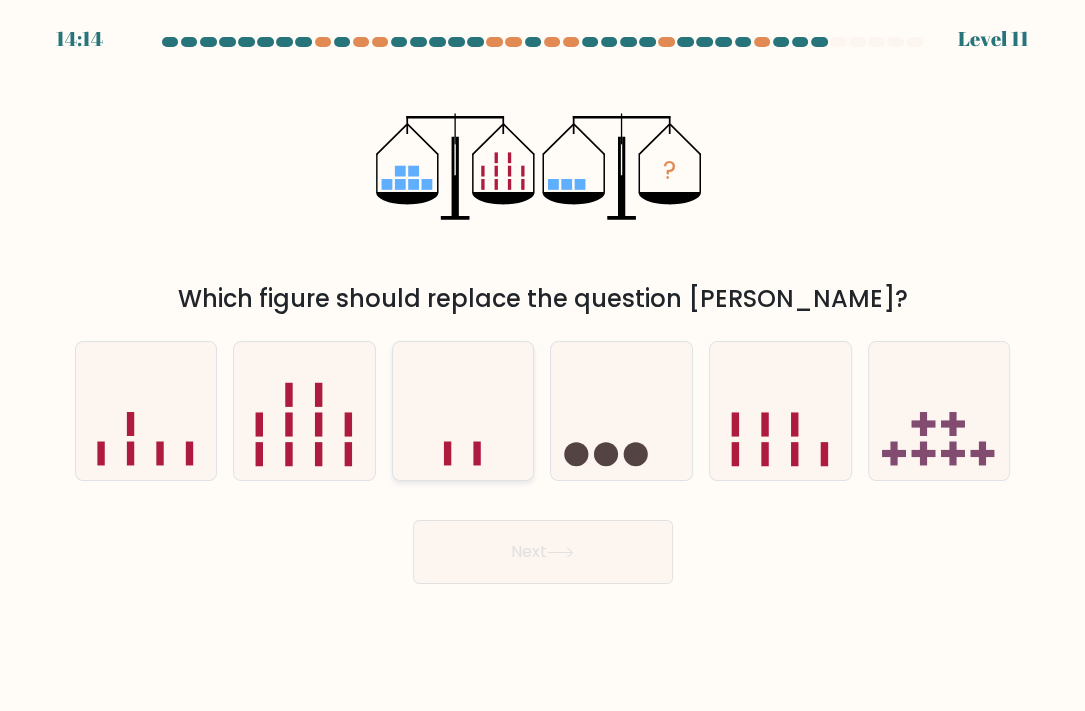 click 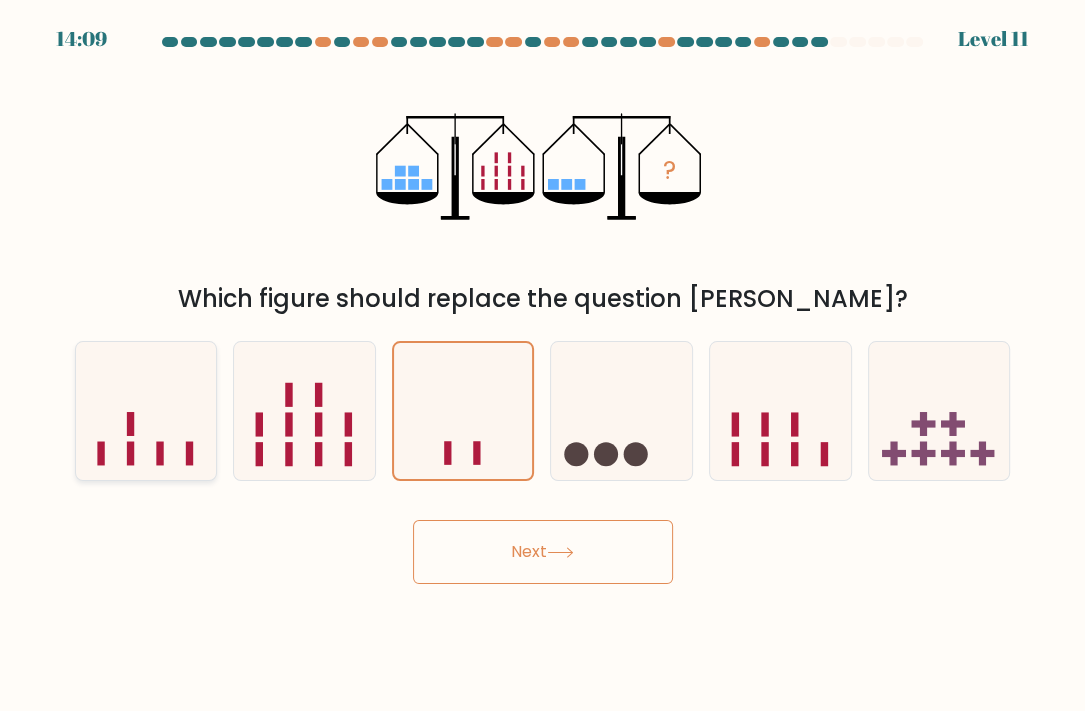 click 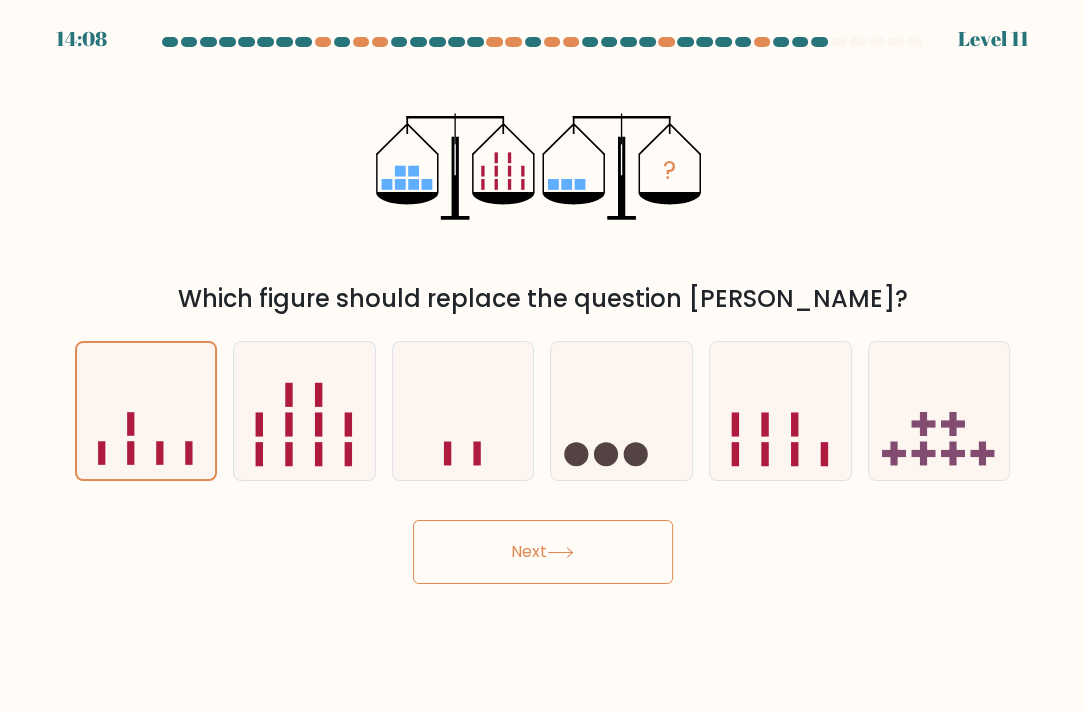 click on "Next" at bounding box center [543, 552] 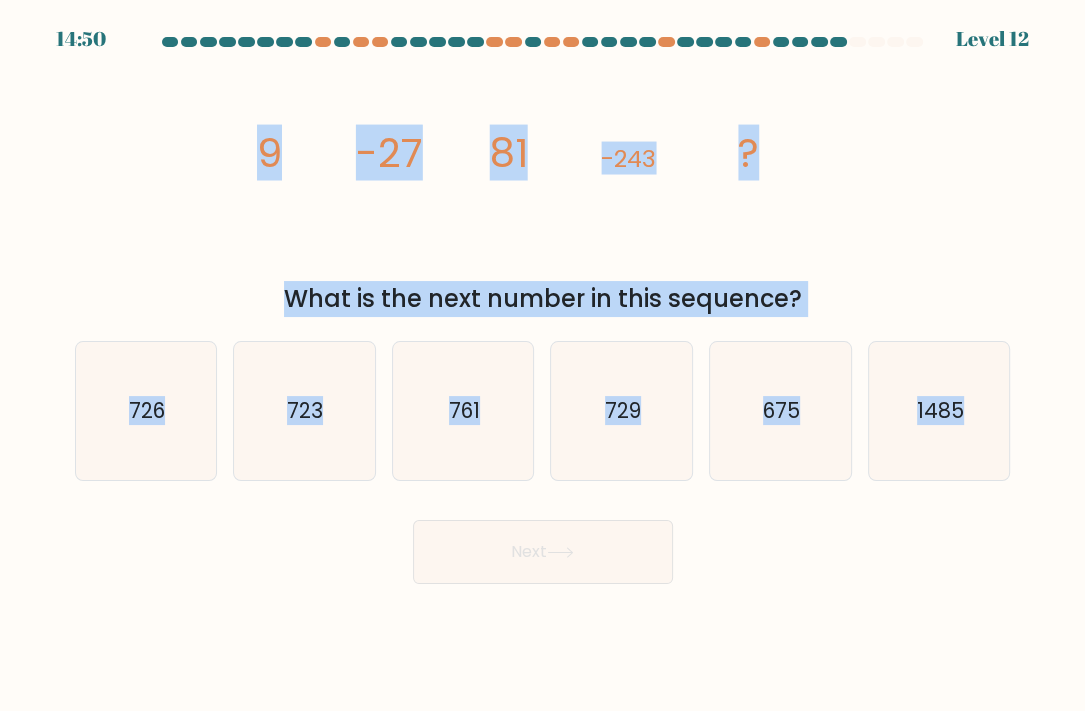 drag, startPoint x: 222, startPoint y: 140, endPoint x: 962, endPoint y: 382, distance: 778.56537 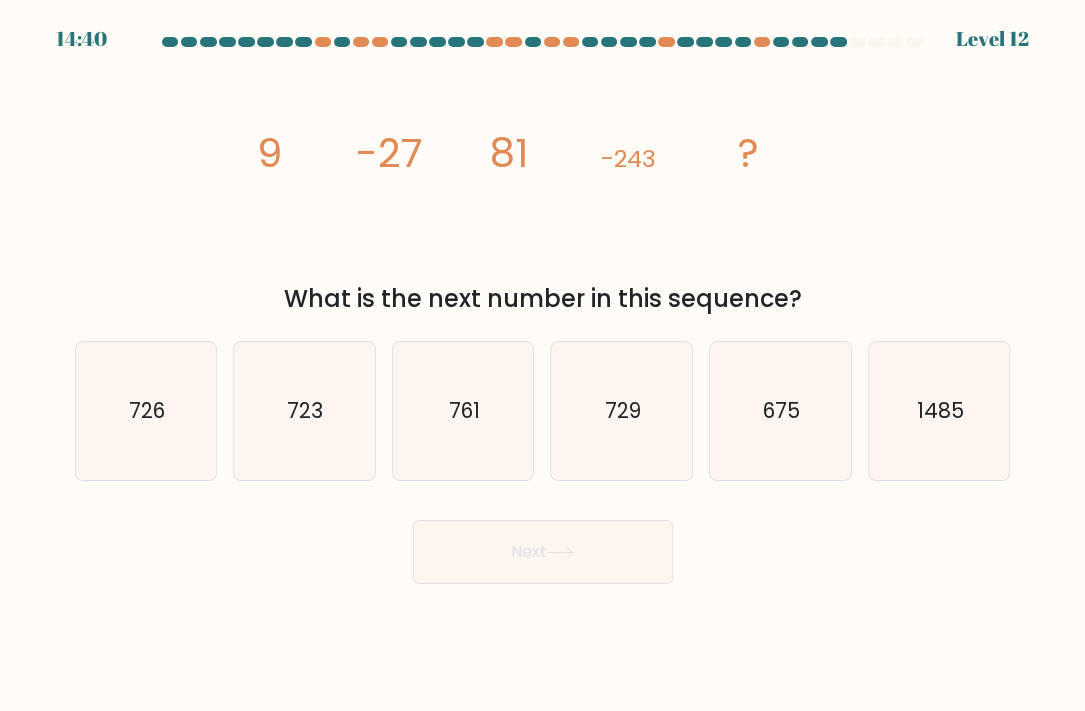 click on "Next" at bounding box center (543, 544) 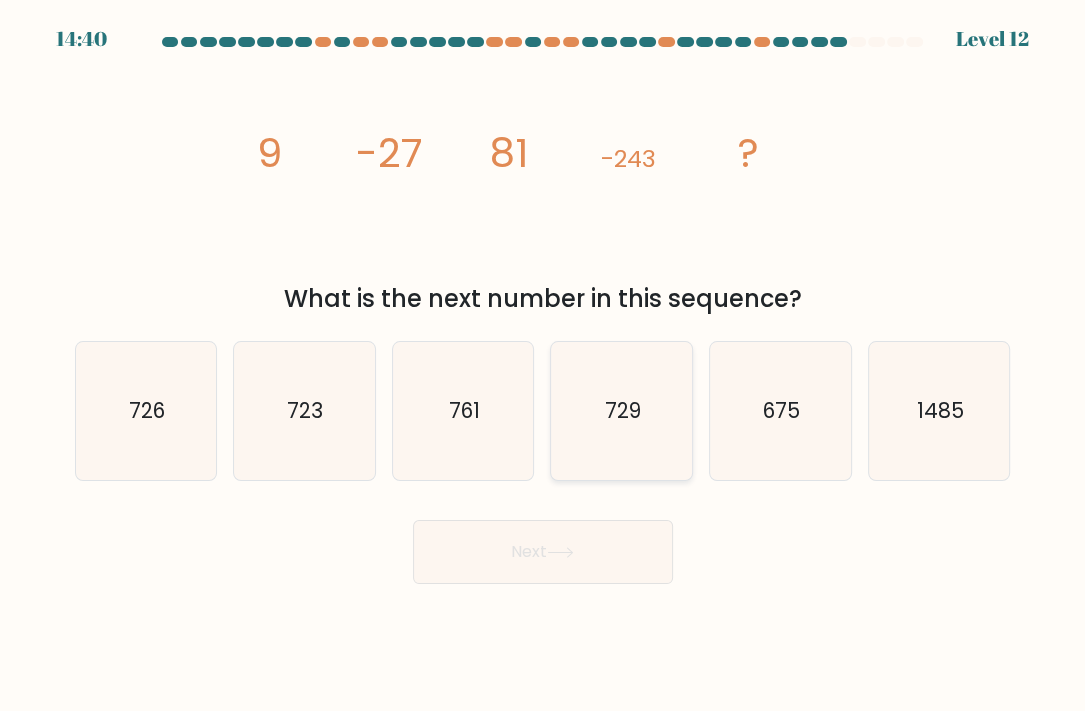 click on "729" 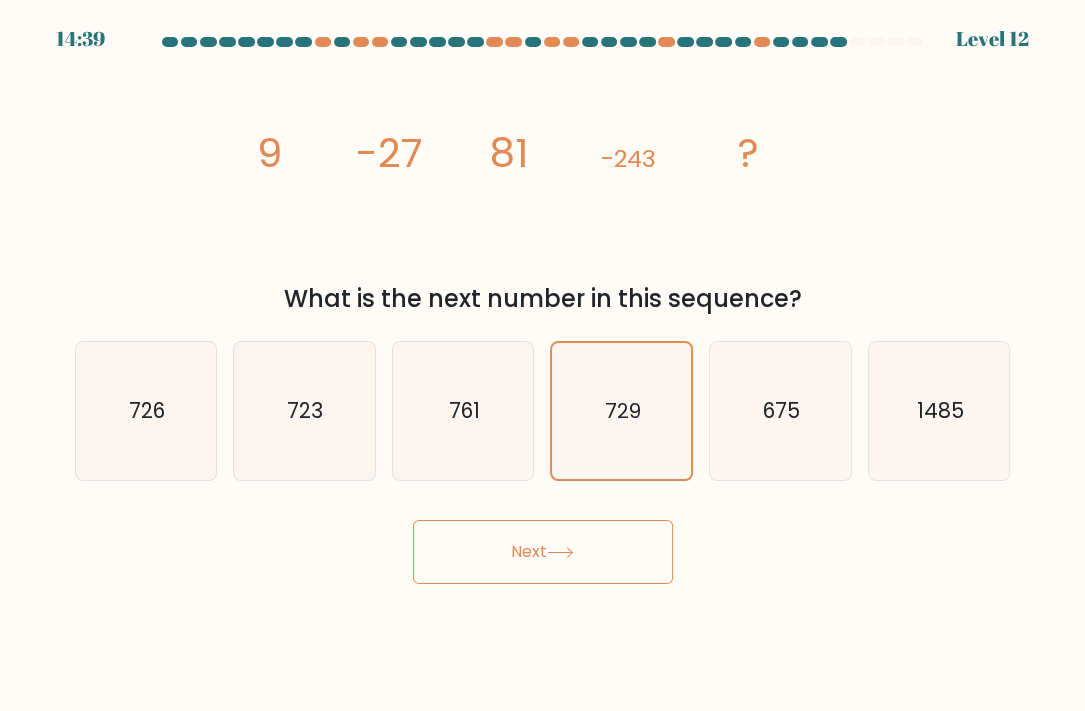 click on "Next" at bounding box center [543, 552] 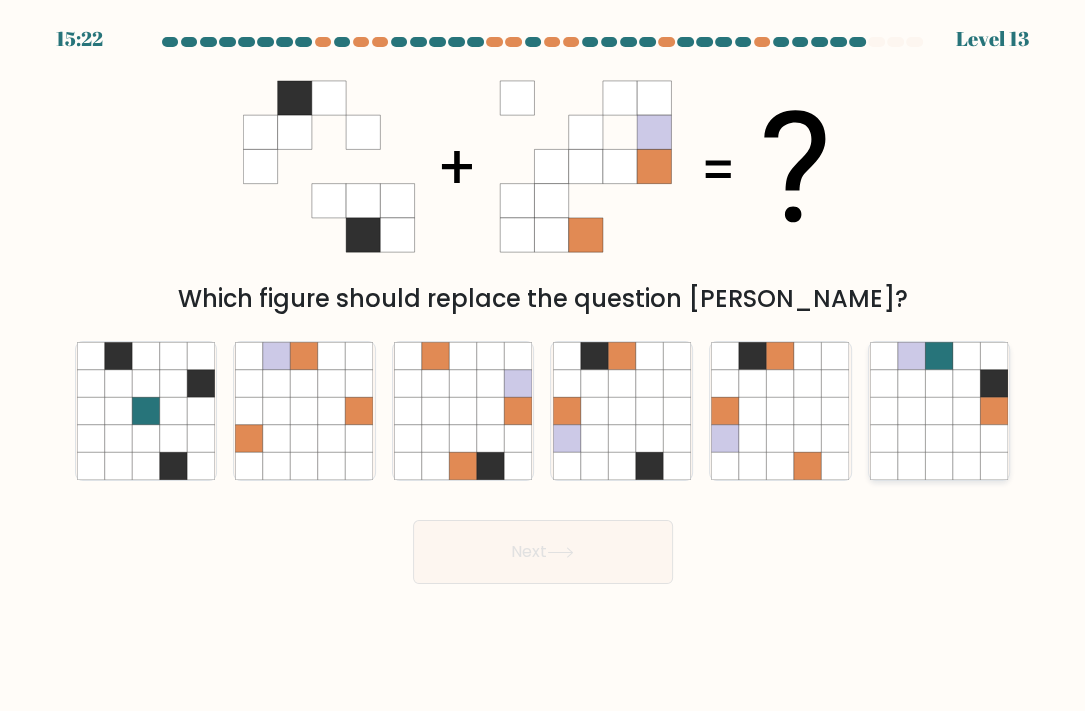 click 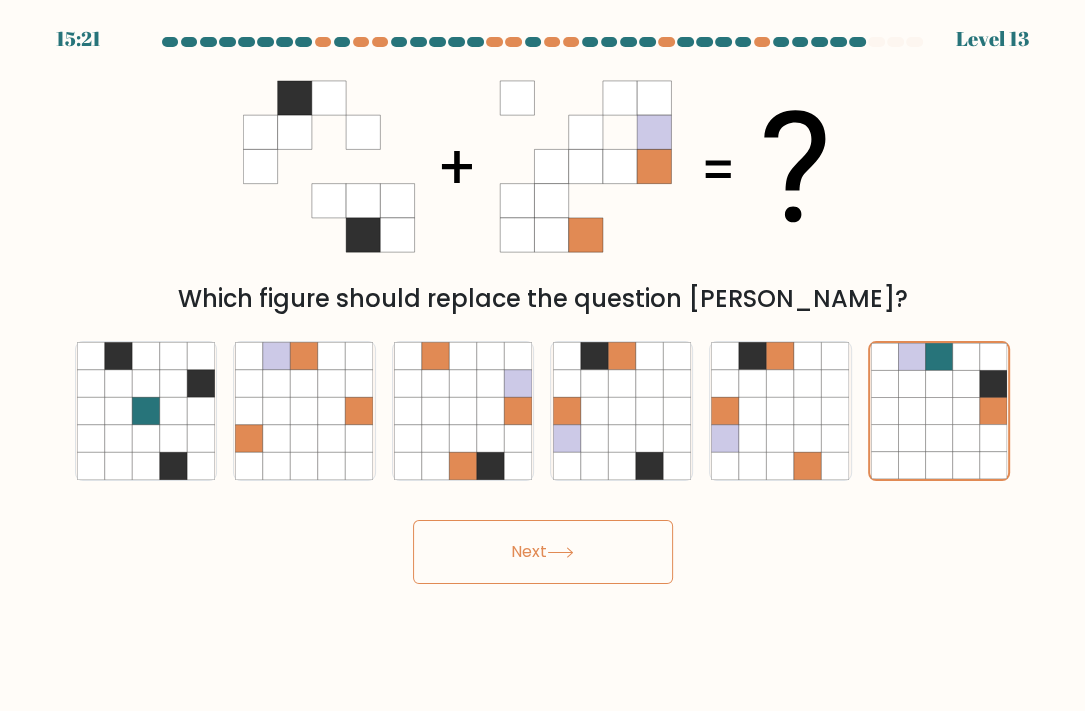 click on "Next" at bounding box center (543, 552) 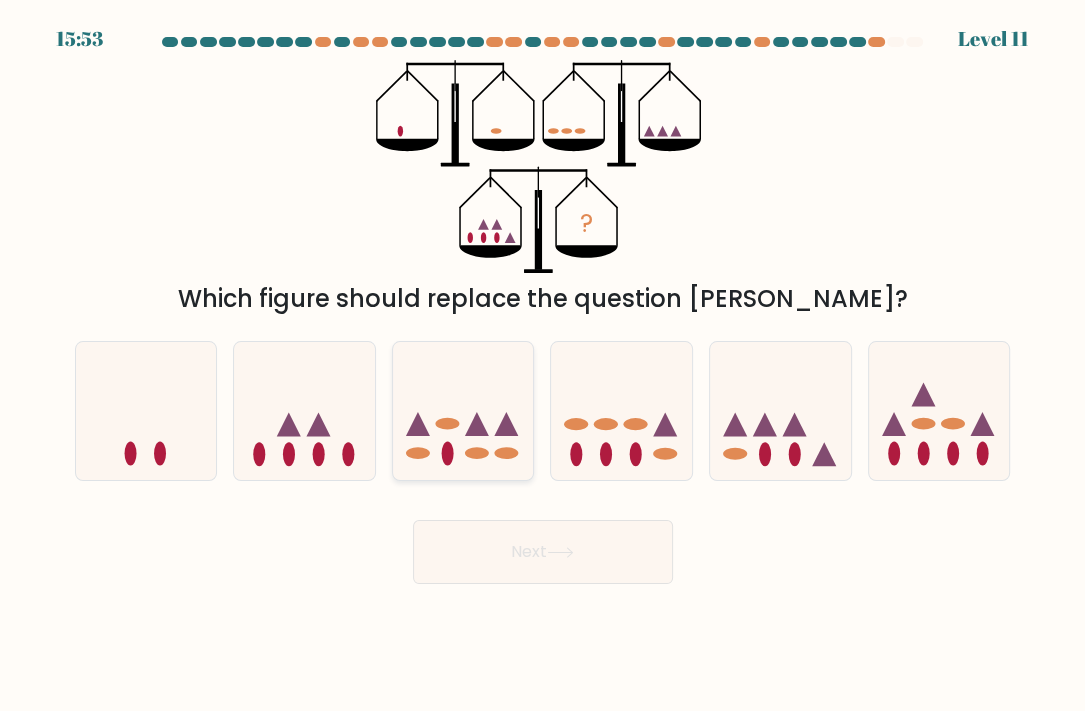 click 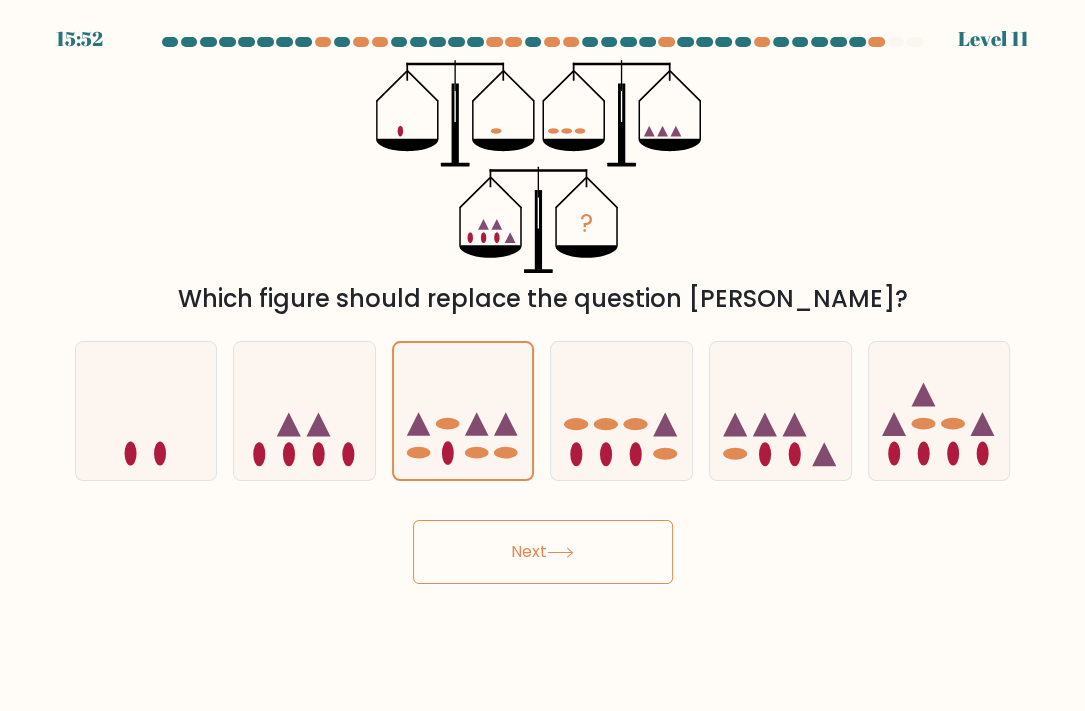 click on "Next" at bounding box center [543, 552] 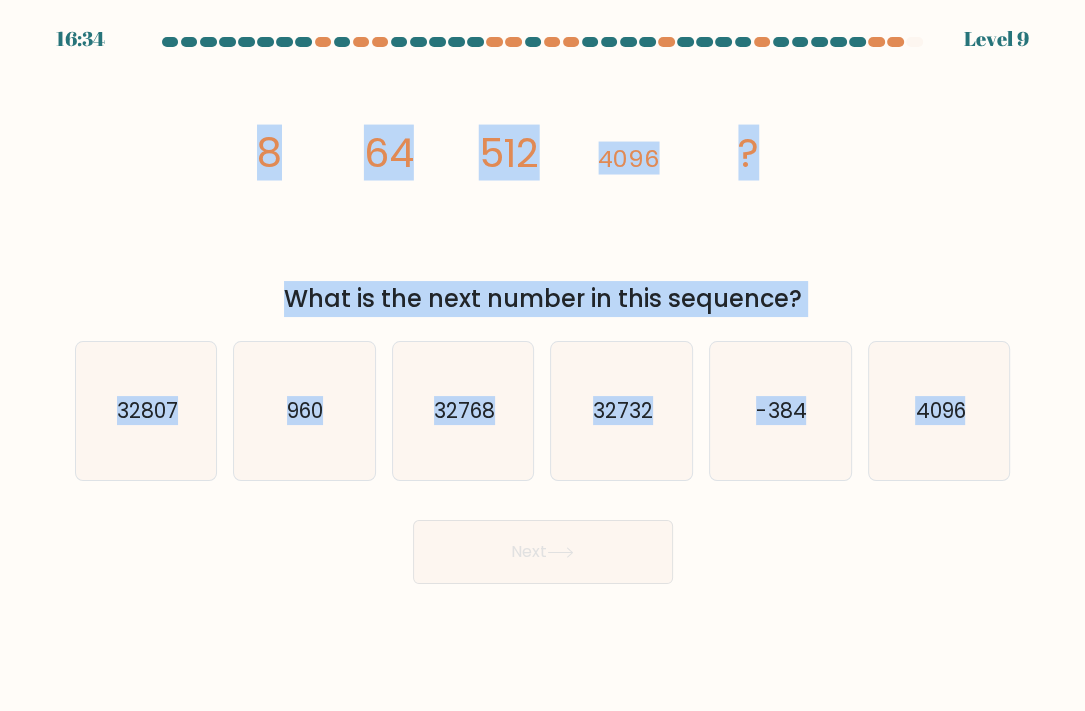 drag, startPoint x: 306, startPoint y: 133, endPoint x: 1013, endPoint y: 369, distance: 745.34894 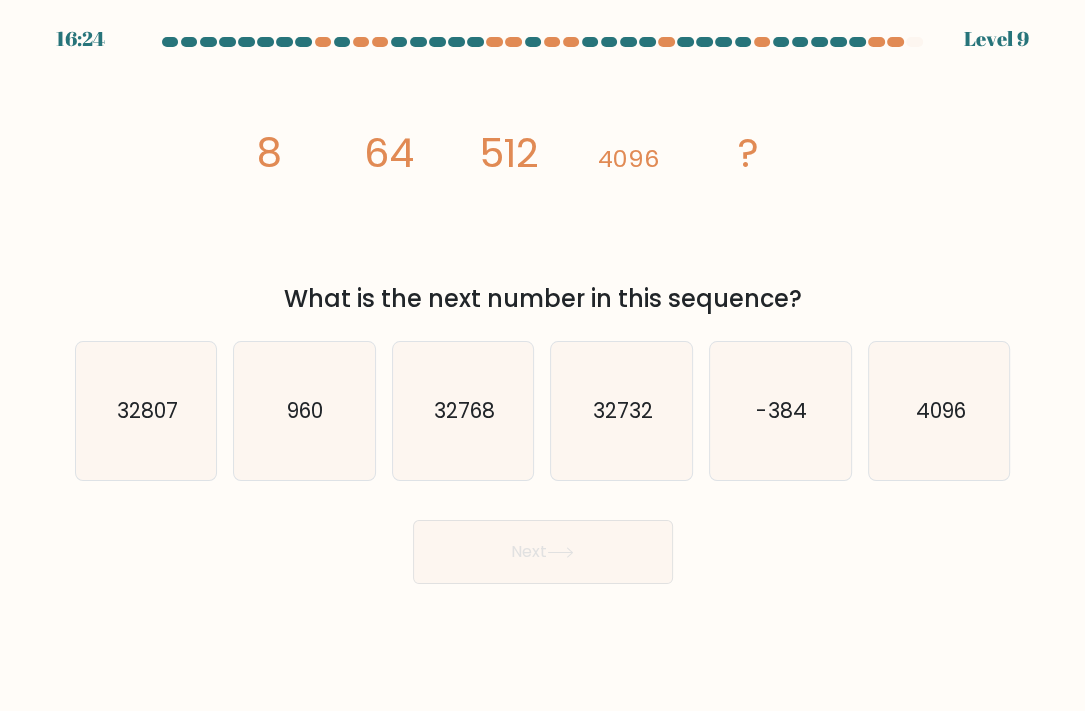 click on "16:24
Level 9" at bounding box center (542, 355) 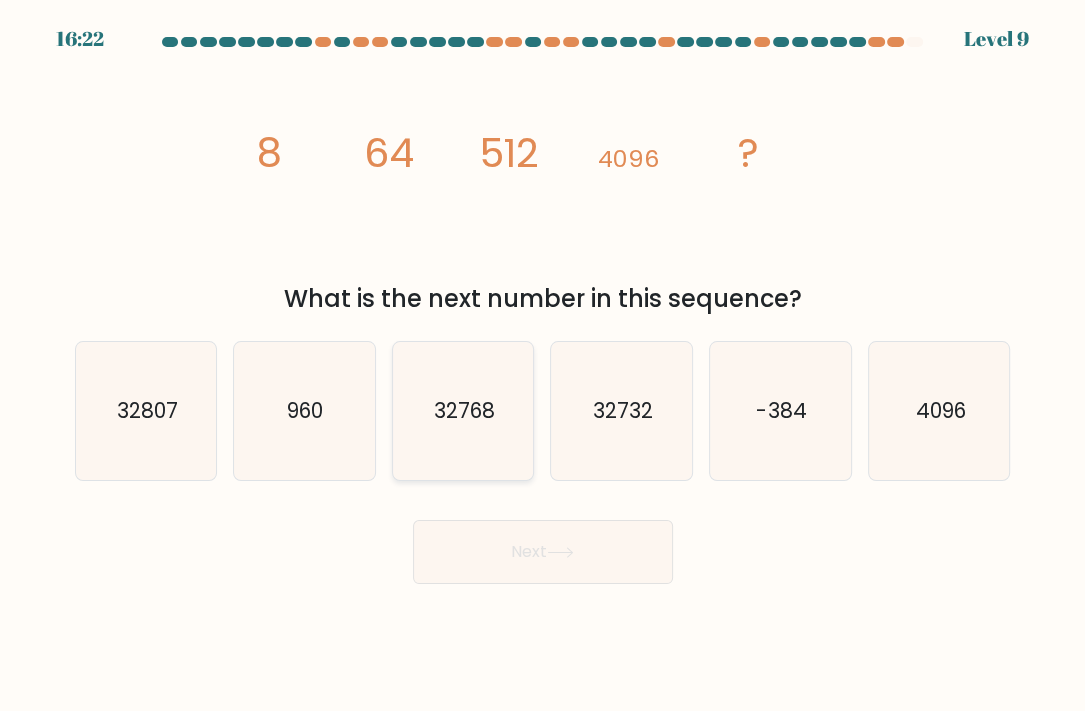 click on "32768" 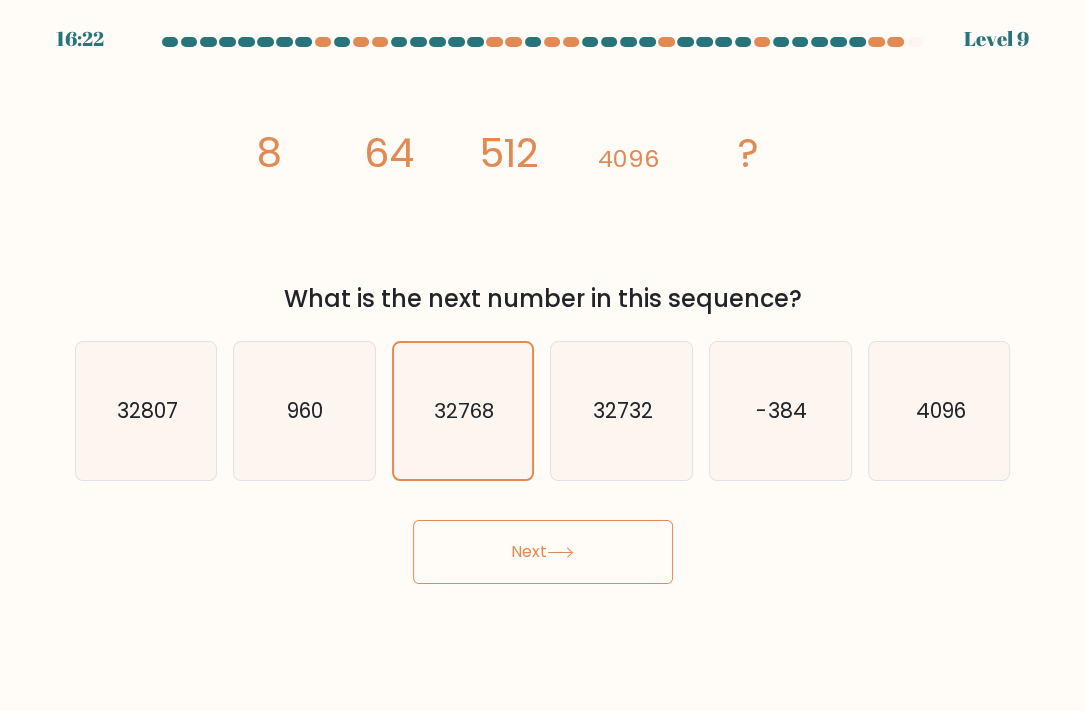 click on "Next" at bounding box center (543, 552) 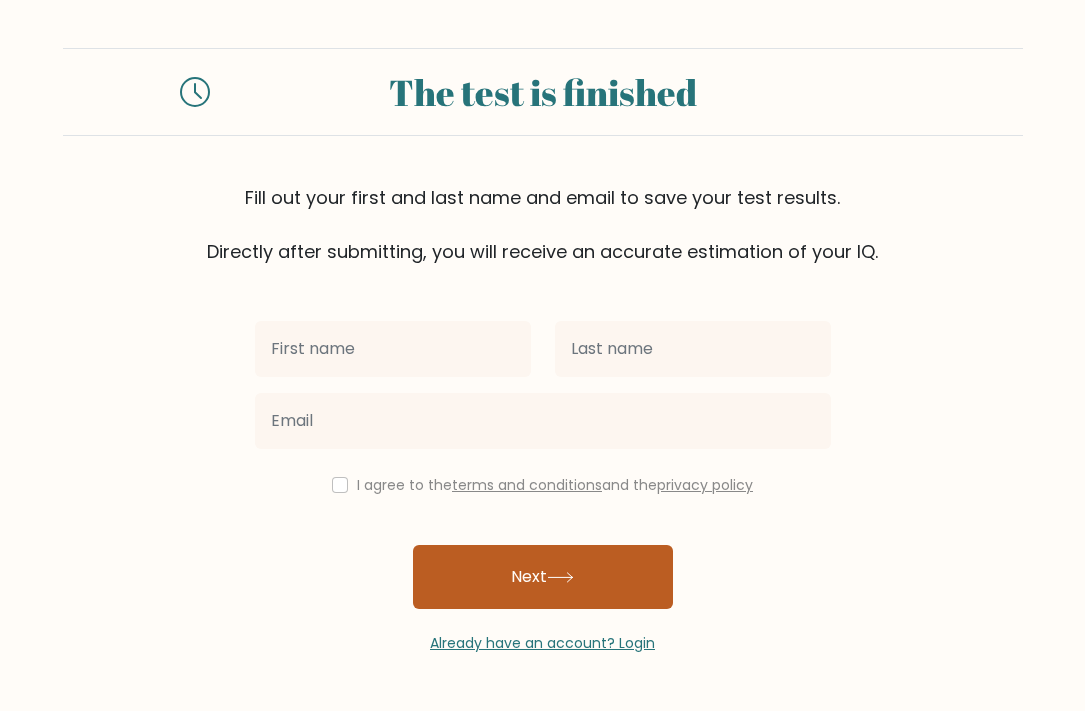 scroll, scrollTop: 0, scrollLeft: 0, axis: both 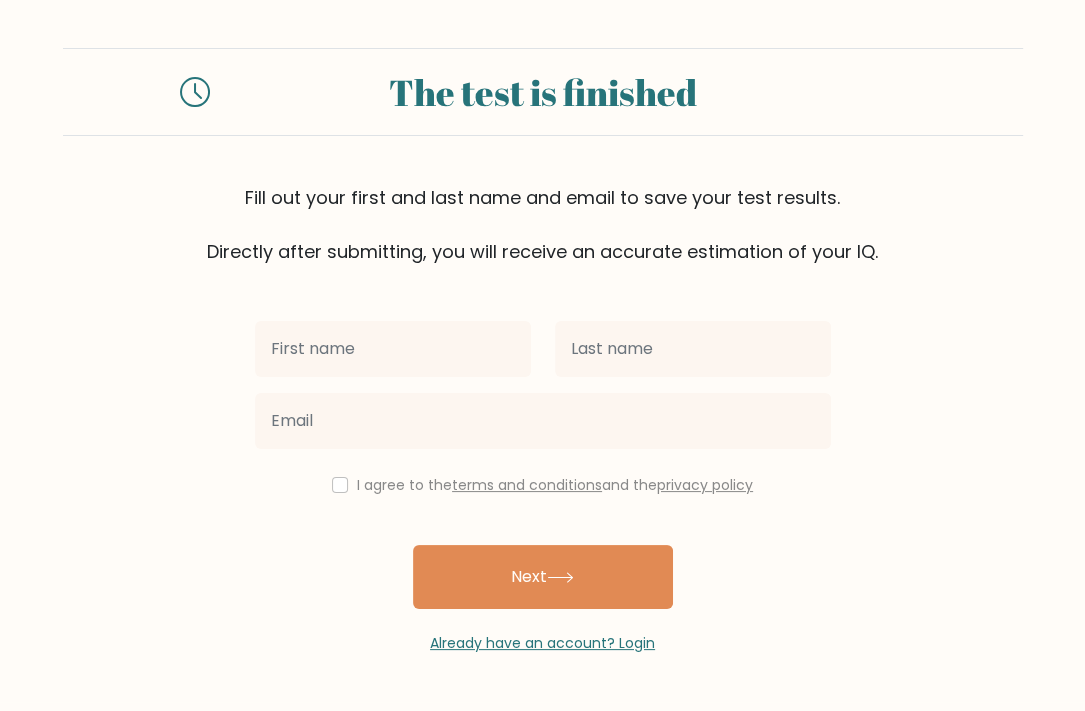 click at bounding box center (393, 349) 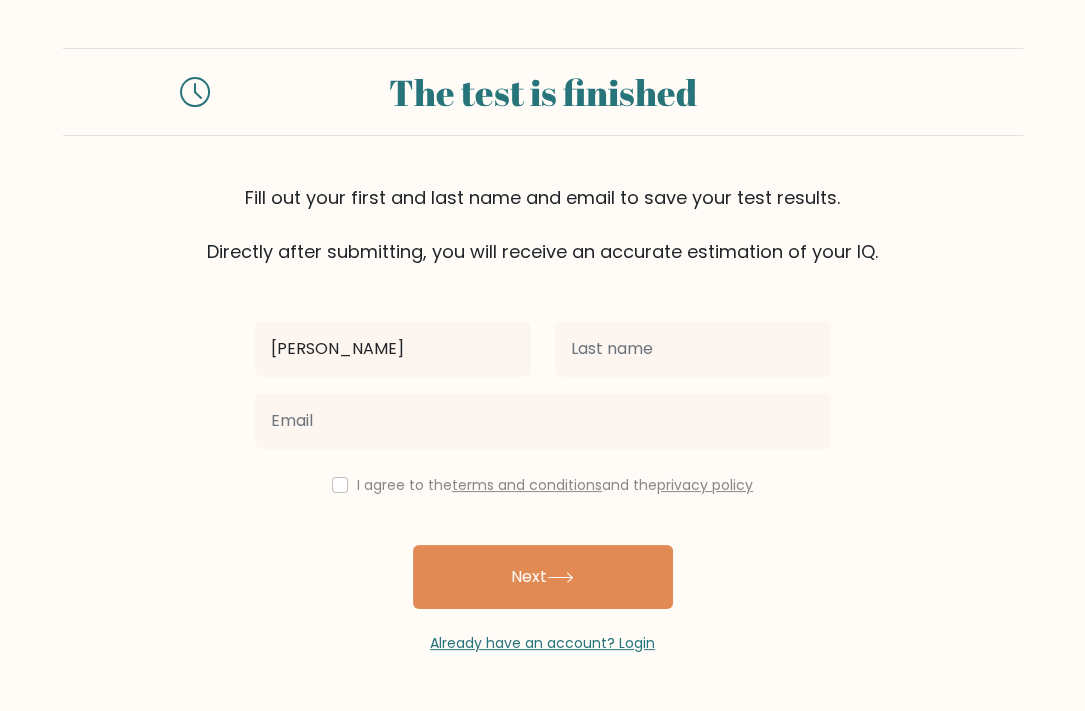 type on "Roselyn" 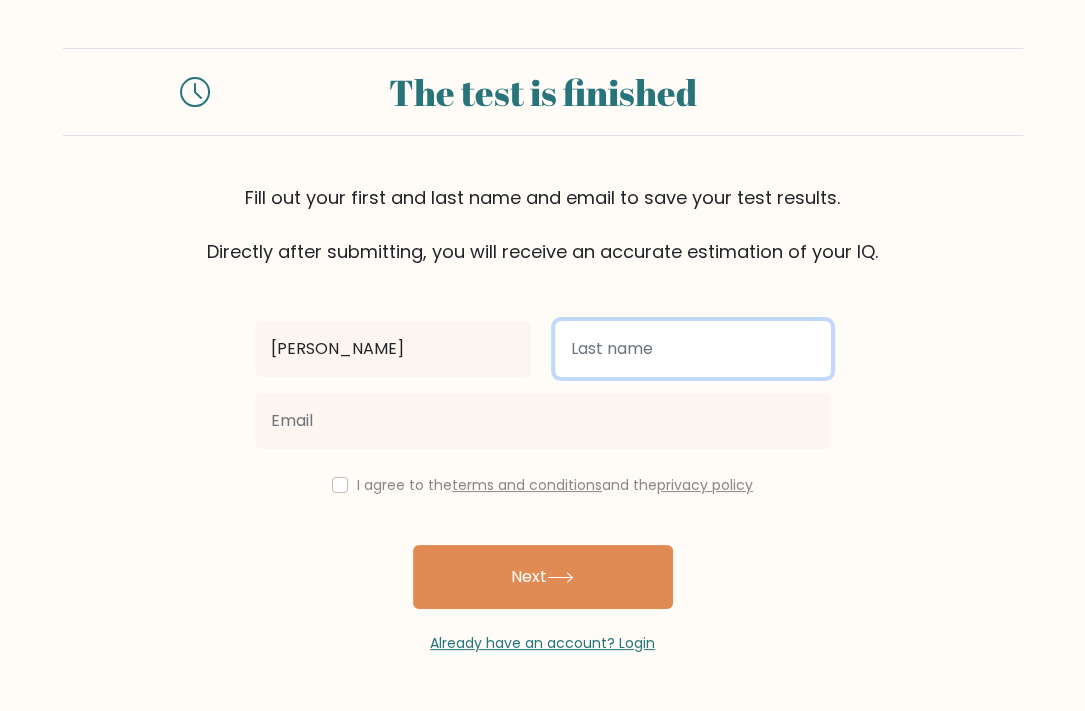 click at bounding box center [693, 349] 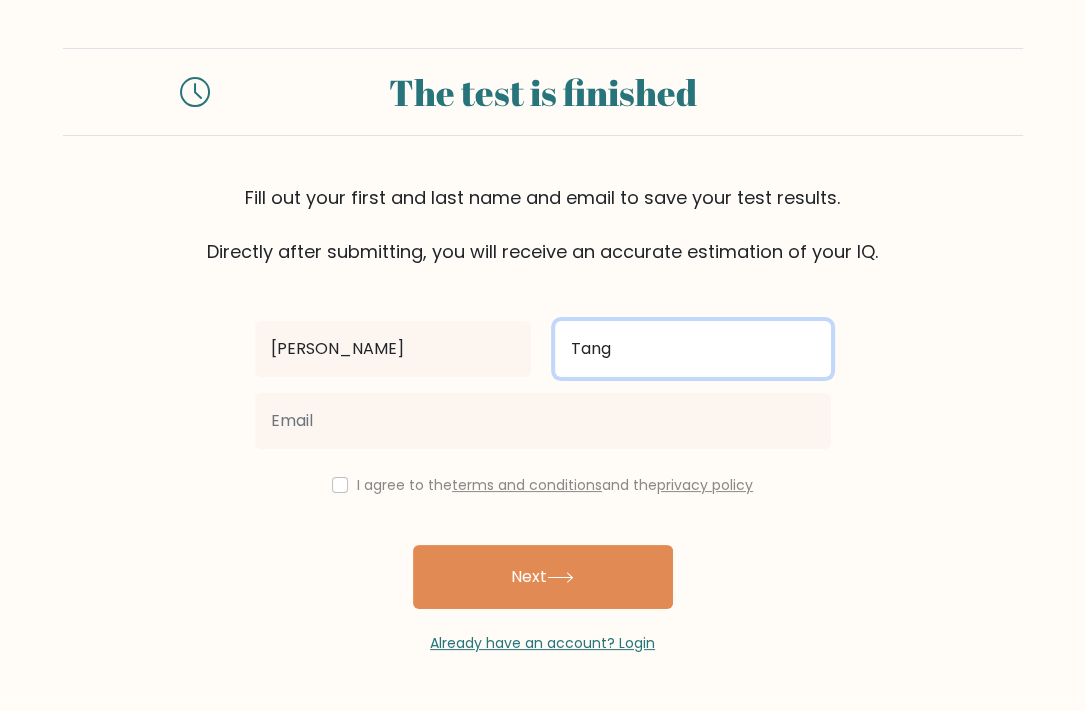 type on "Tang" 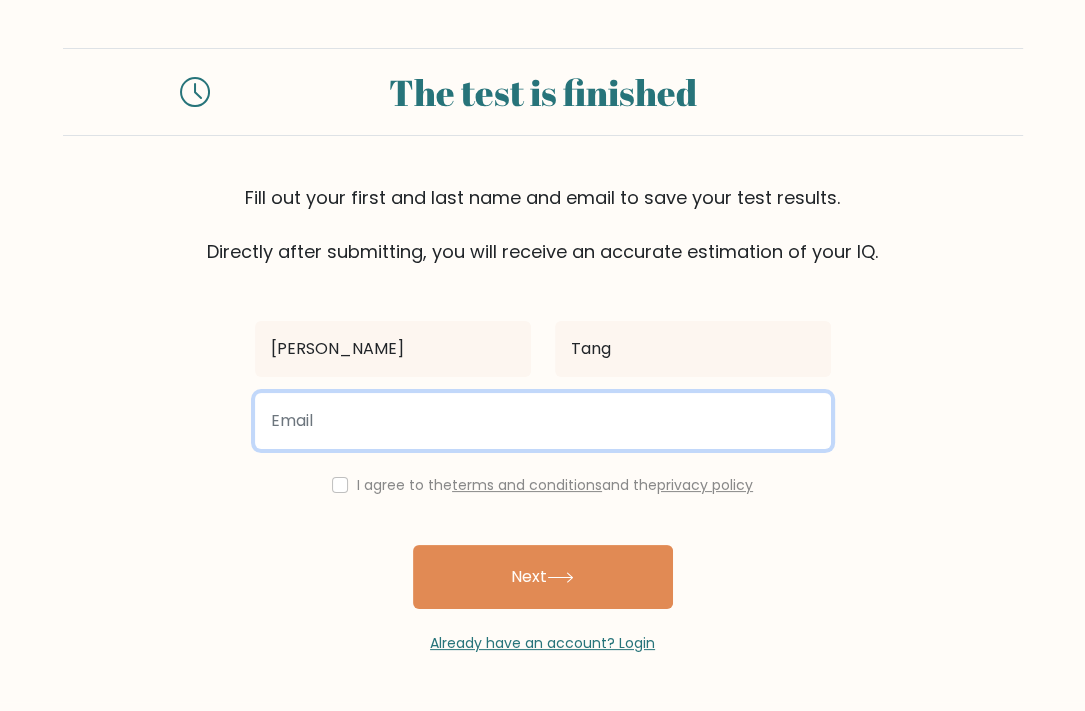 click at bounding box center (543, 421) 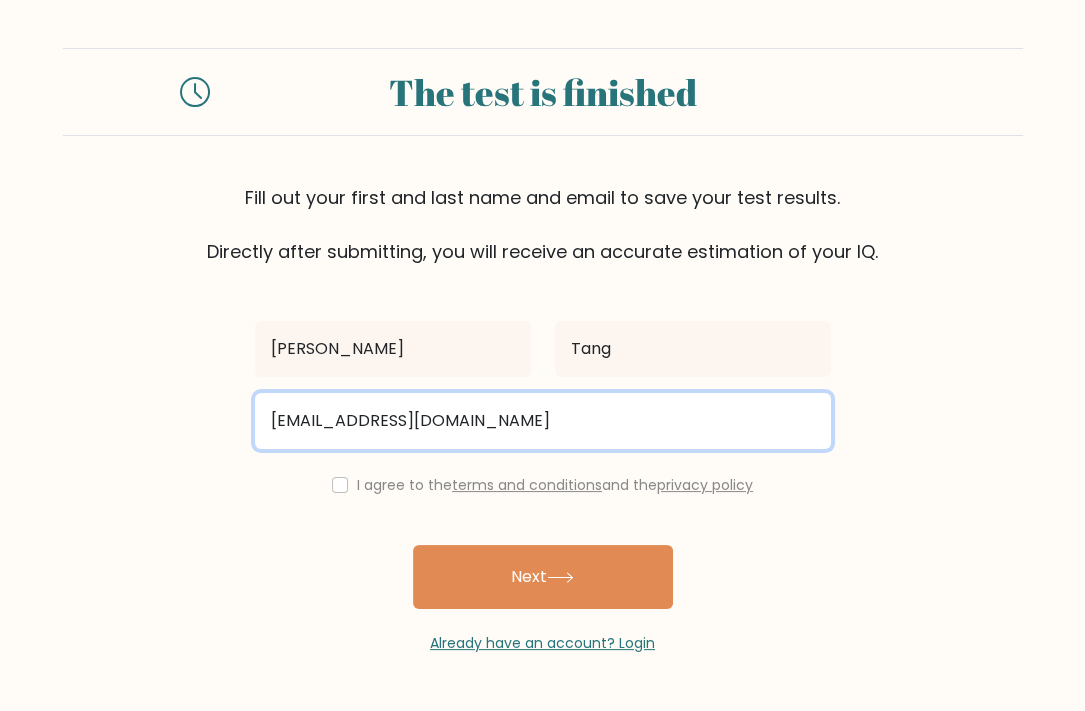 type on "celinechua116@gmail.com" 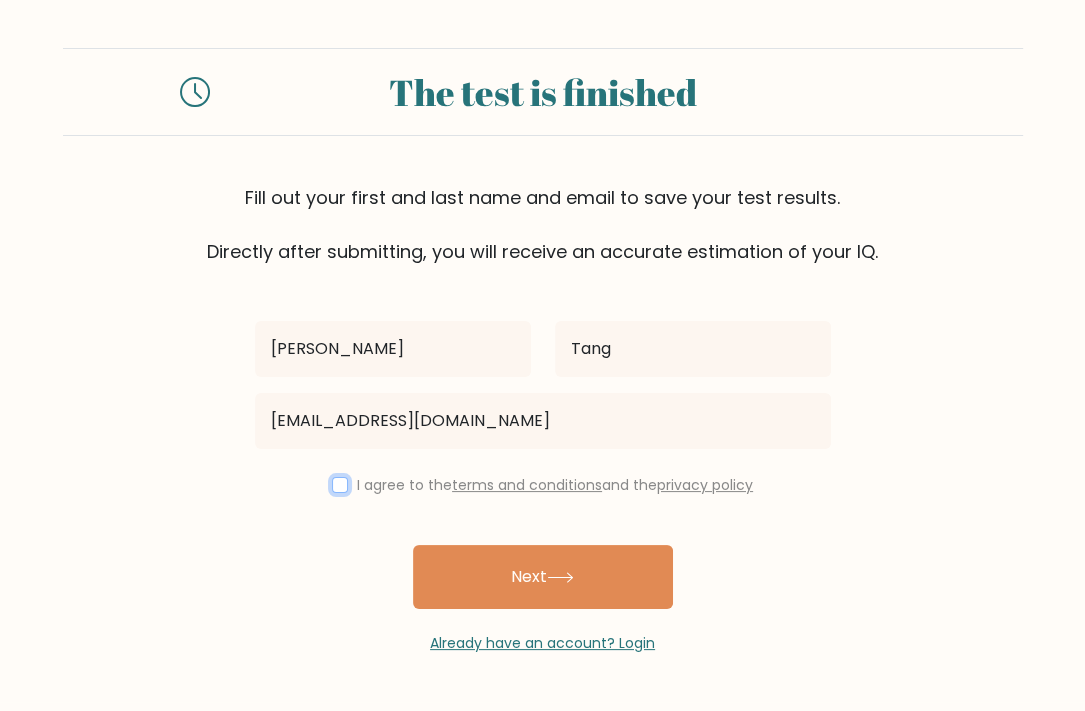 click at bounding box center [340, 485] 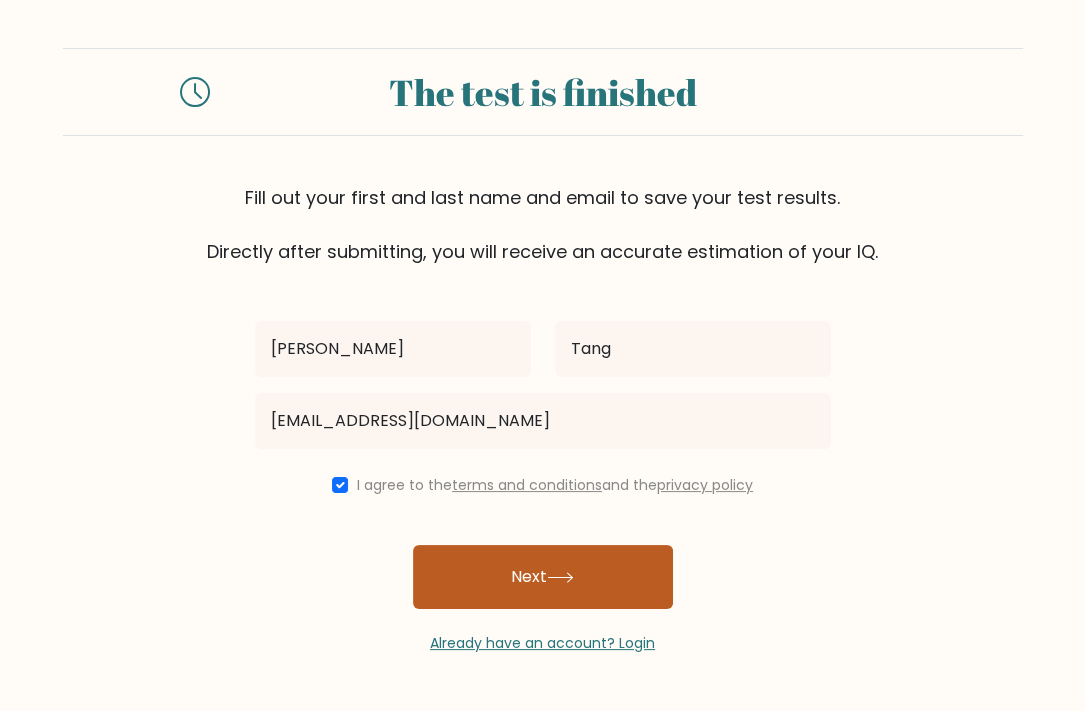 click on "Next" at bounding box center [543, 577] 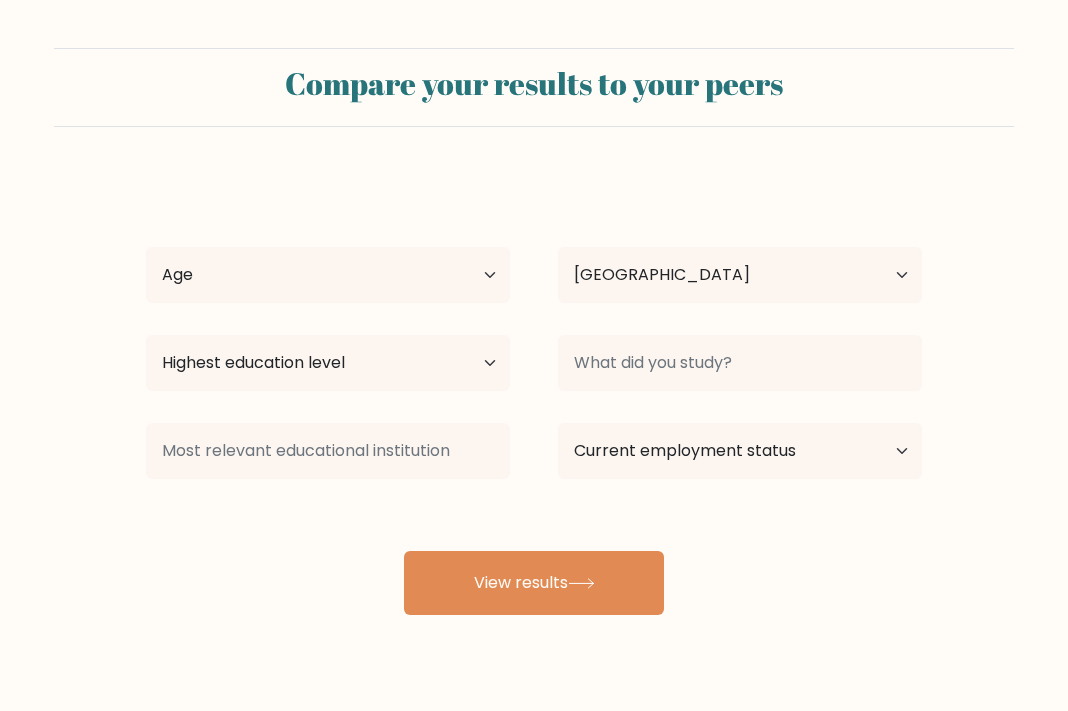 select on "PH" 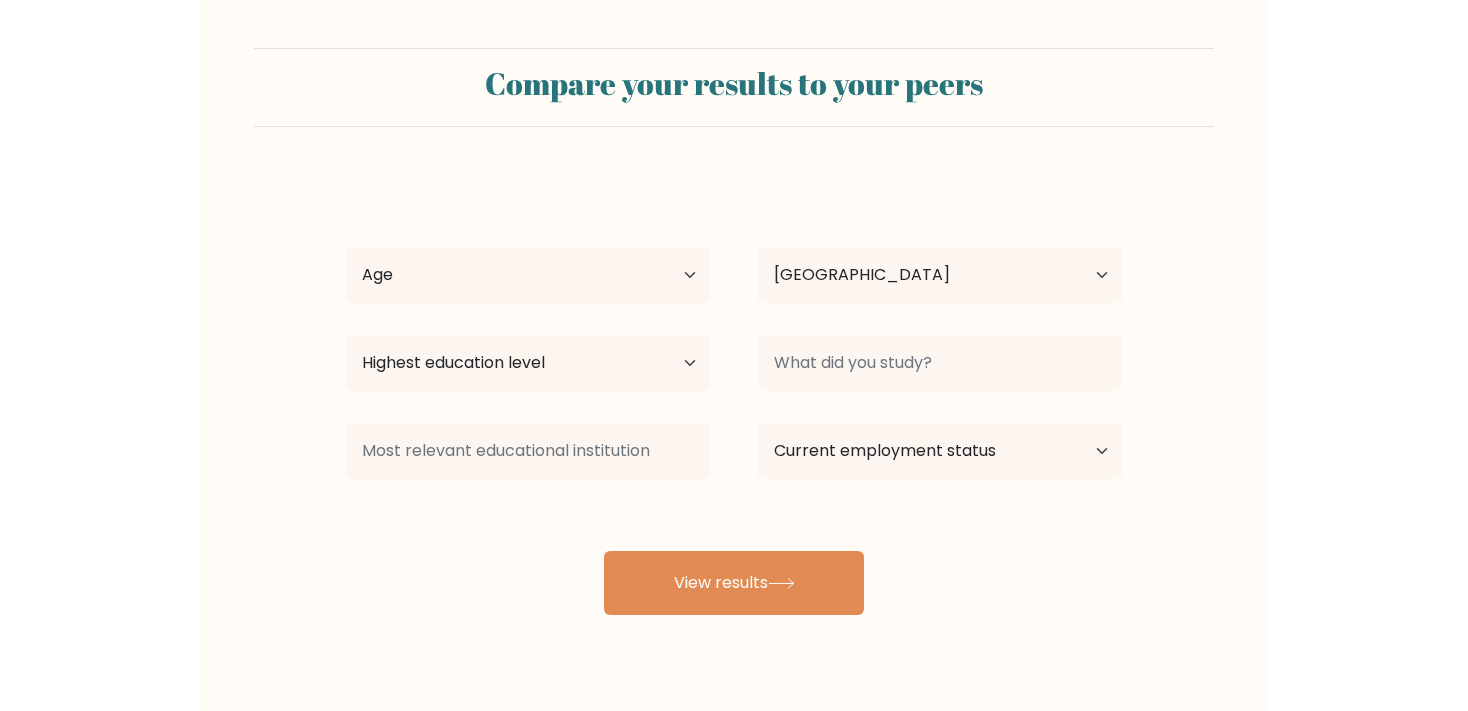 scroll, scrollTop: 0, scrollLeft: 0, axis: both 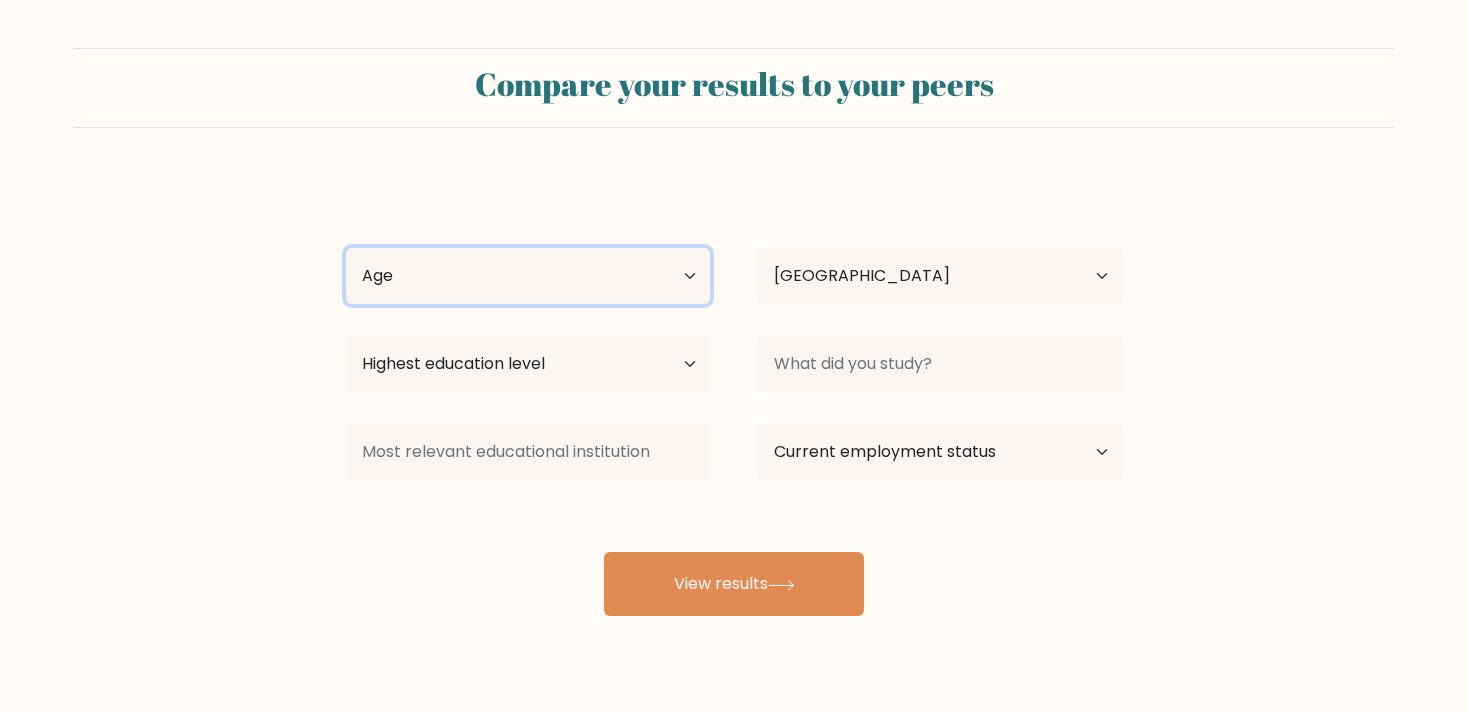click on "Age
Under [DEMOGRAPHIC_DATA]
[DEMOGRAPHIC_DATA]
[DEMOGRAPHIC_DATA]
[DEMOGRAPHIC_DATA]
[DEMOGRAPHIC_DATA]
[DEMOGRAPHIC_DATA]
[DEMOGRAPHIC_DATA] and above" at bounding box center [528, 276] 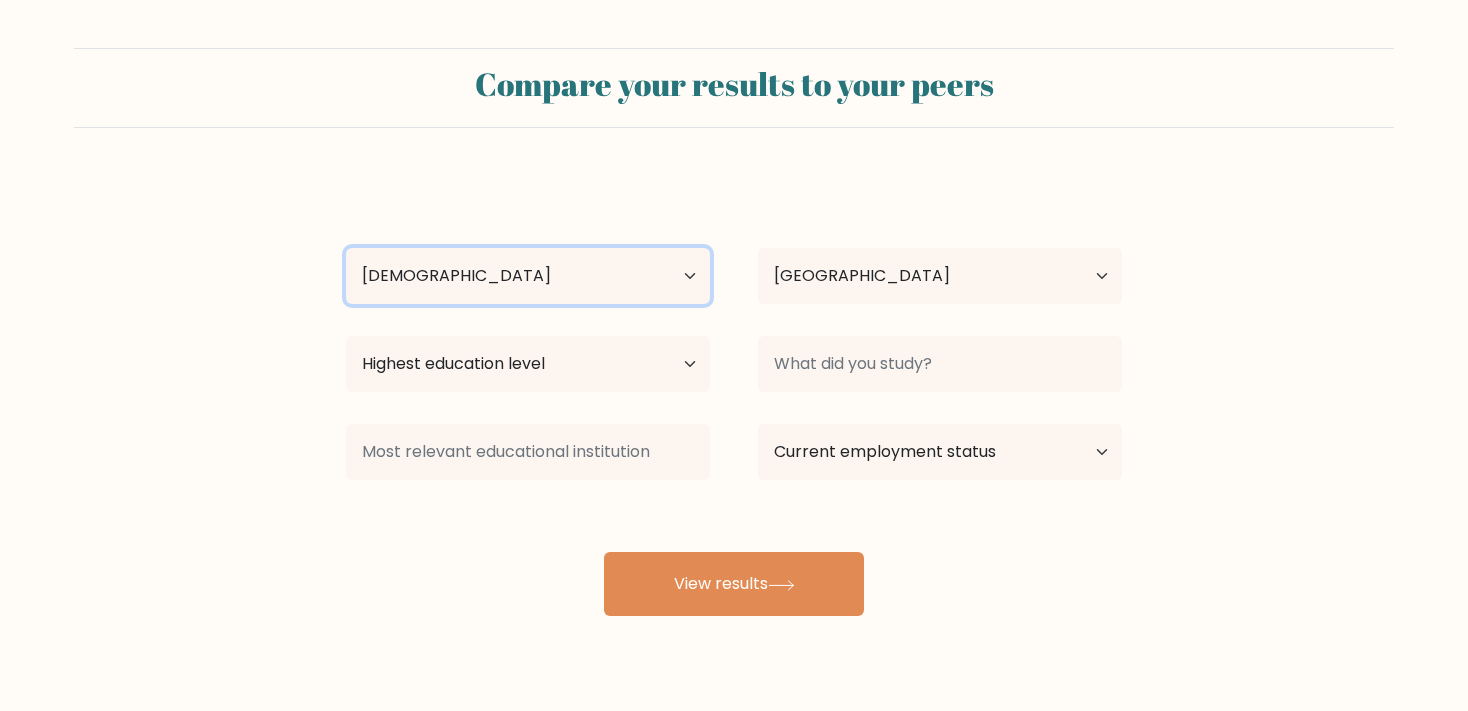 click on "[DEMOGRAPHIC_DATA]" at bounding box center [0, 0] 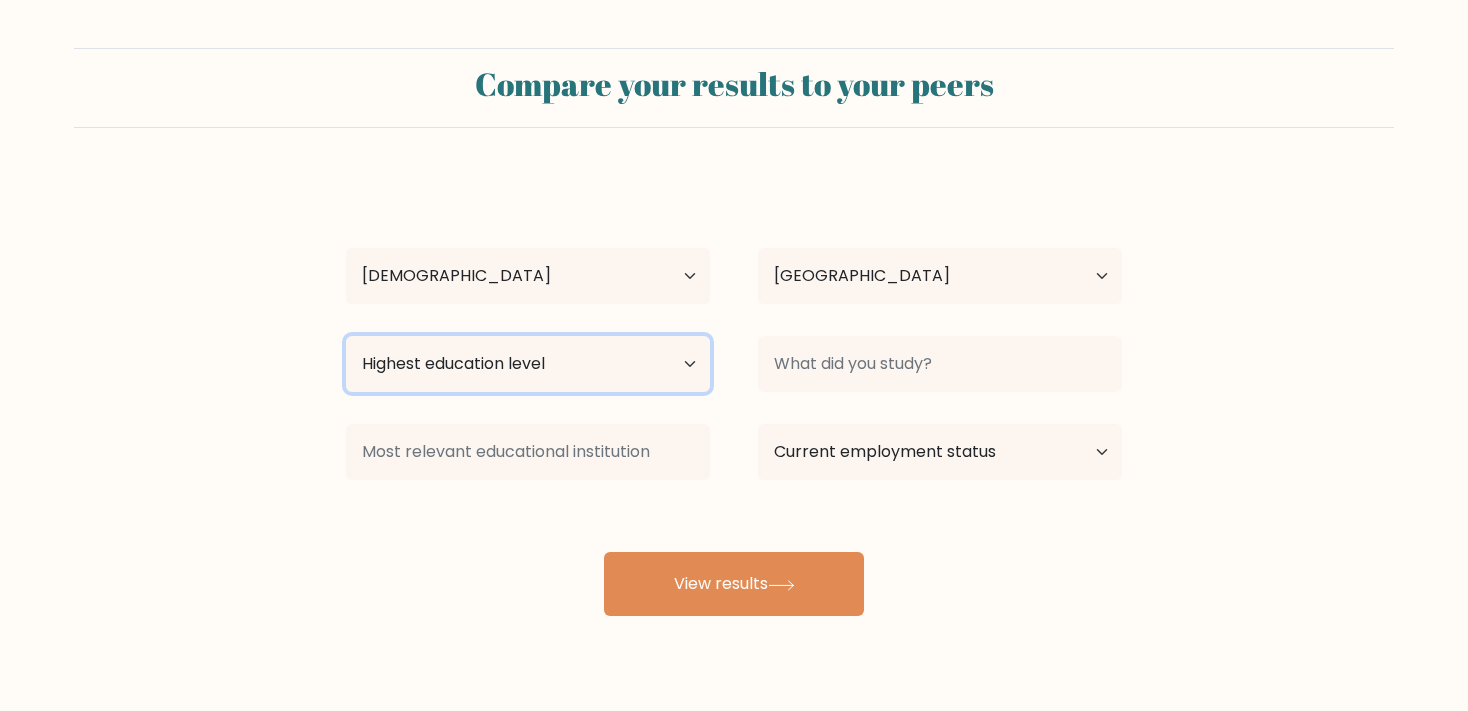 click on "Highest education level
No schooling
Primary
Lower Secondary
Upper Secondary
Occupation Specific
Bachelor's degree
Master's degree
Doctoral degree" at bounding box center (528, 364) 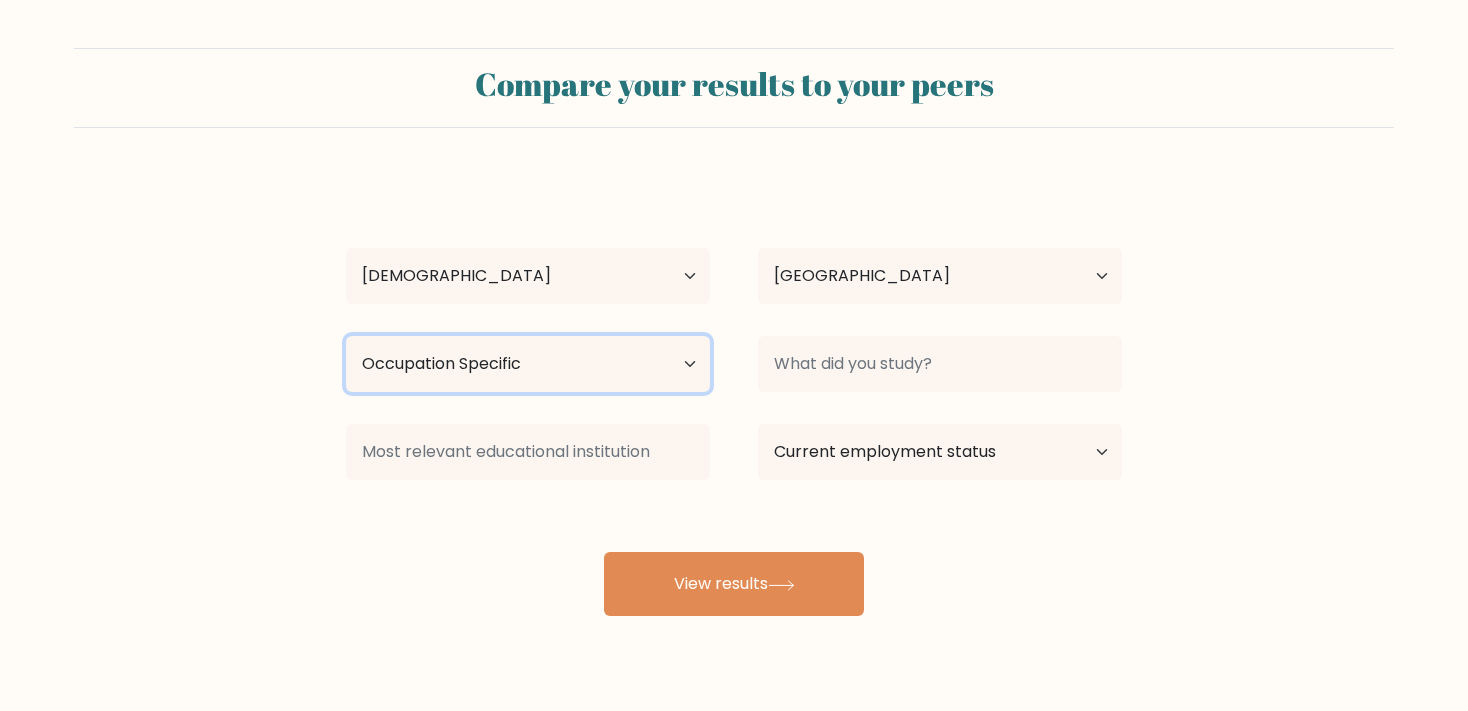 click on "Occupation Specific" at bounding box center [0, 0] 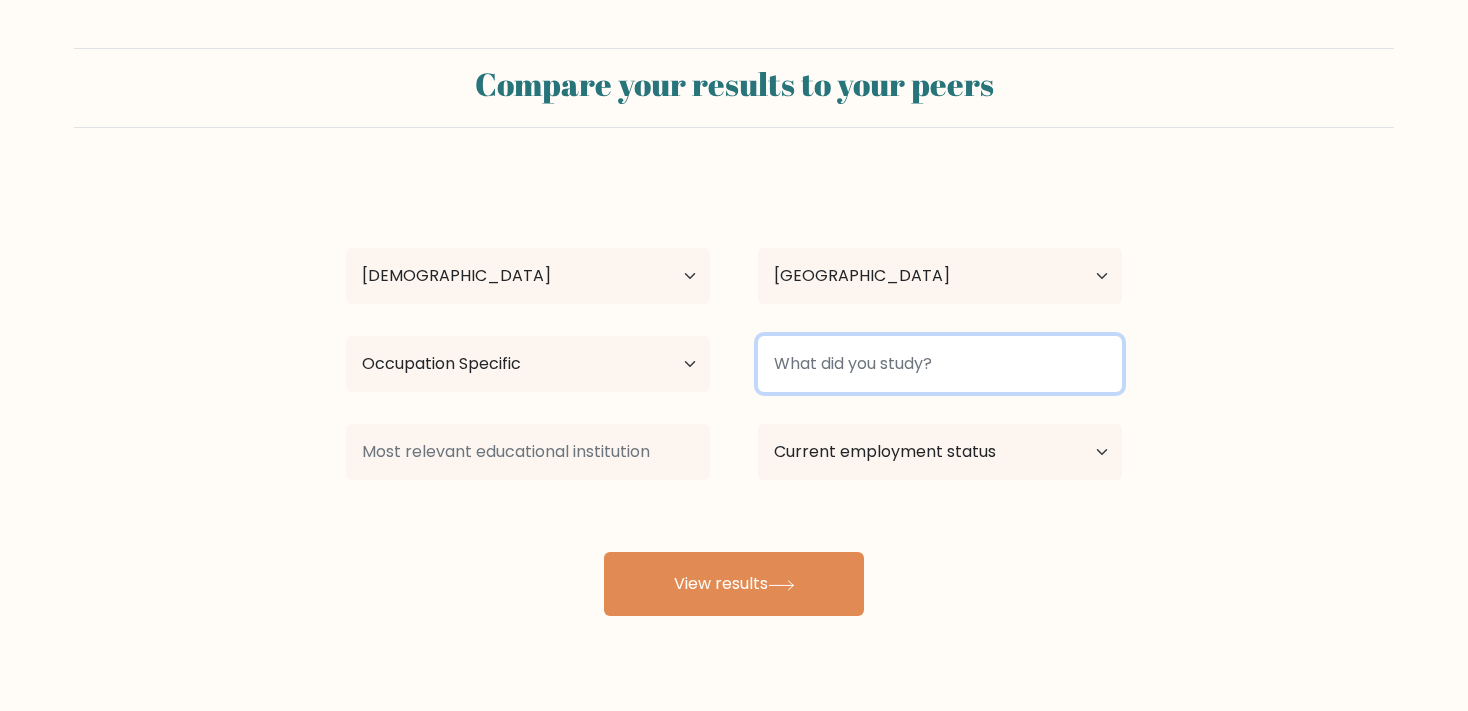 click at bounding box center (940, 364) 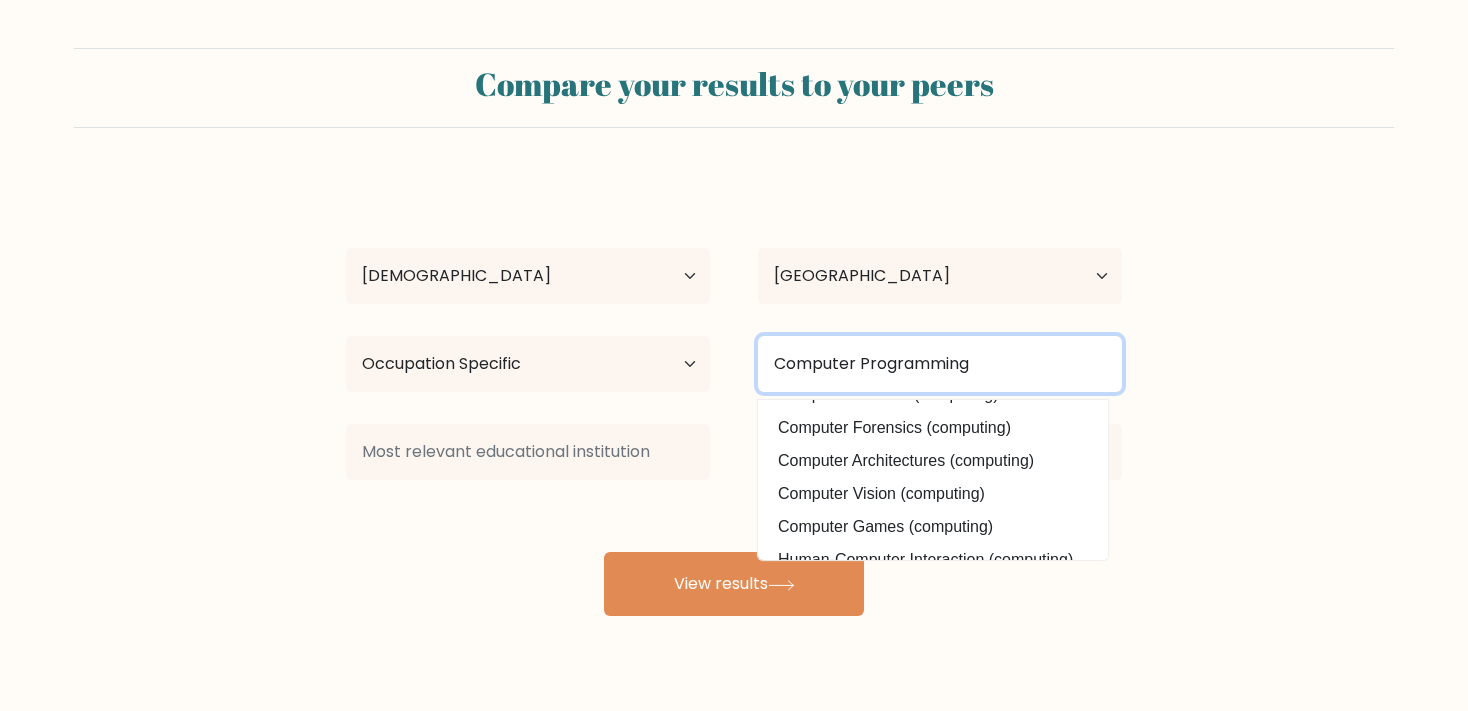 scroll, scrollTop: 197, scrollLeft: 0, axis: vertical 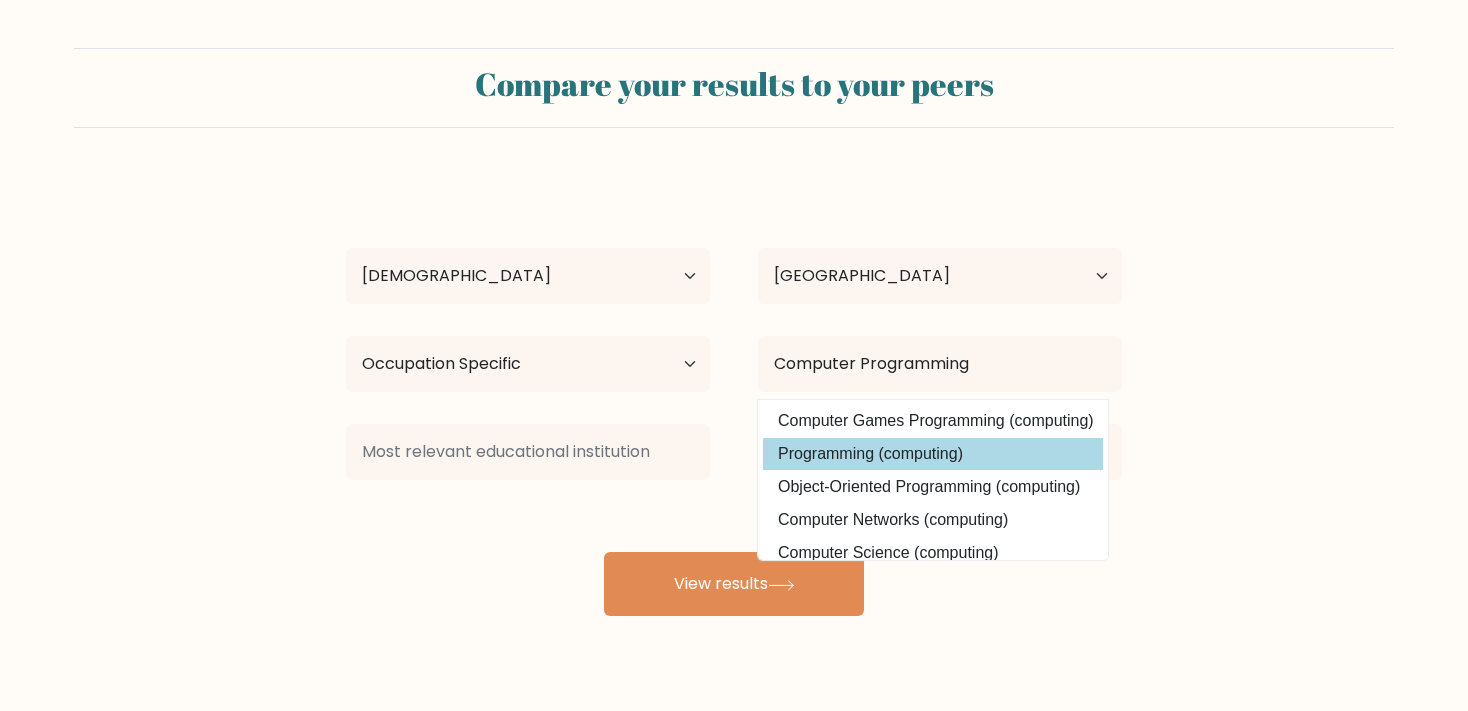 click on "Programming (computing)" at bounding box center [933, 454] 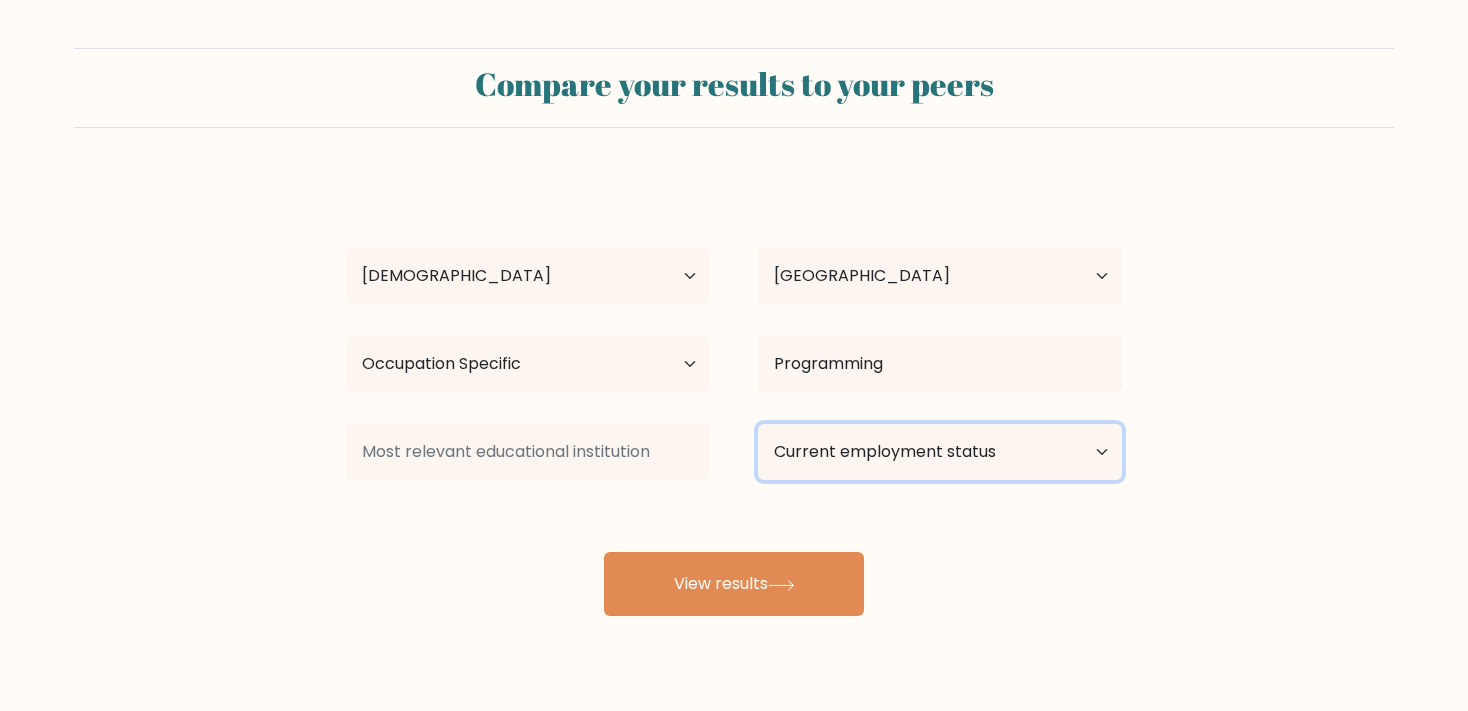 click on "Current employment status
Employed
Student
Retired
Other / prefer not to answer" at bounding box center (940, 452) 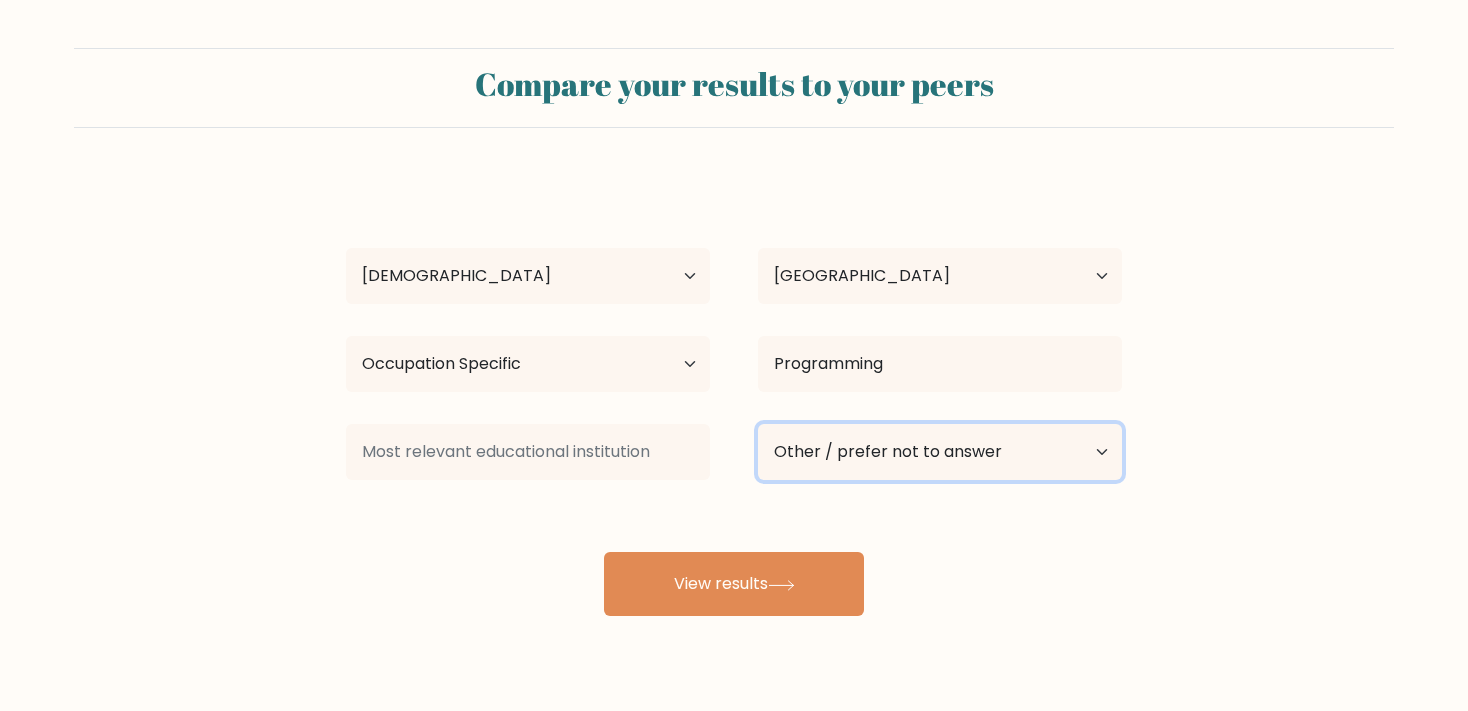 click on "Other / prefer not to answer" at bounding box center [0, 0] 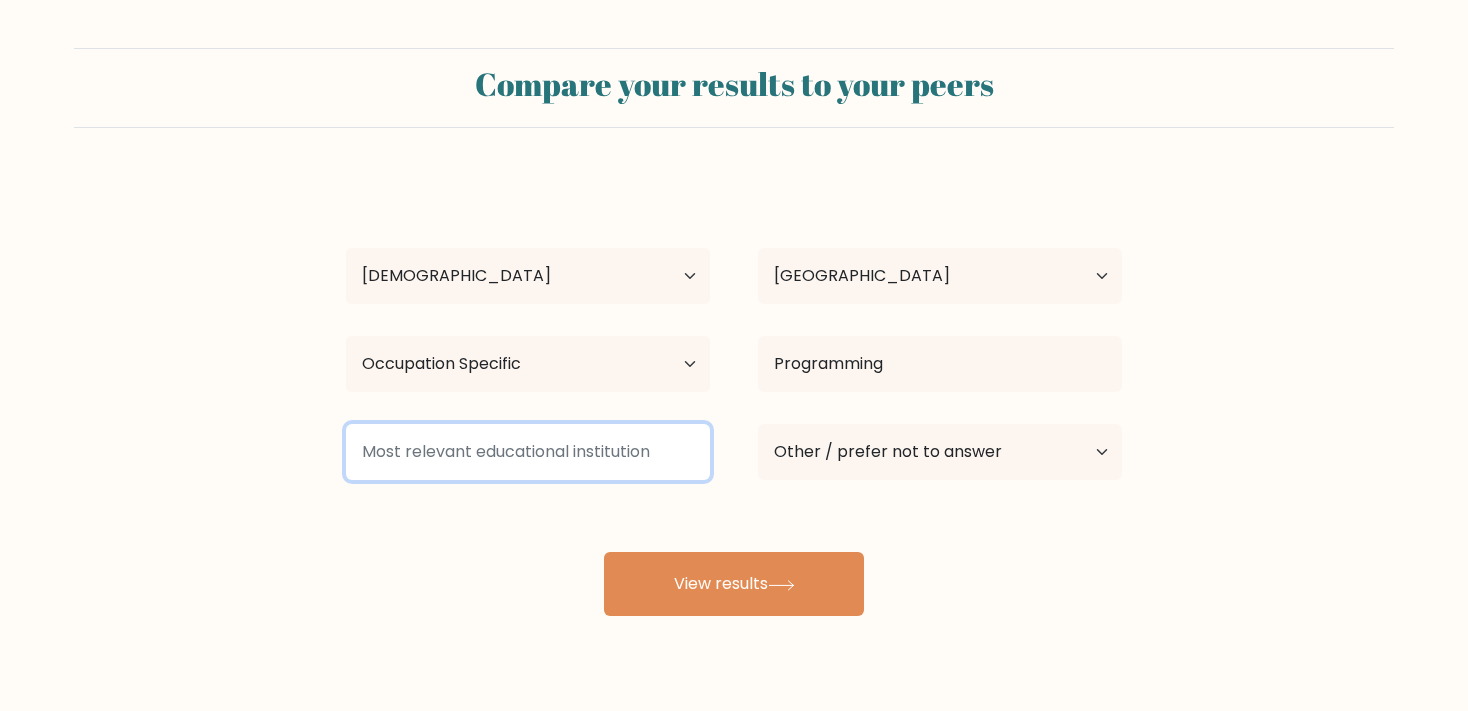 click at bounding box center (528, 452) 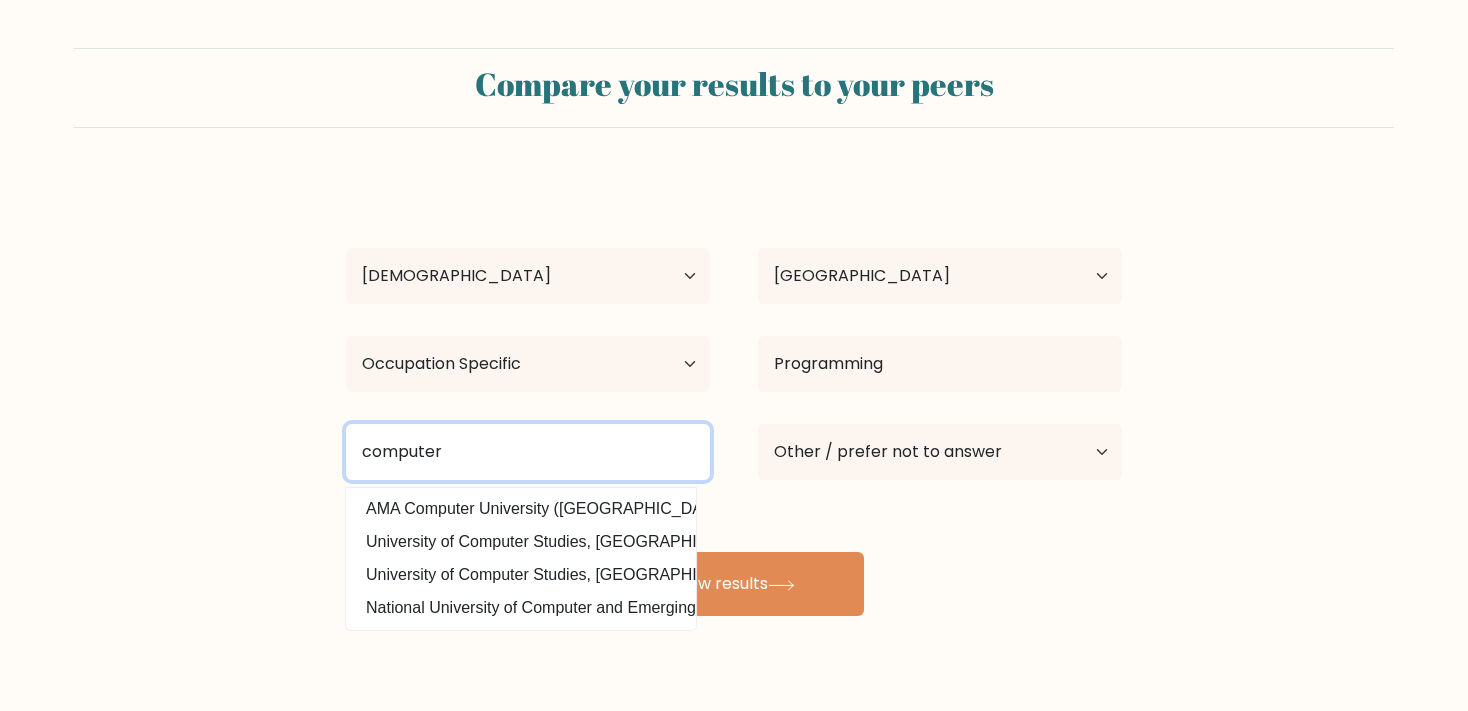 drag, startPoint x: 484, startPoint y: 465, endPoint x: 327, endPoint y: 454, distance: 157.38487 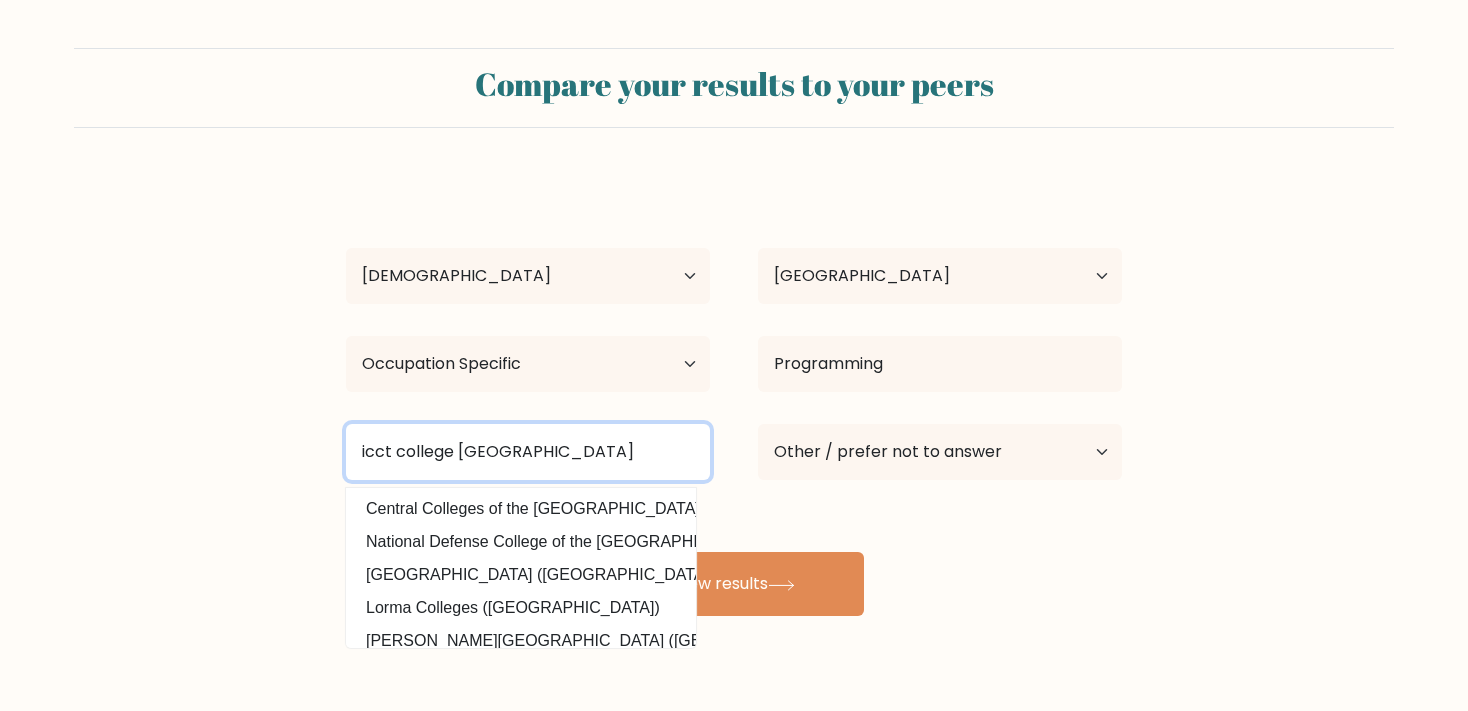 type on "icct college philippines" 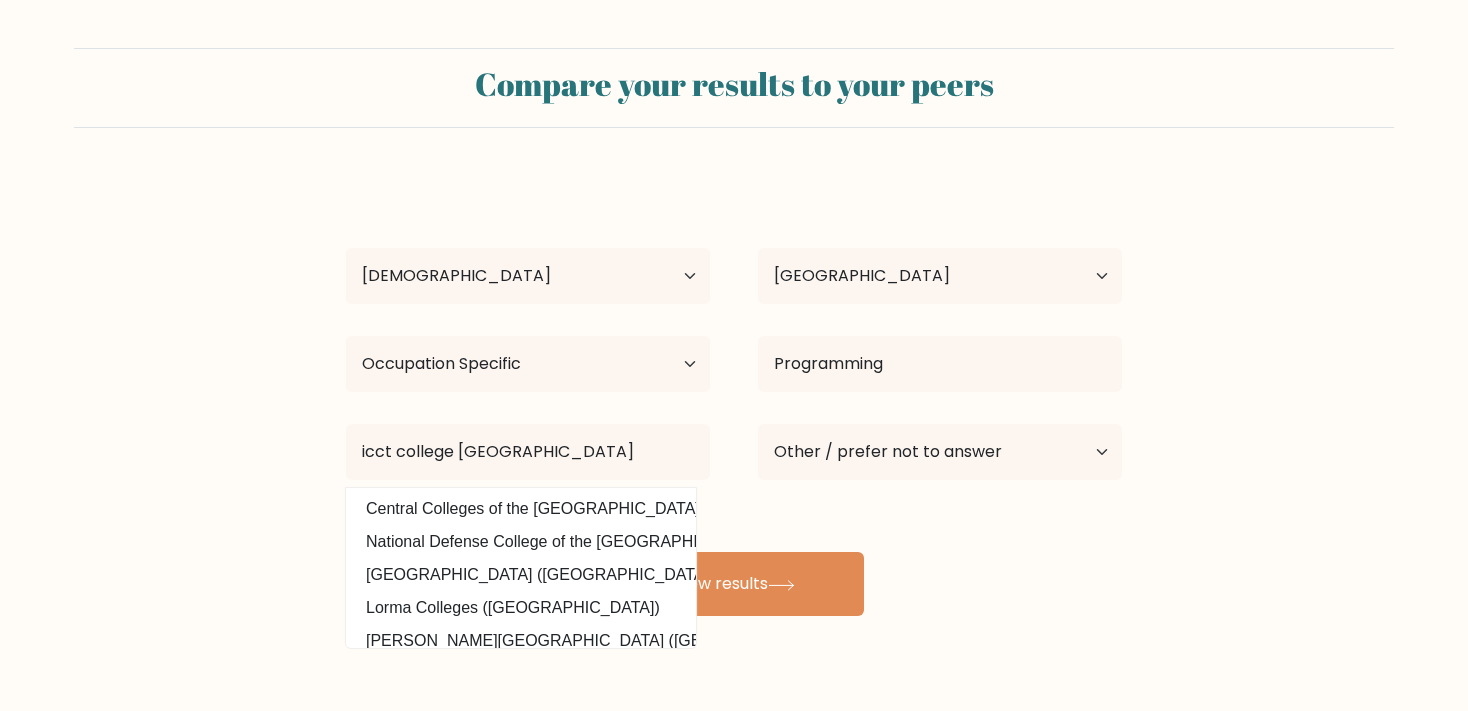 click on "Roselyn
Tang
Age
Under 18 years old
18-24 years old
25-34 years old
35-44 years old
45-54 years old
55-64 years old
65 years old and above
Country
Afghanistan
Albania
Algeria
American Samoa
Andorra
Angola
Anguilla
Antarctica
Antigua and Barbuda
Argentina
Armenia
Aruba
Australia
Austria
Azerbaijan
Bahamas
Bahrain
Bangladesh
Barbados
Belarus
Belgium
Belize
Benin
Bermuda
Bhutan
Bolivia
Bonaire, Sint Eustatius and Saba
Bosnia and Herzegovina
Botswana
Bouvet Island
Brazil
Brunei Chad" at bounding box center [734, 396] 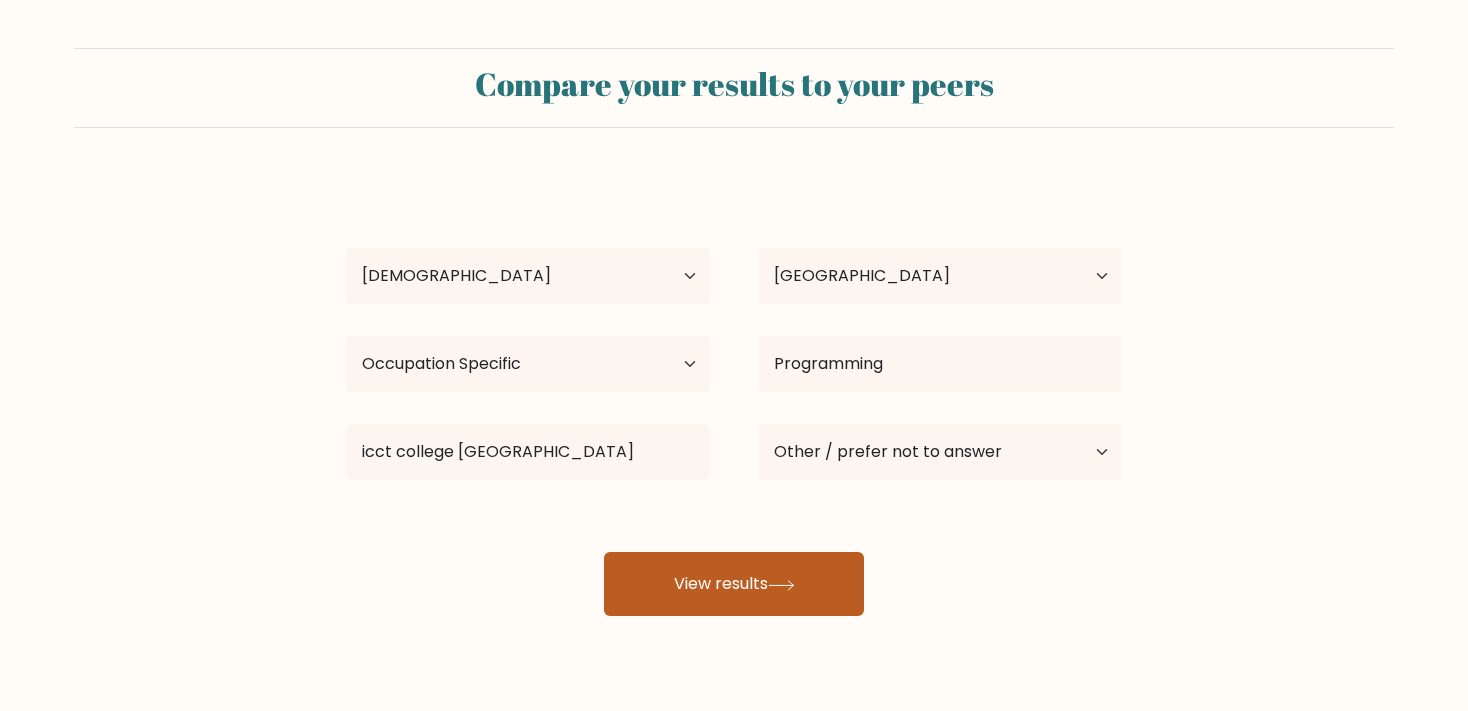 click on "View results" at bounding box center (734, 584) 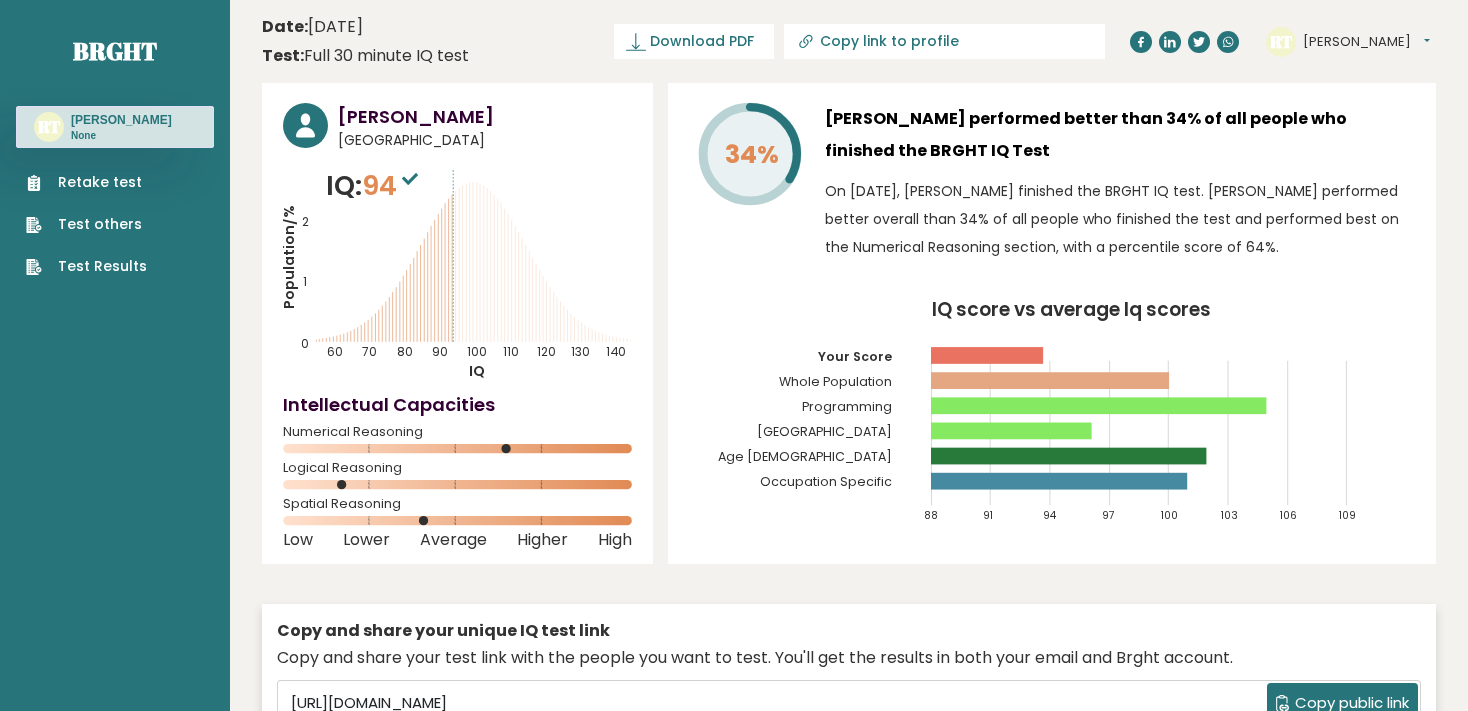 scroll, scrollTop: 0, scrollLeft: 0, axis: both 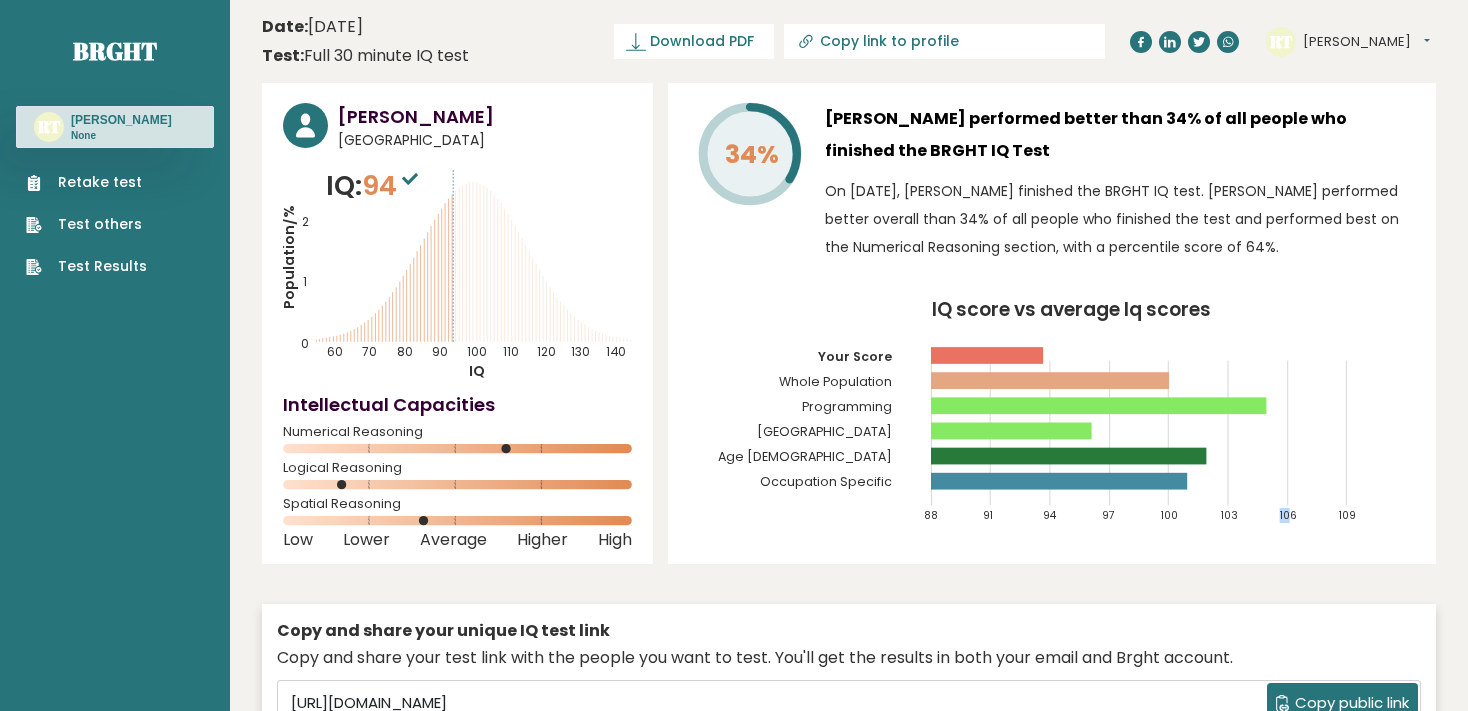 drag, startPoint x: 704, startPoint y: 96, endPoint x: 1290, endPoint y: 520, distance: 723.3063 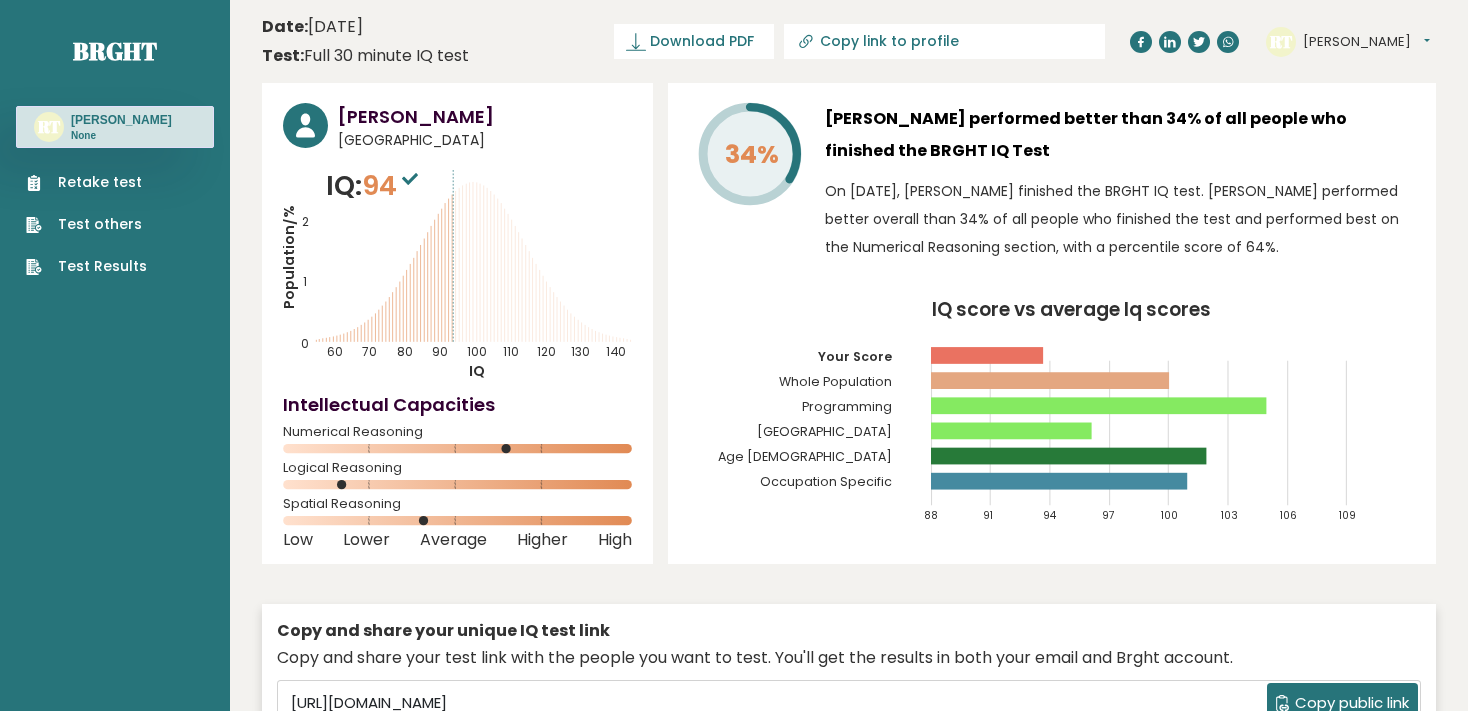 drag, startPoint x: 823, startPoint y: 110, endPoint x: 947, endPoint y: 162, distance: 134.46188 